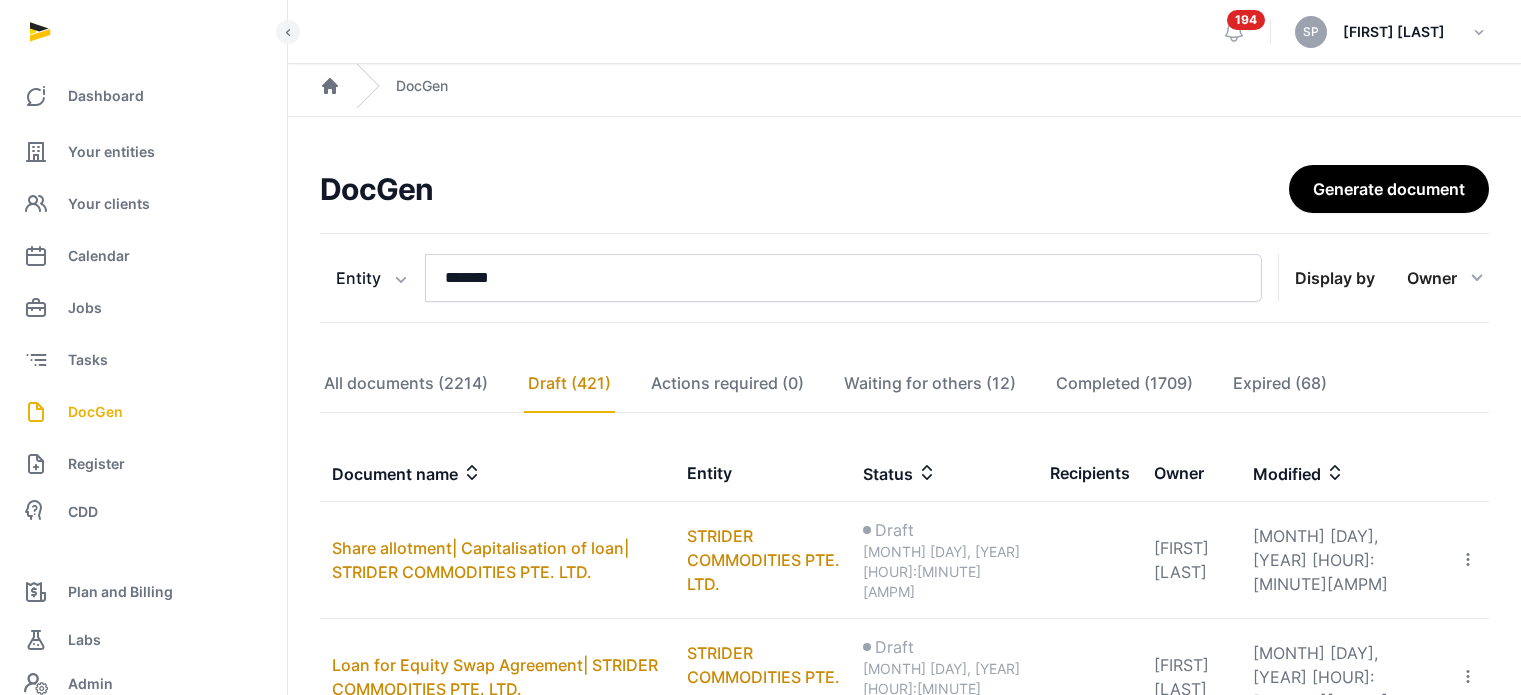 scroll, scrollTop: 127, scrollLeft: 0, axis: vertical 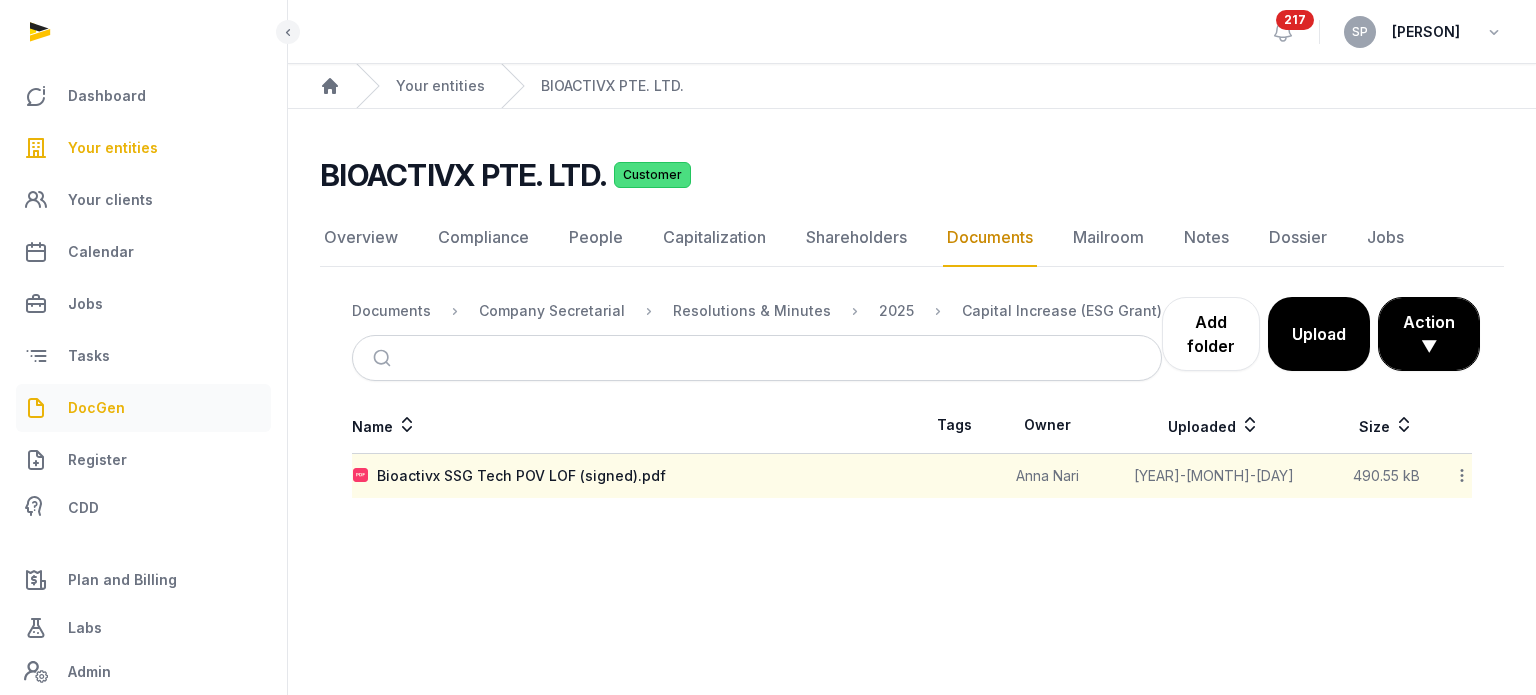 click on "DocGen" at bounding box center [96, 408] 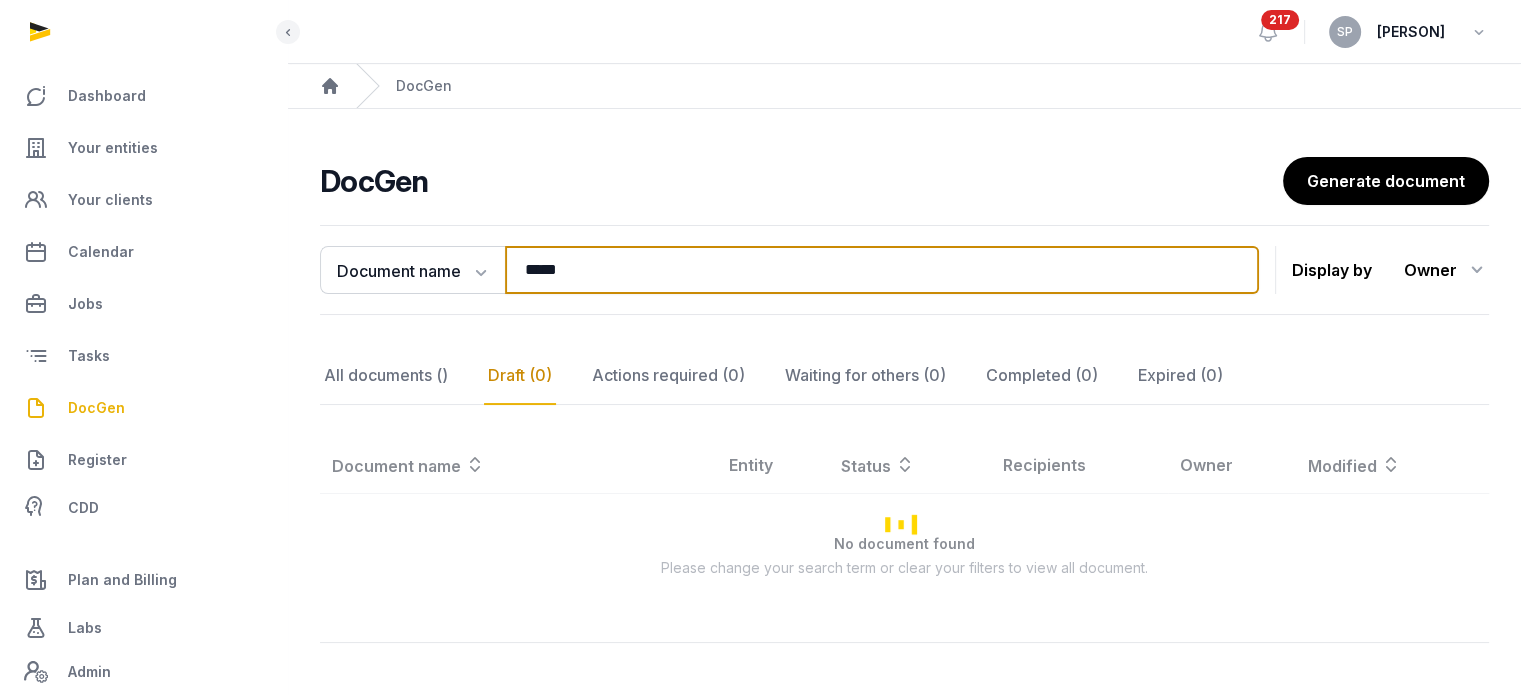 click on "*****" at bounding box center (882, 270) 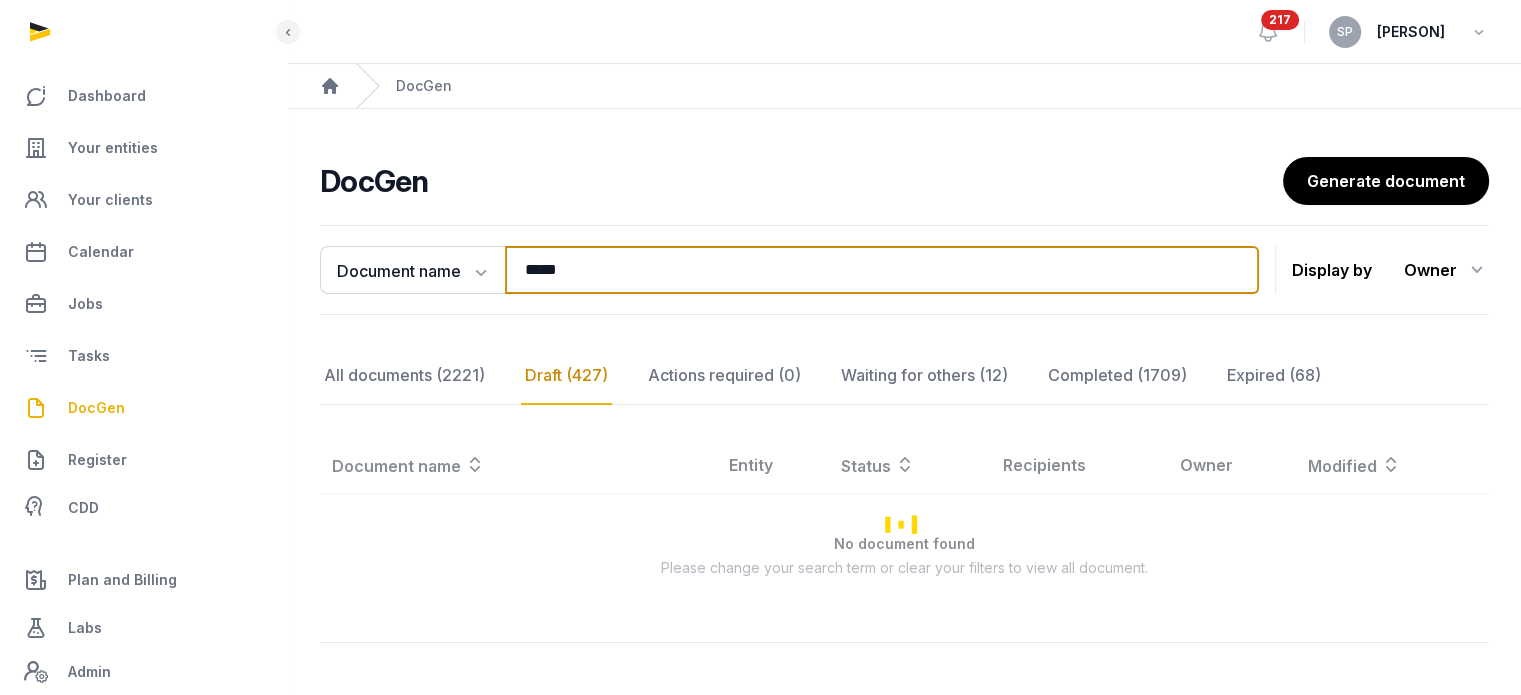 click on "*****" at bounding box center (882, 270) 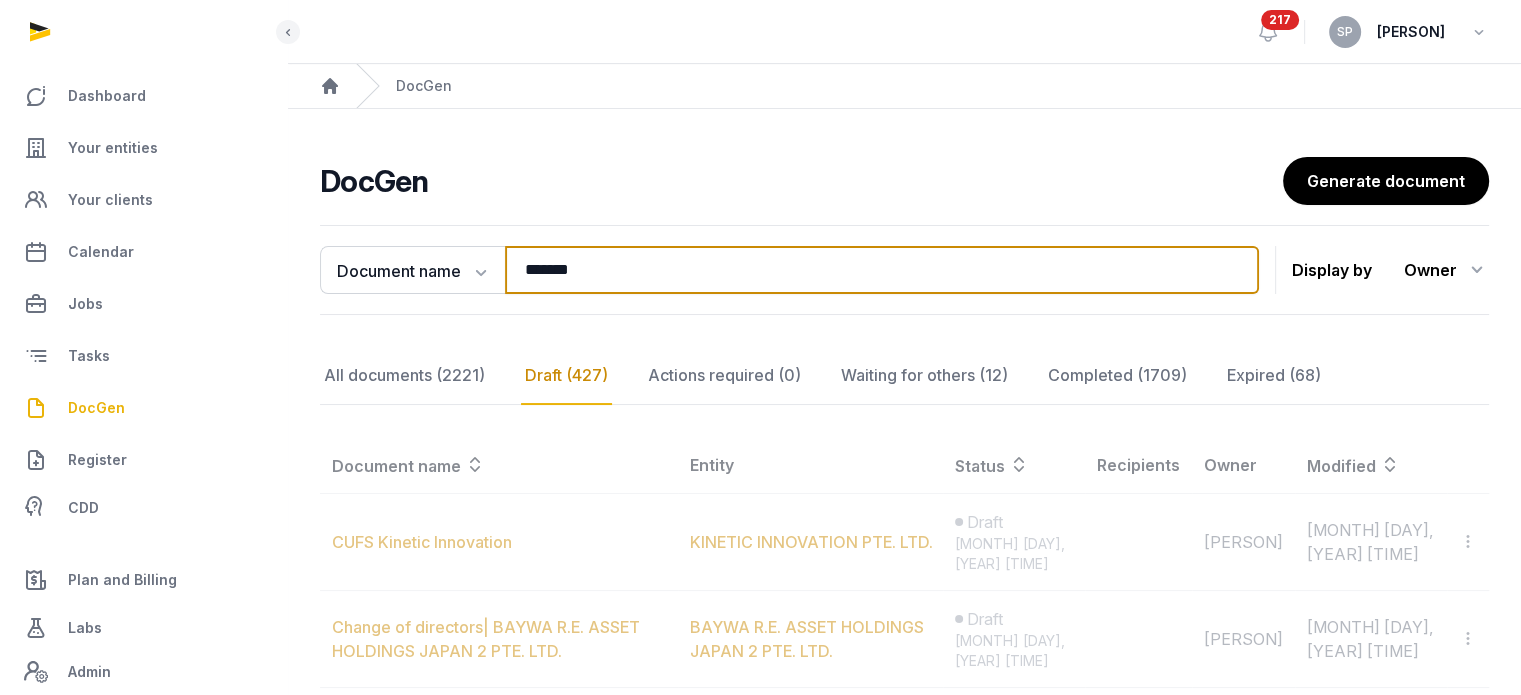 type on "*******" 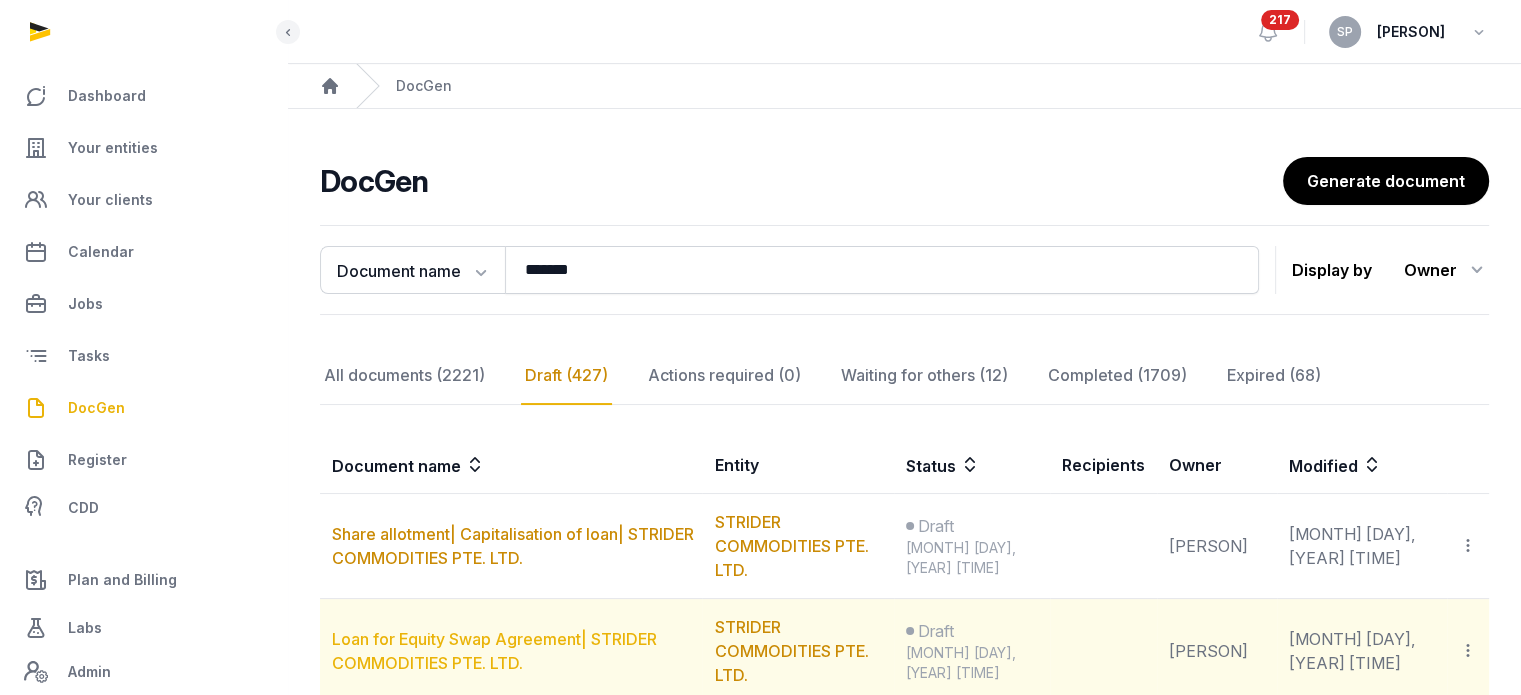 click on "Loan for Equity Swap Agreement| STRIDER COMMODITIES PTE. LTD." at bounding box center (494, 651) 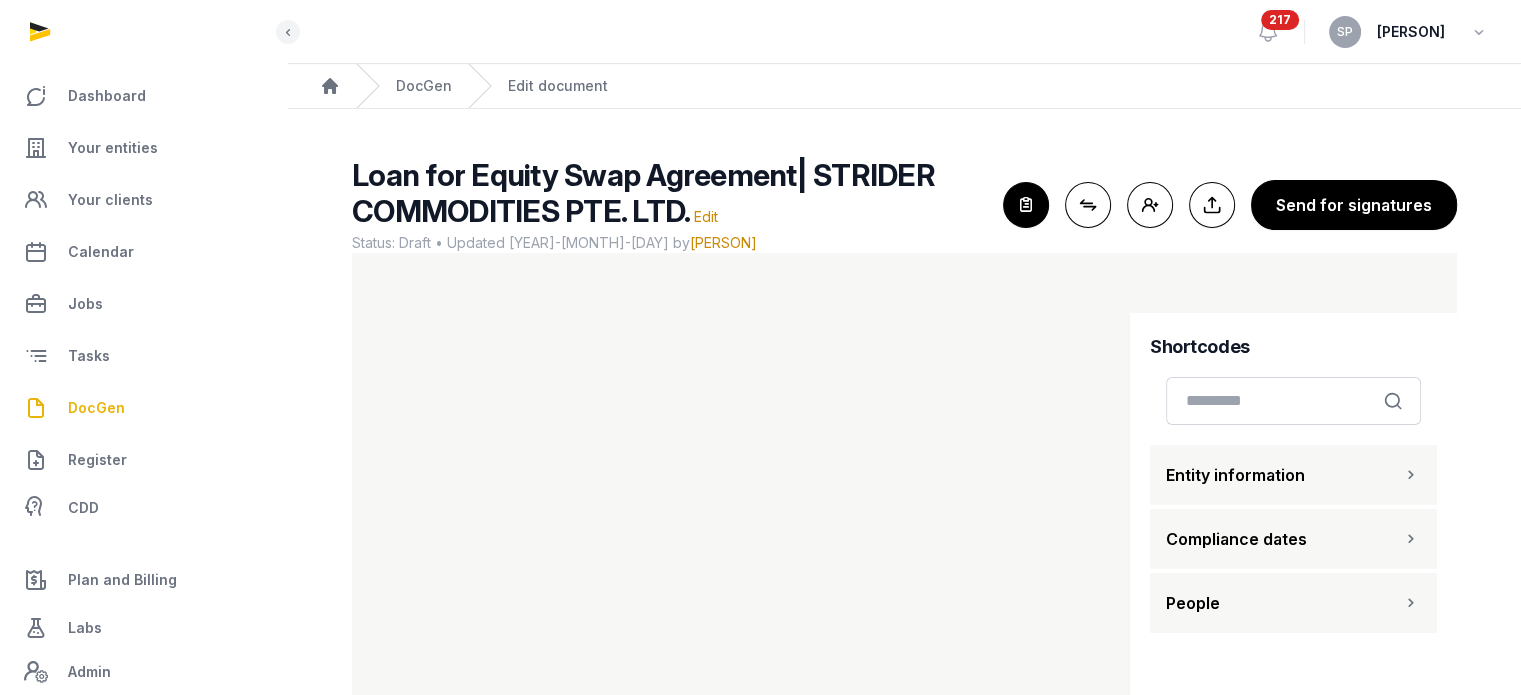 scroll, scrollTop: 18, scrollLeft: 0, axis: vertical 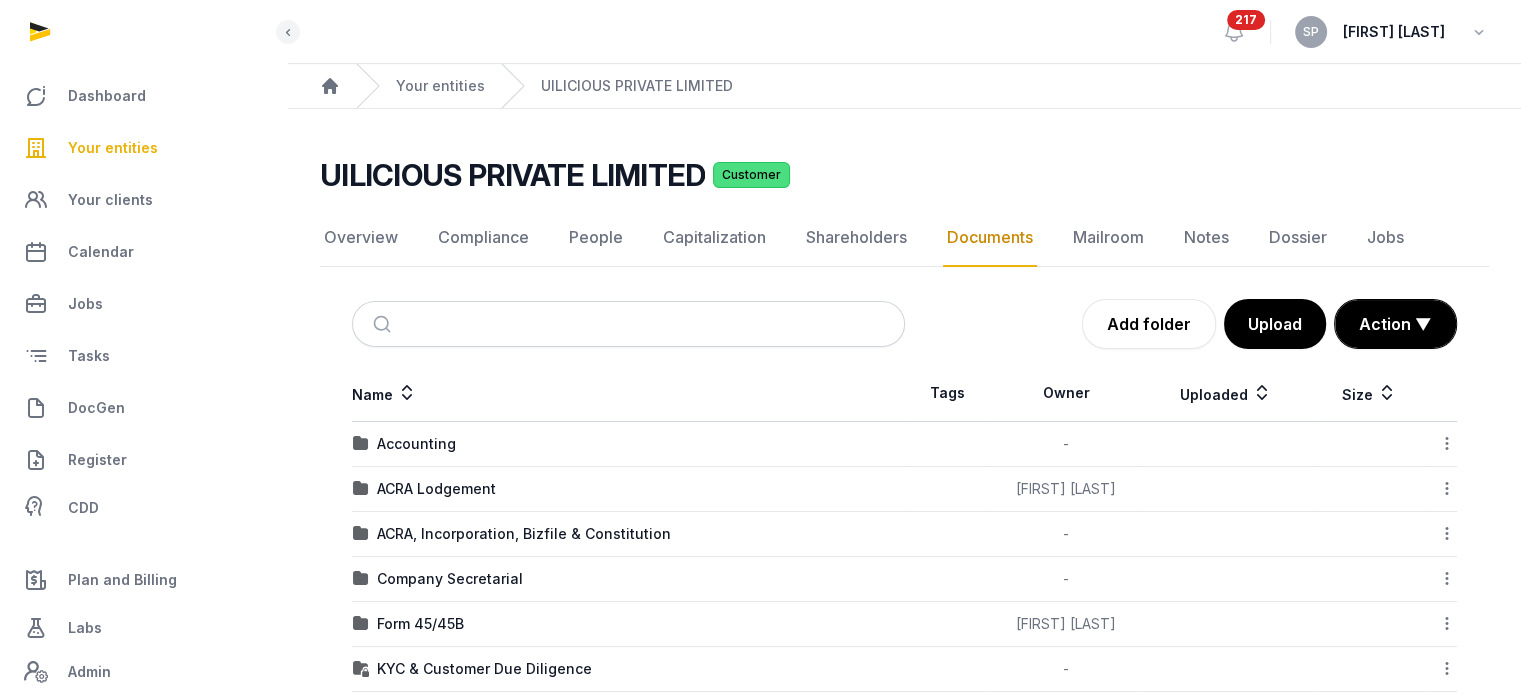 click on "DocGen" at bounding box center (96, 408) 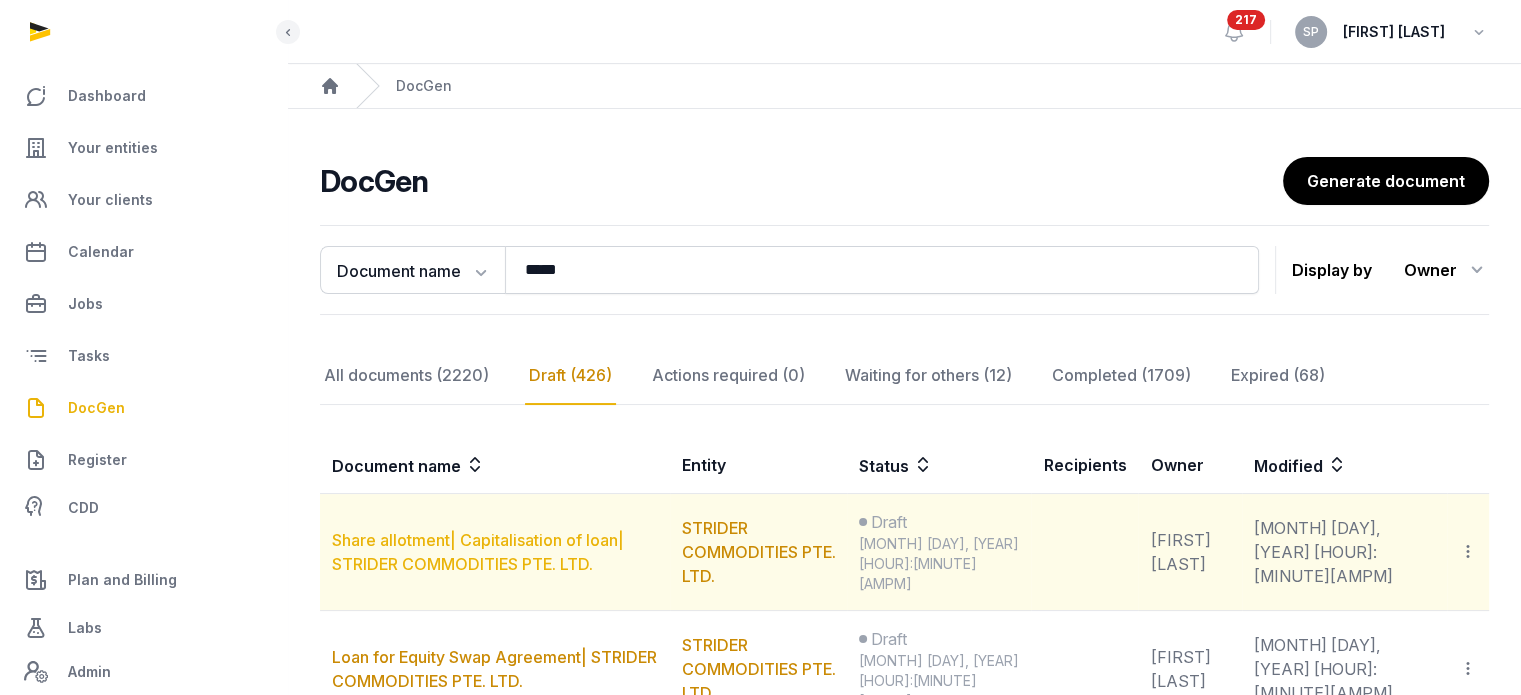 click on "Share allotment| Capitalisation of loan| STRIDER COMMODITIES PTE. LTD." at bounding box center [478, 552] 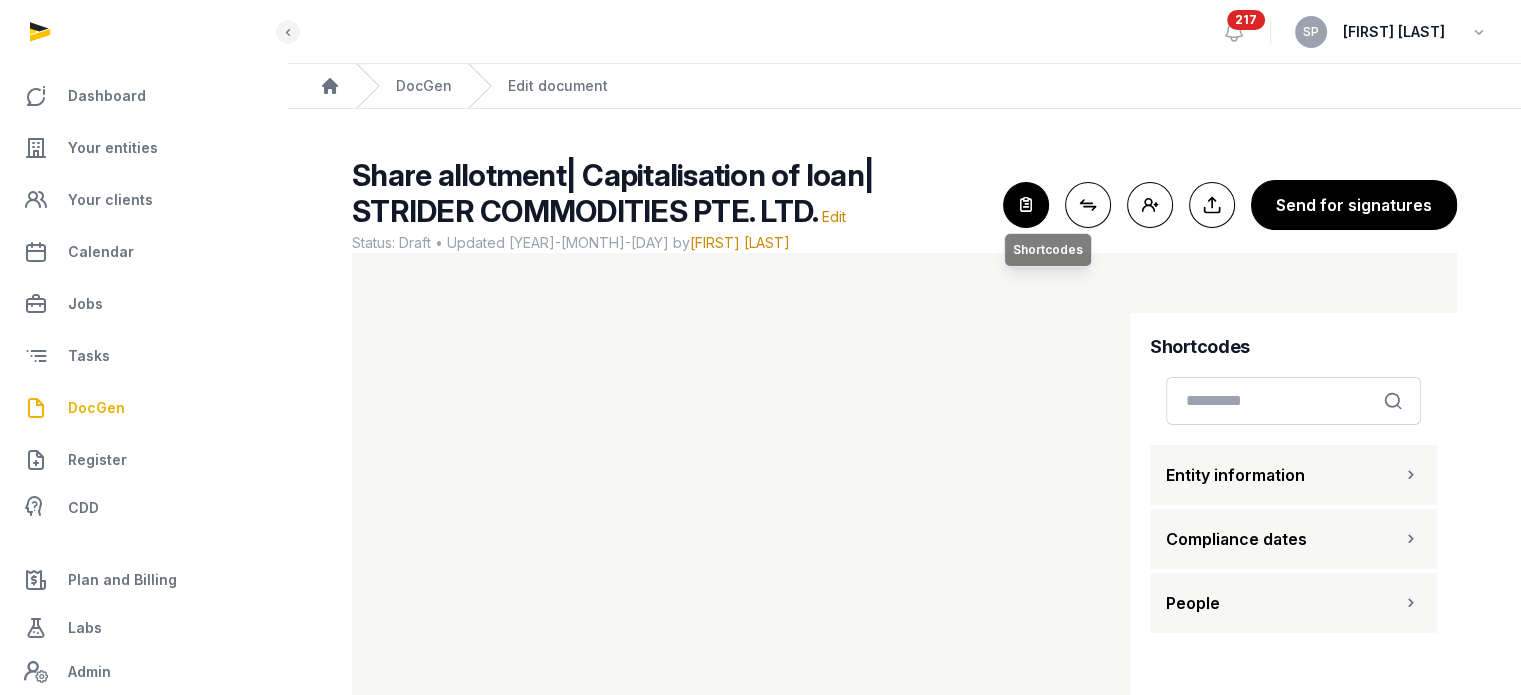 click at bounding box center [1026, 205] 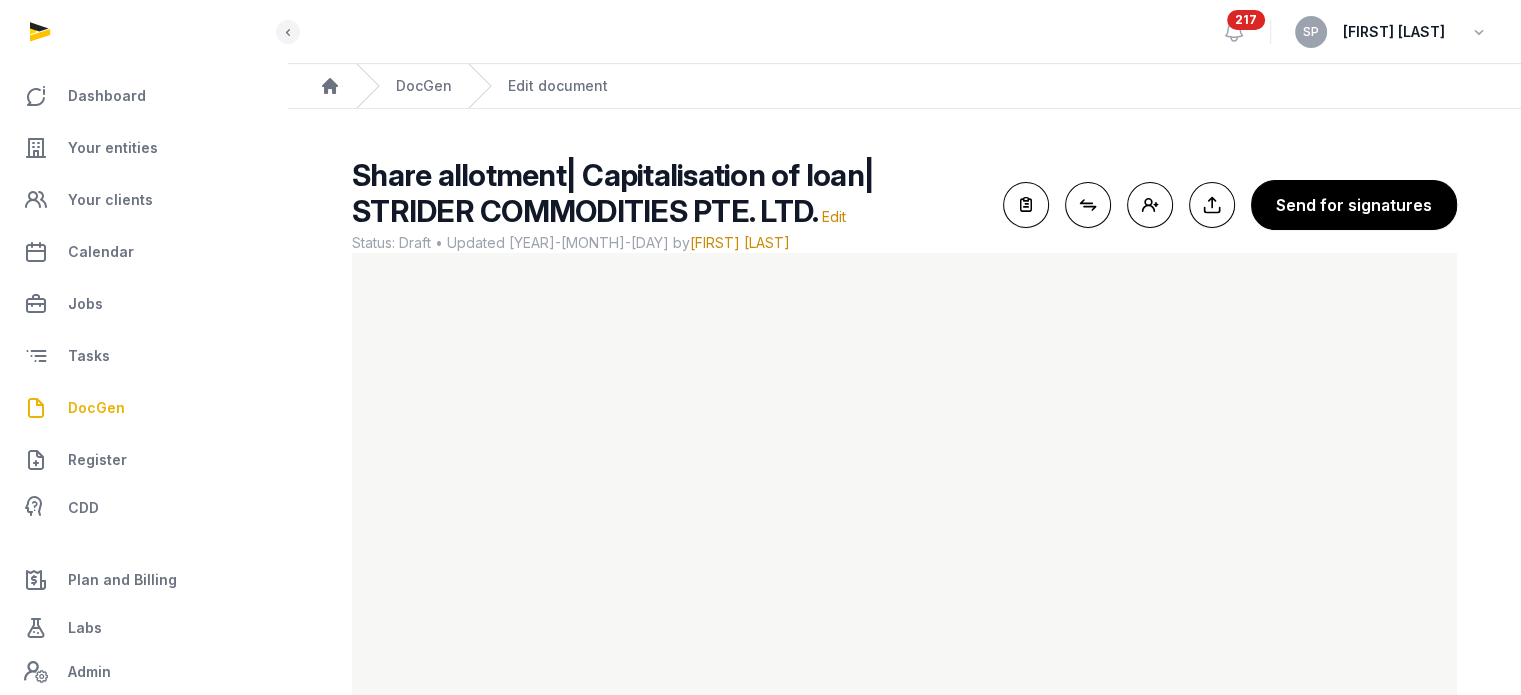click on "Home DocGen Edit document" at bounding box center (904, 86) 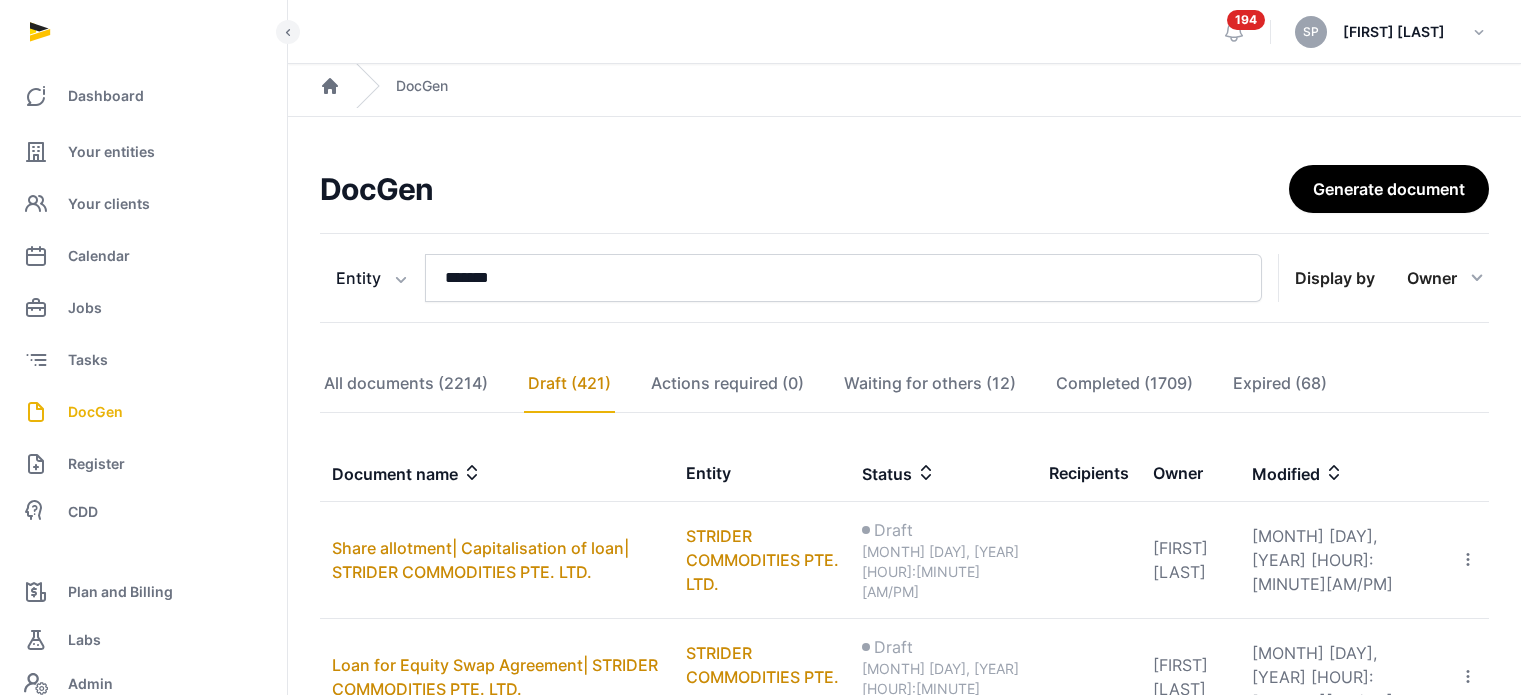 scroll, scrollTop: 127, scrollLeft: 0, axis: vertical 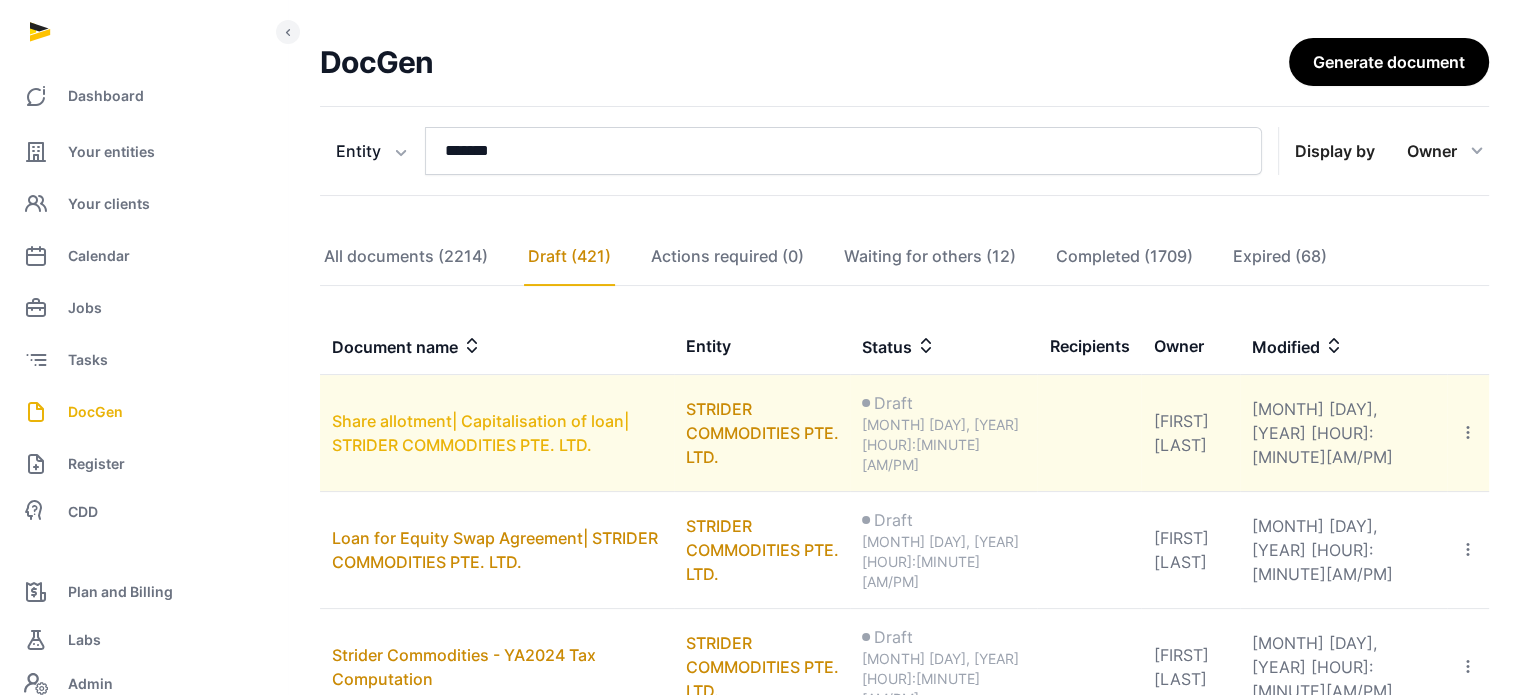 click on "Share allotment| Capitalisation of loan| STRIDER COMMODITIES PTE. LTD." at bounding box center [480, 433] 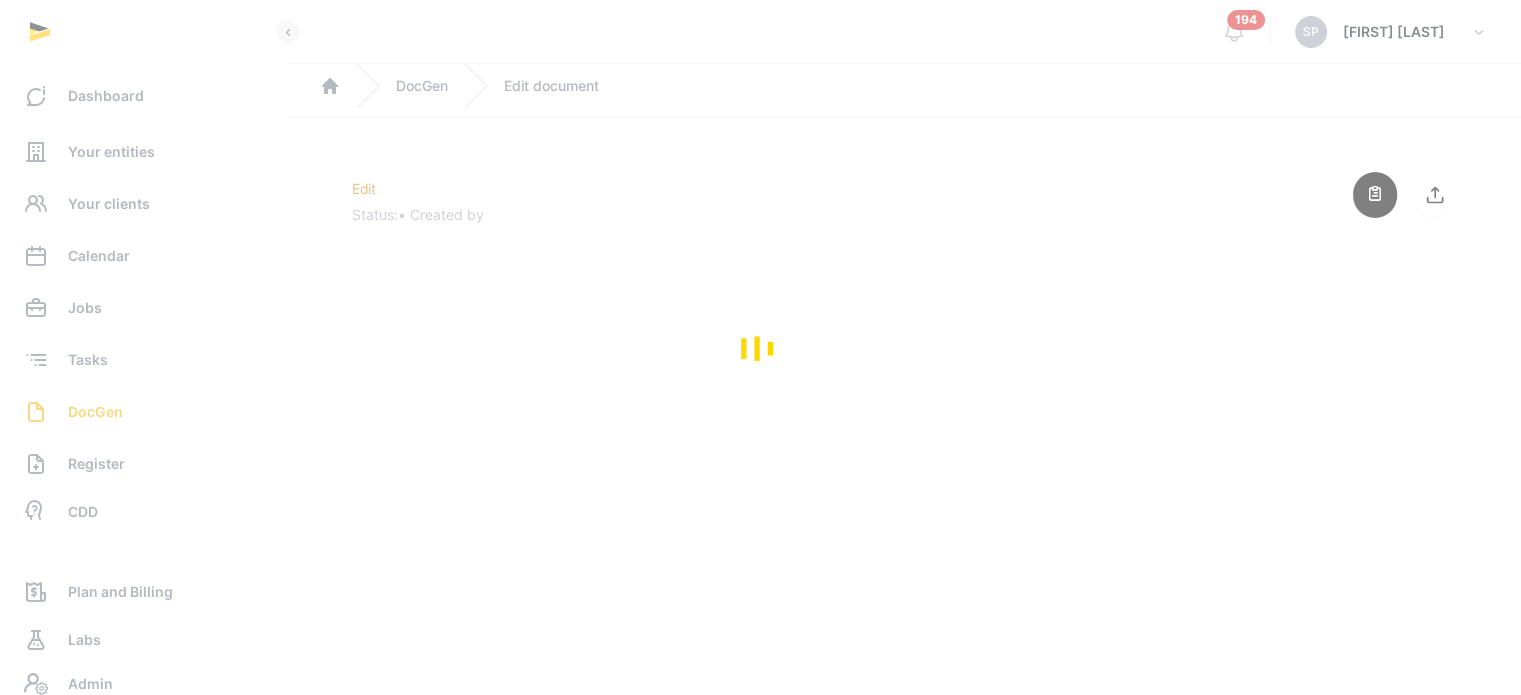 scroll, scrollTop: 0, scrollLeft: 0, axis: both 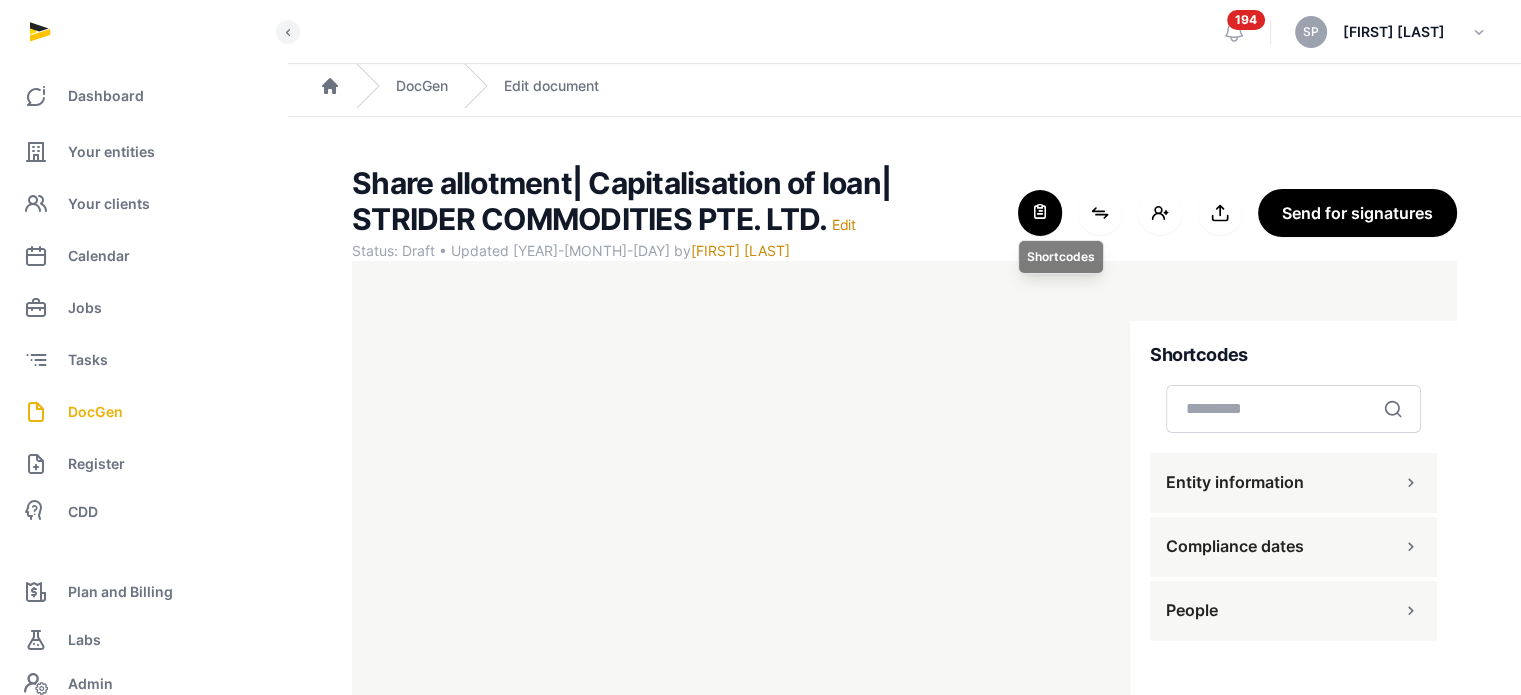 click at bounding box center [1040, 213] 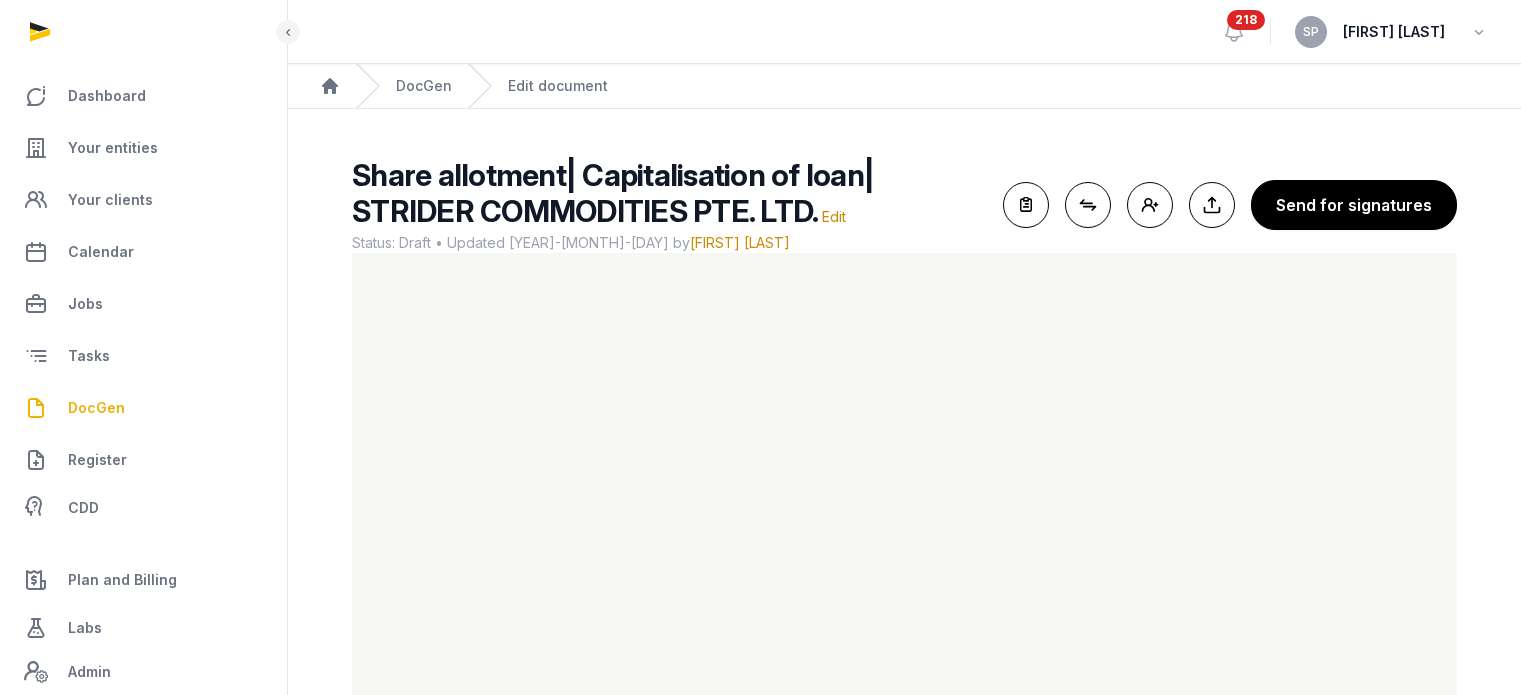 scroll, scrollTop: 0, scrollLeft: 0, axis: both 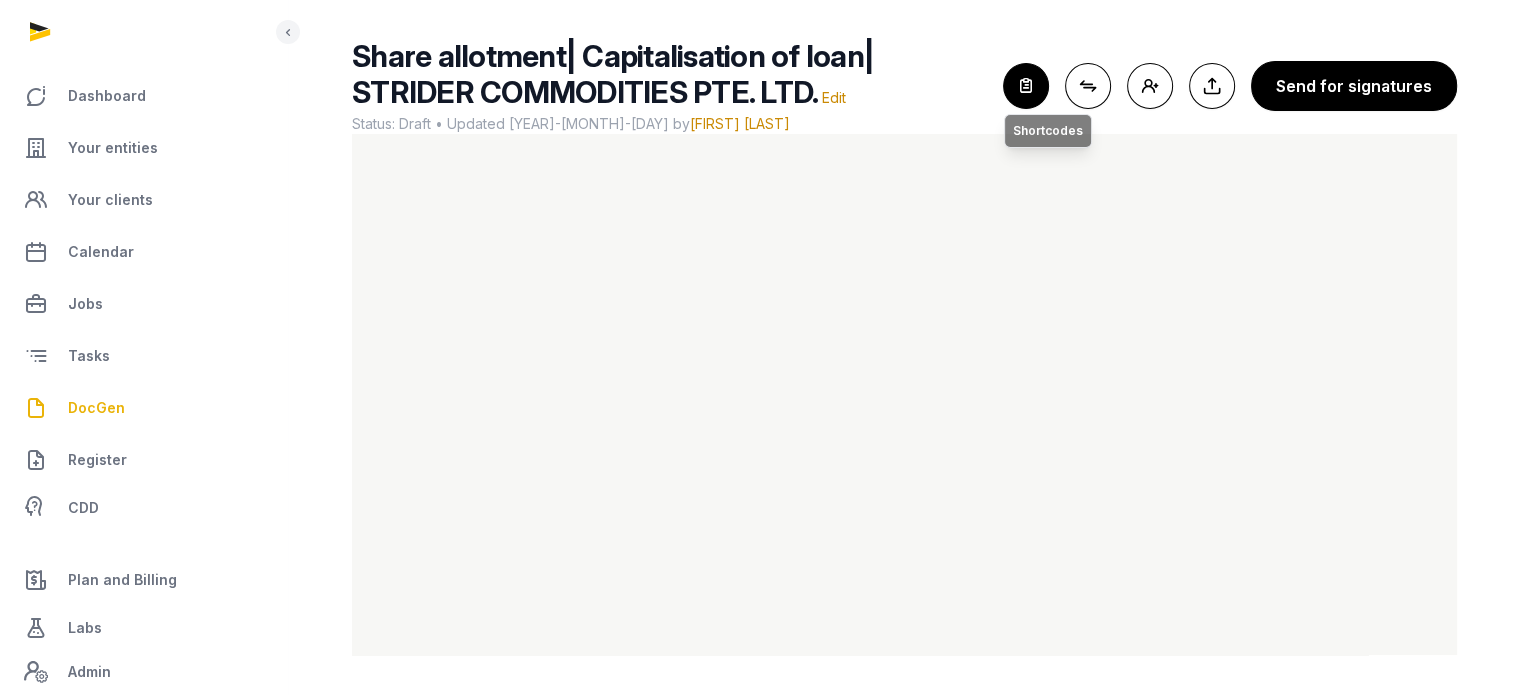 click at bounding box center (1026, 86) 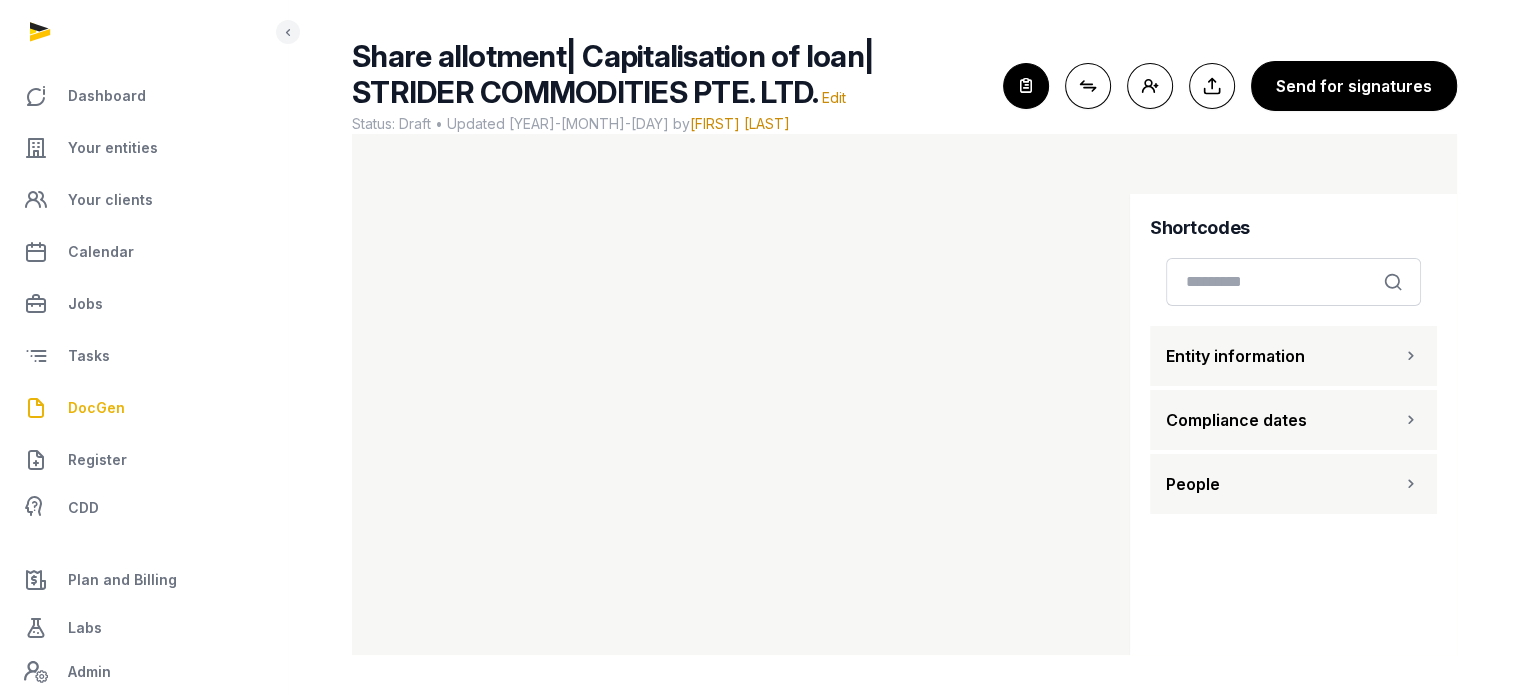 click at bounding box center (1411, 484) 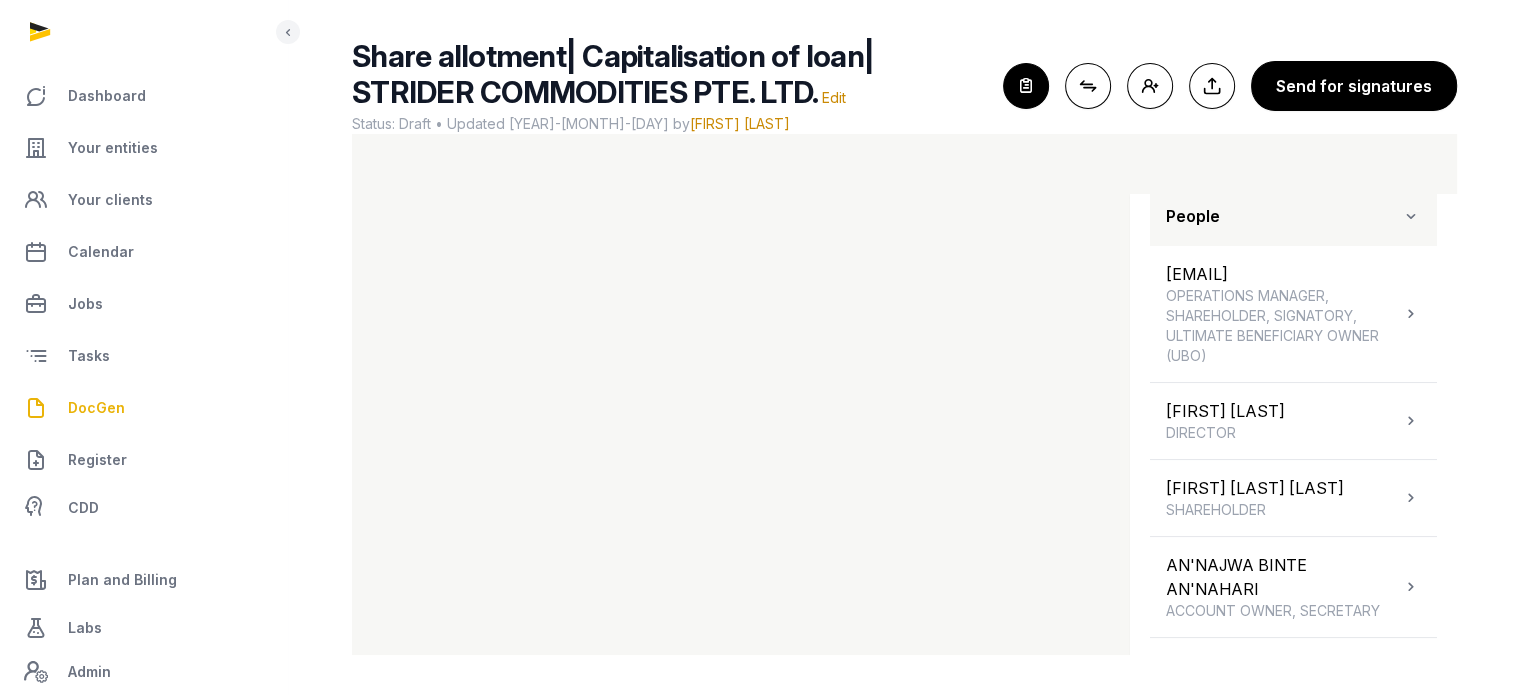 scroll, scrollTop: 271, scrollLeft: 0, axis: vertical 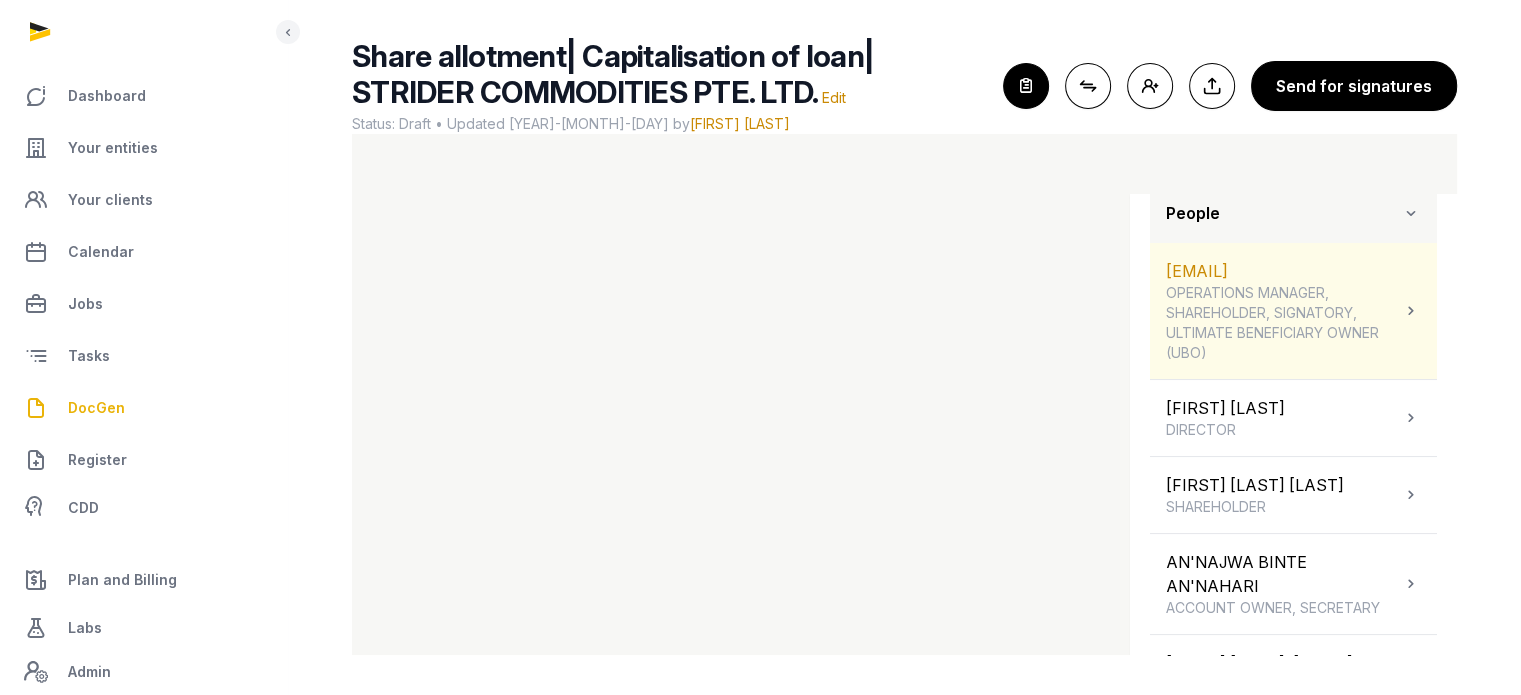 click at bounding box center (1411, 311) 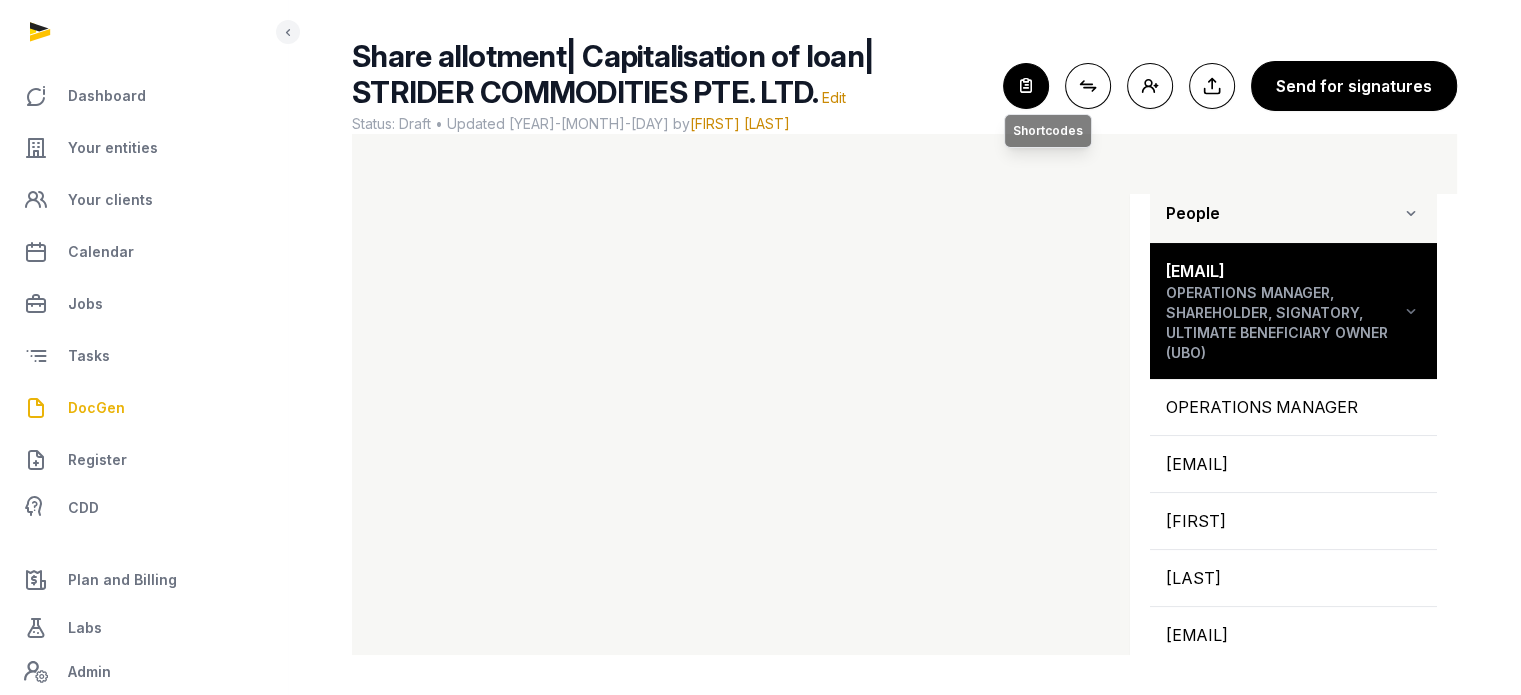 click at bounding box center [1026, 86] 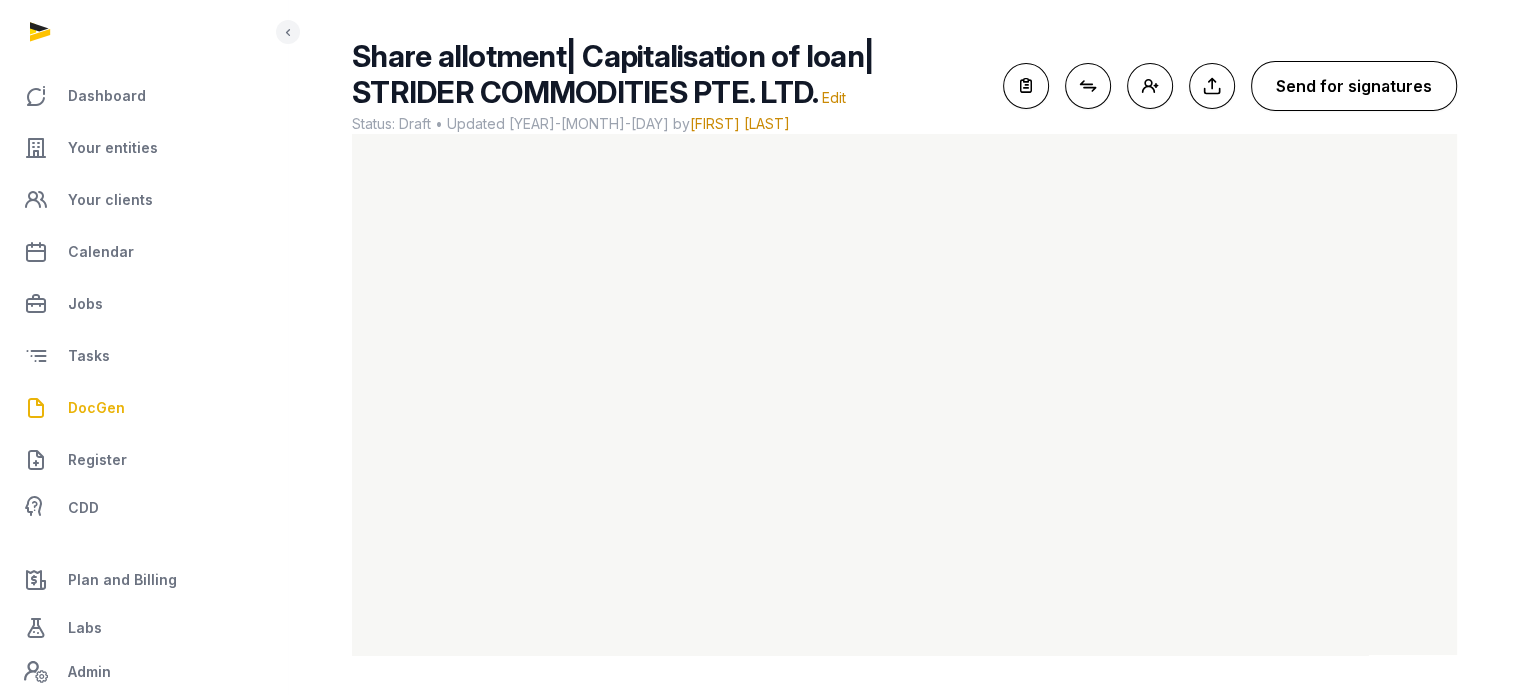 click on "Send for signatures" at bounding box center [1354, 86] 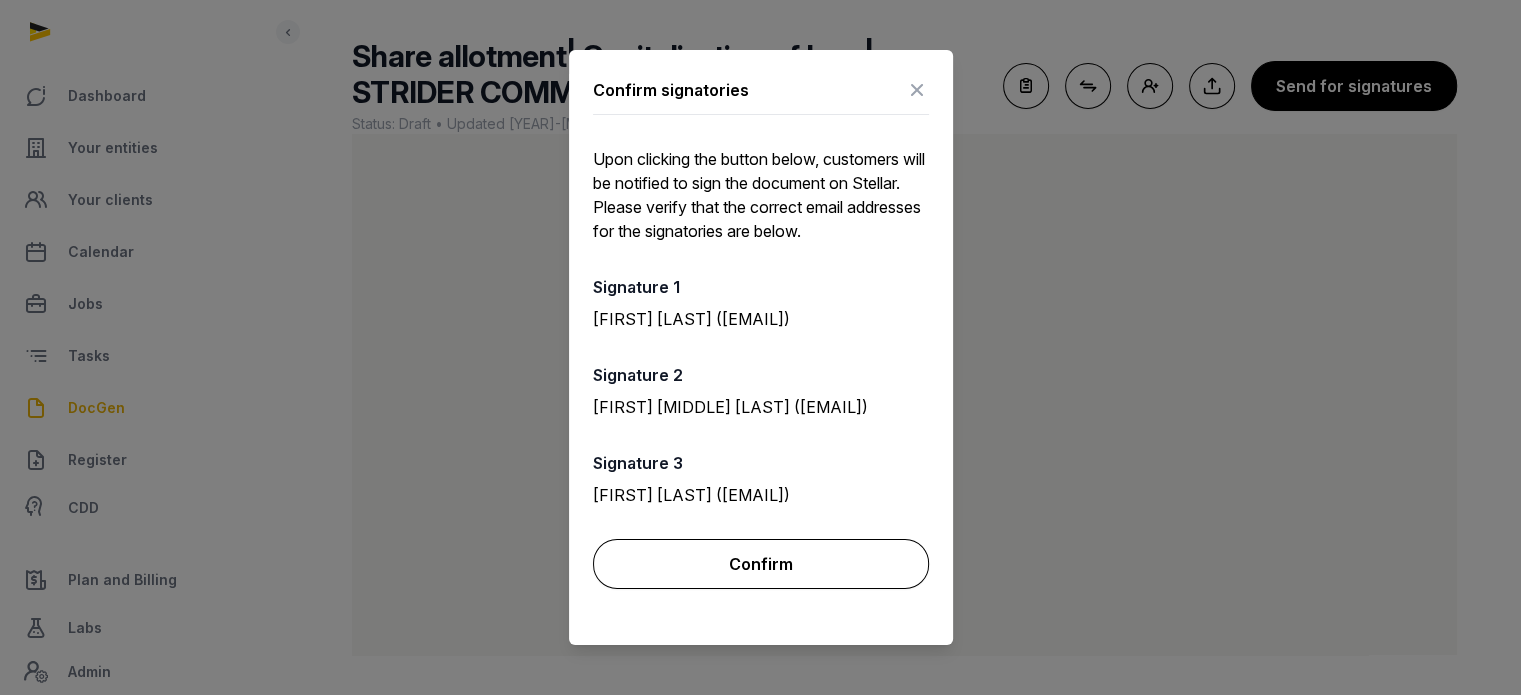 click on "Confirm" at bounding box center [761, 564] 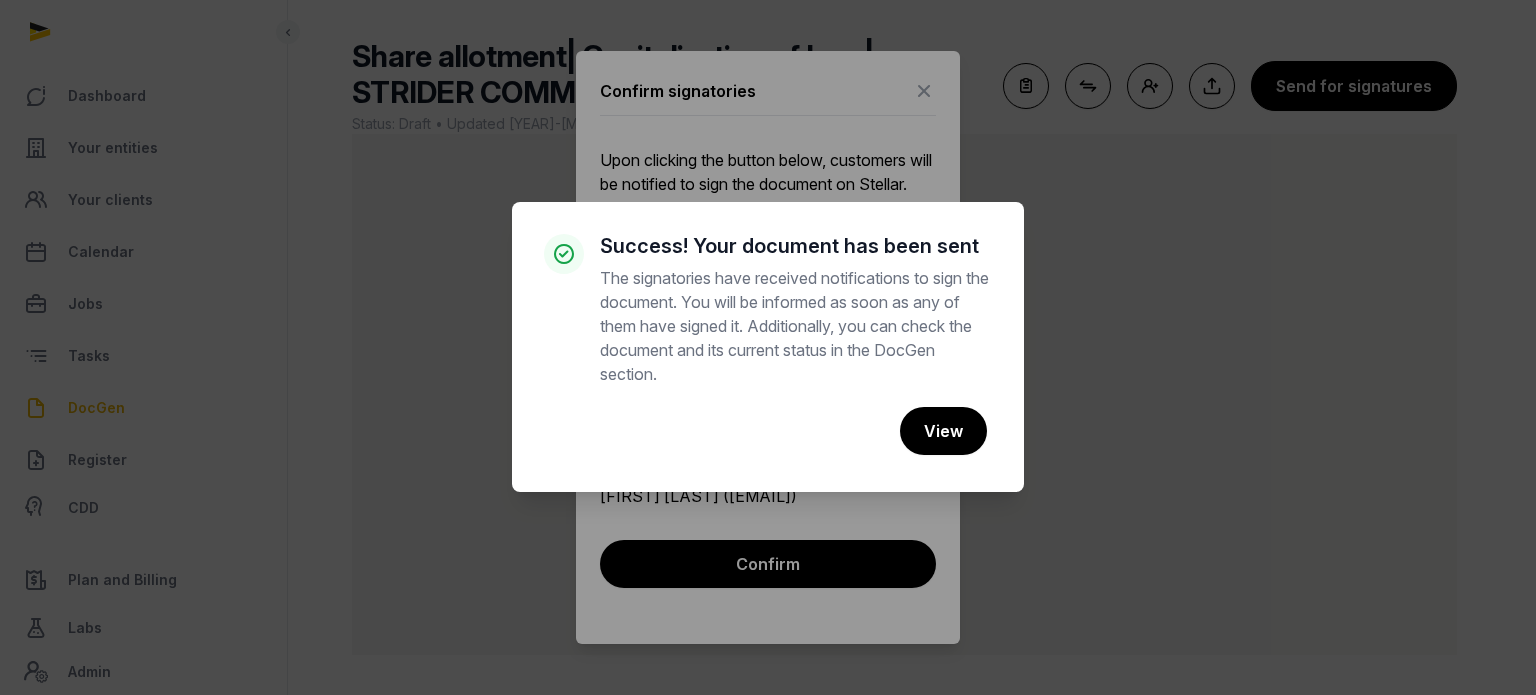 click on "×
Success! Your document has been sent
The signatories have received notifications to sign the document. You will be informed as soon as any of them have signed it. Additionally, you can check the document and its current status in the DocGen section.
Cancel No View" at bounding box center (768, 347) 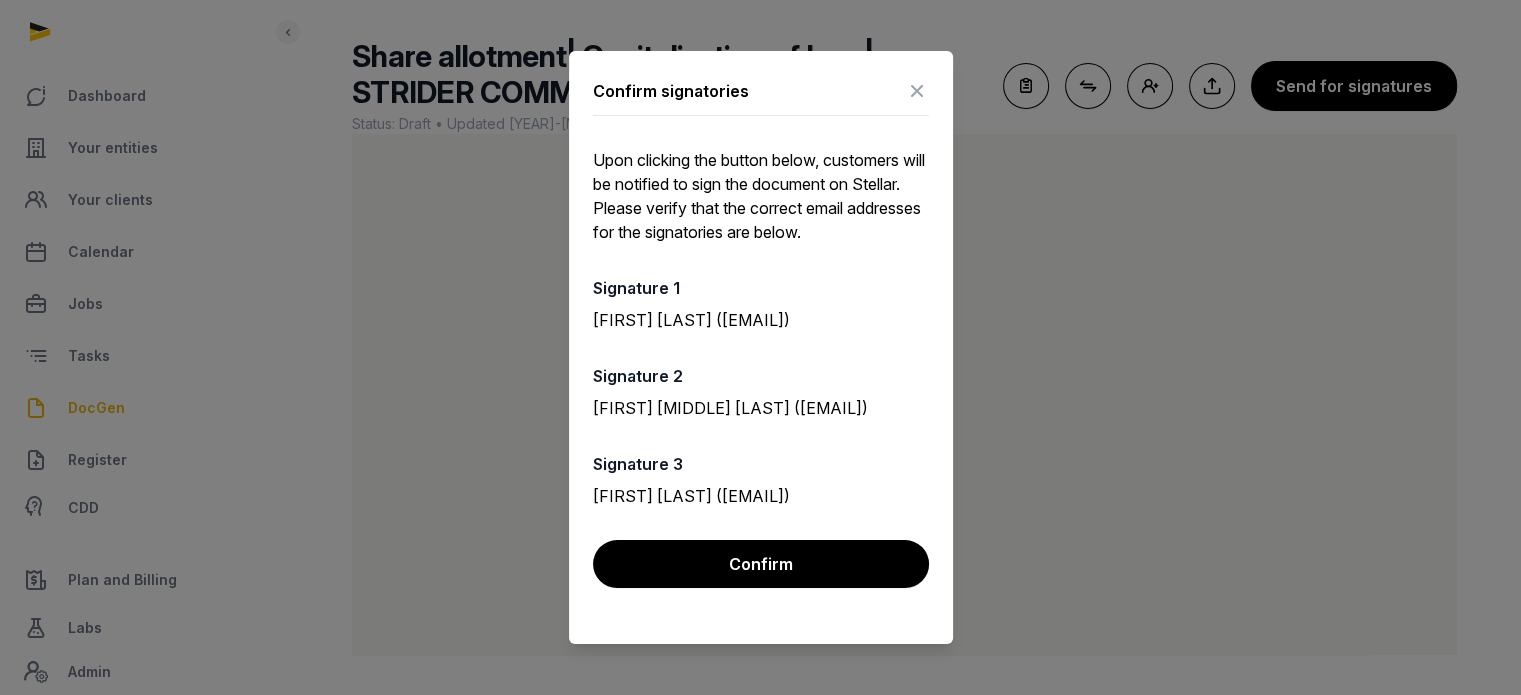 click at bounding box center [917, 91] 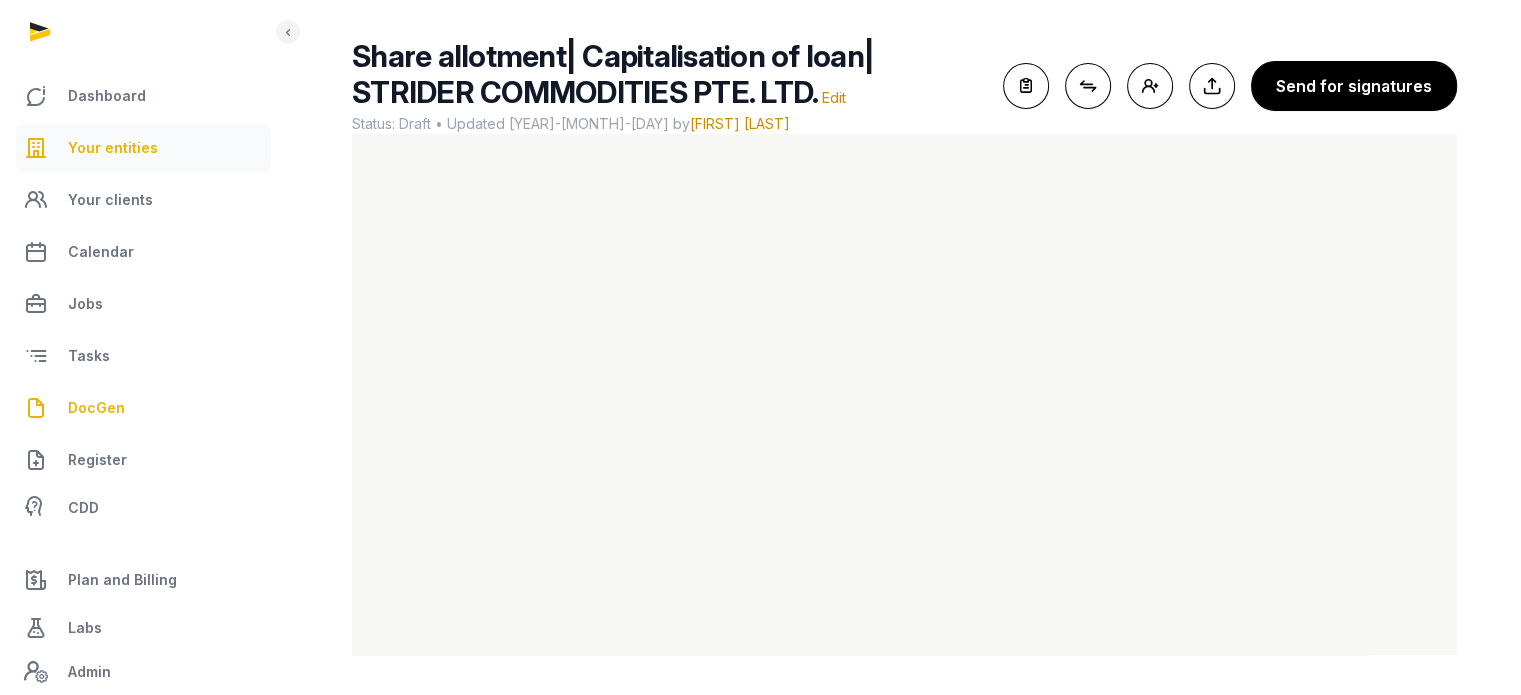 click on "Your entities" at bounding box center [113, 148] 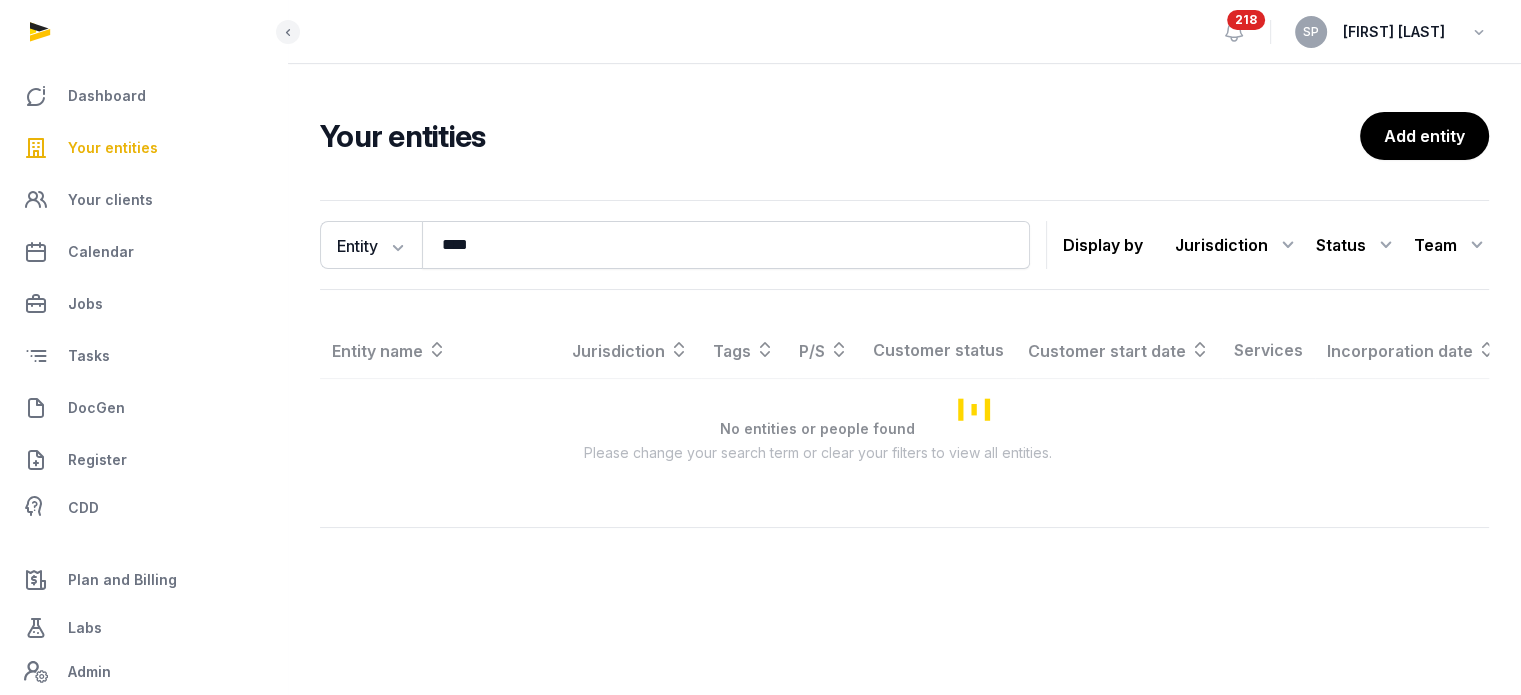 scroll, scrollTop: 0, scrollLeft: 0, axis: both 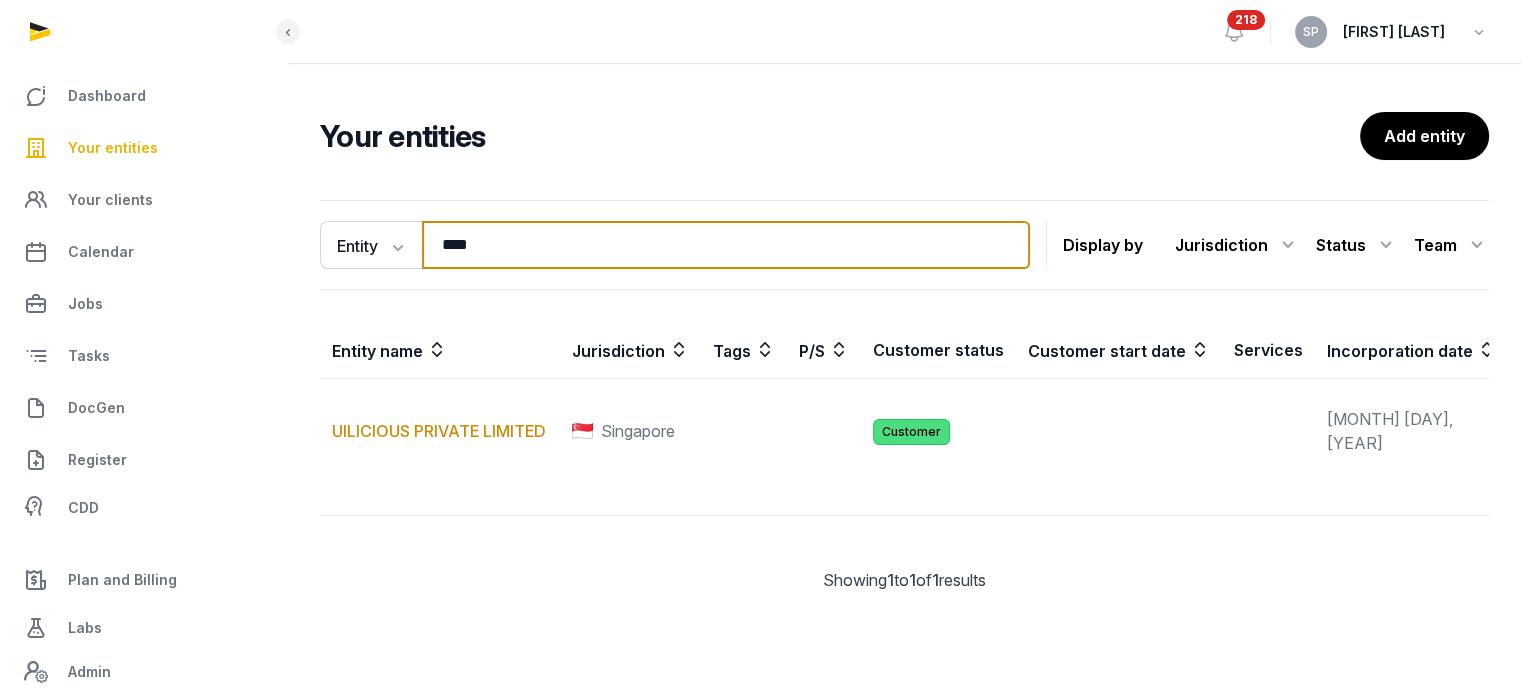 click on "****" at bounding box center [726, 245] 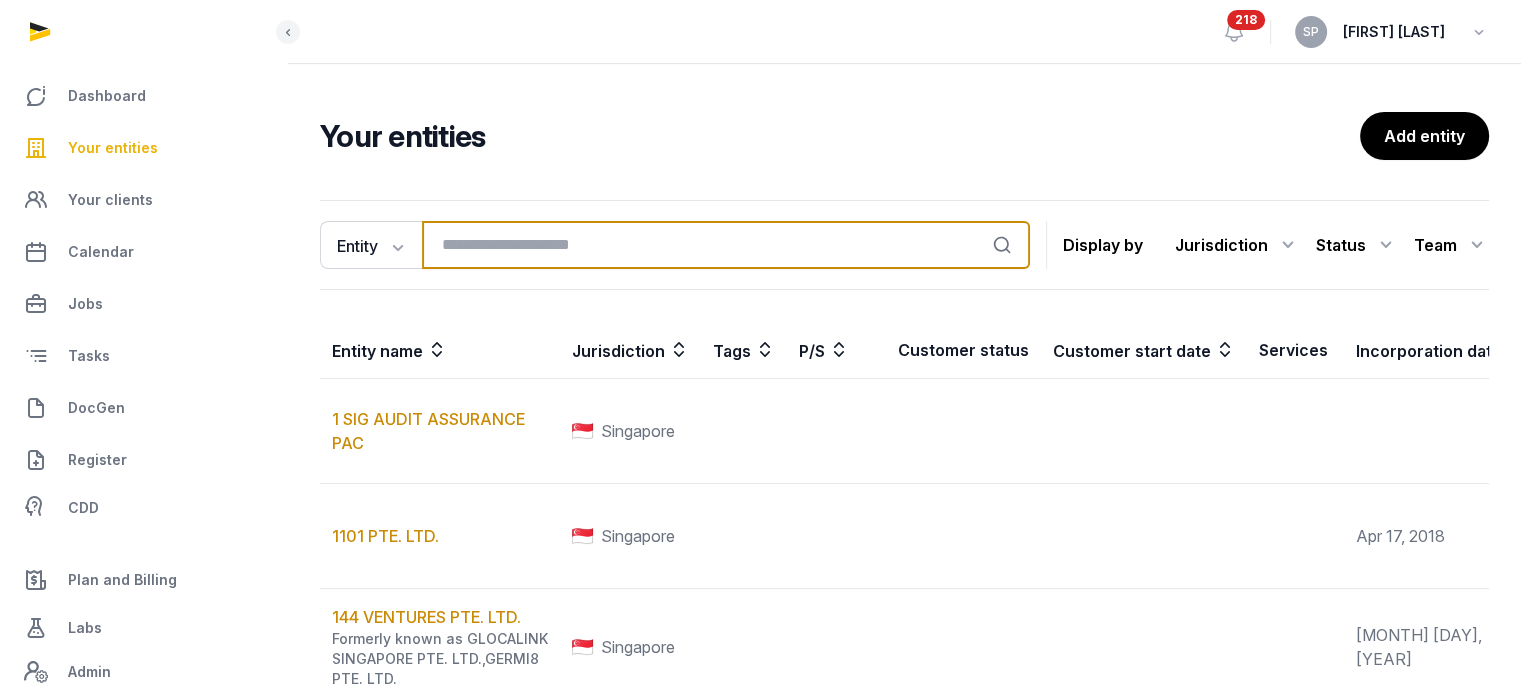 type 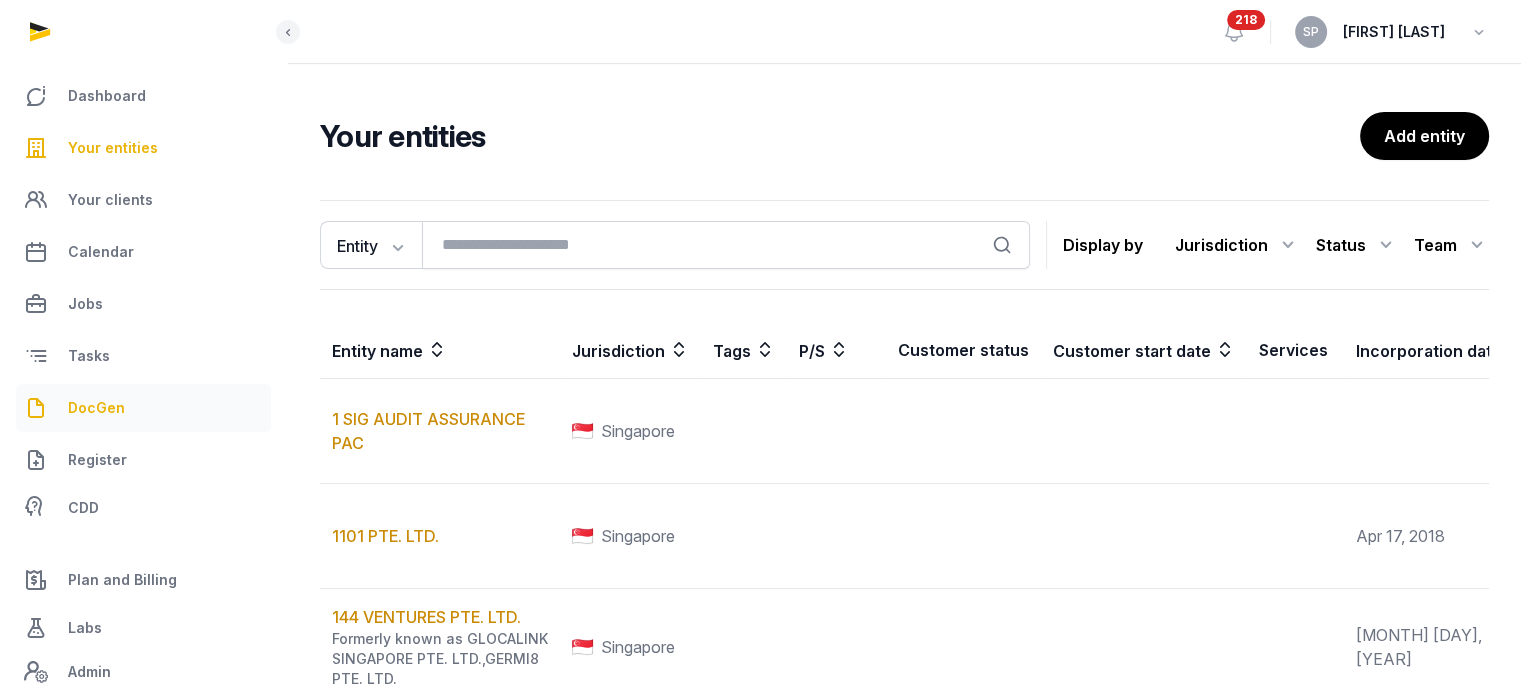 click on "DocGen" at bounding box center (143, 408) 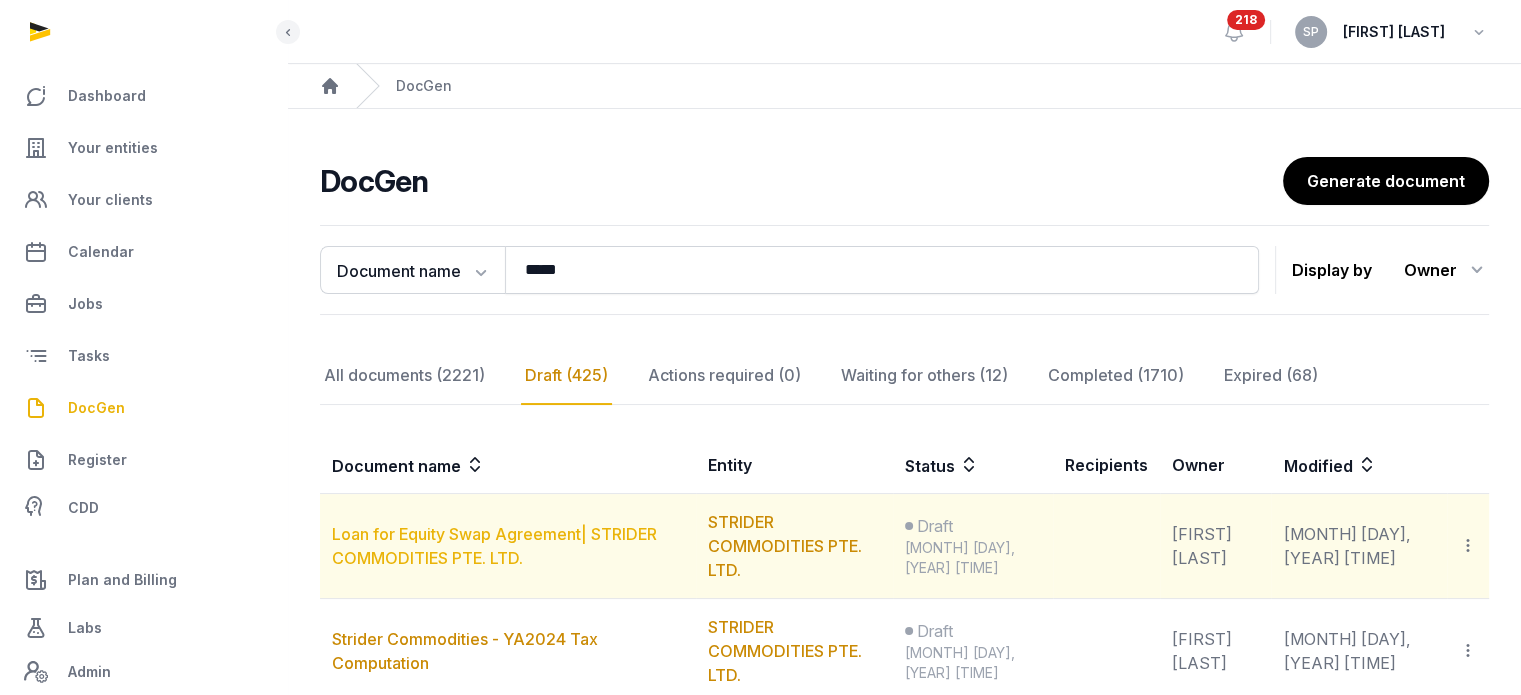 click on "Loan for Equity Swap Agreement| STRIDER COMMODITIES PTE. LTD." at bounding box center [494, 546] 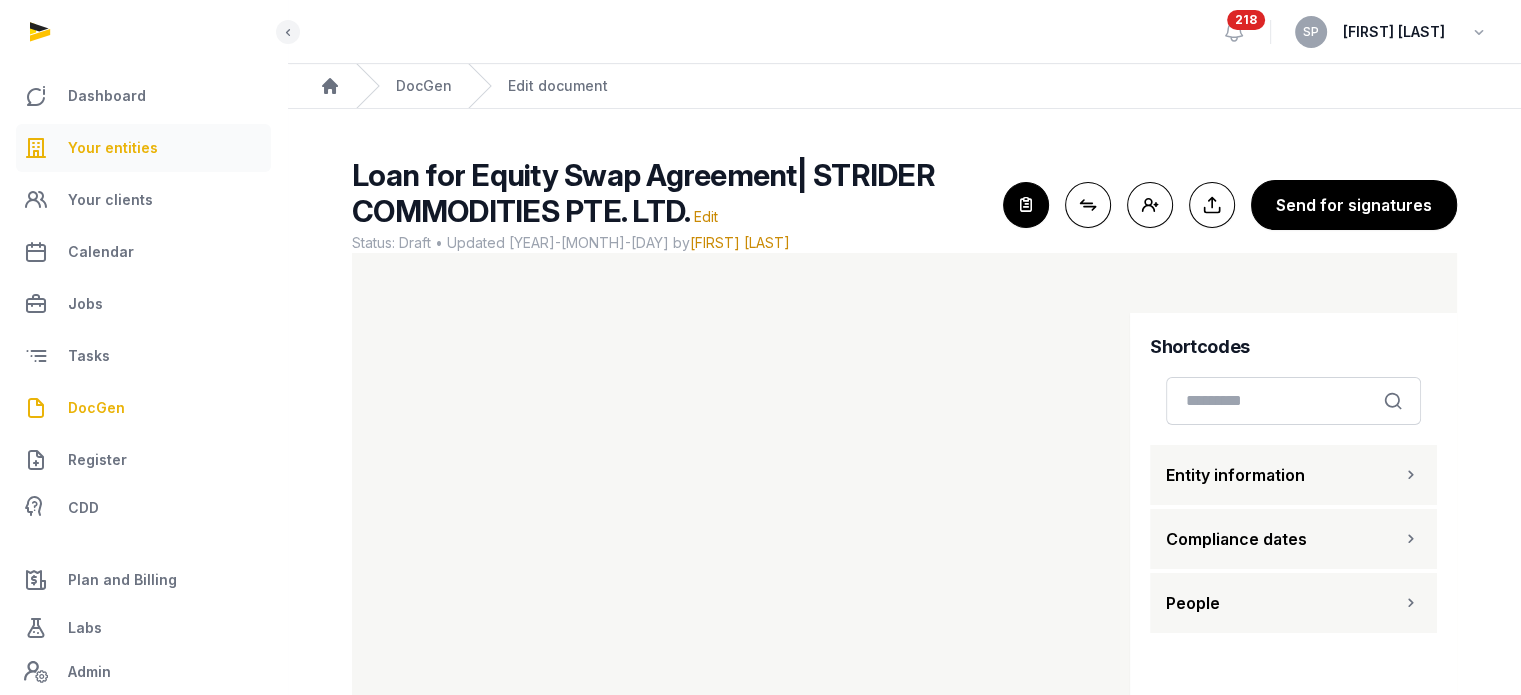 click on "Your entities" at bounding box center [113, 148] 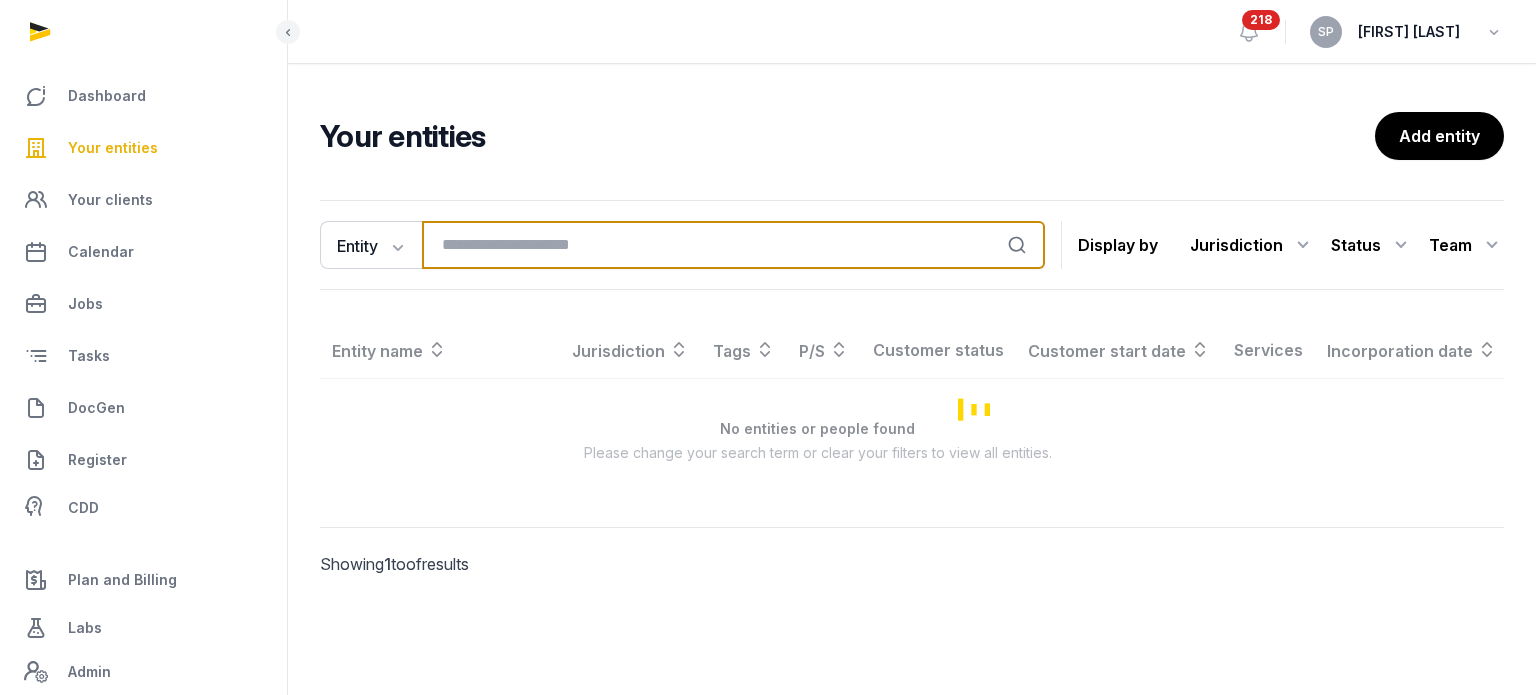 click at bounding box center (733, 245) 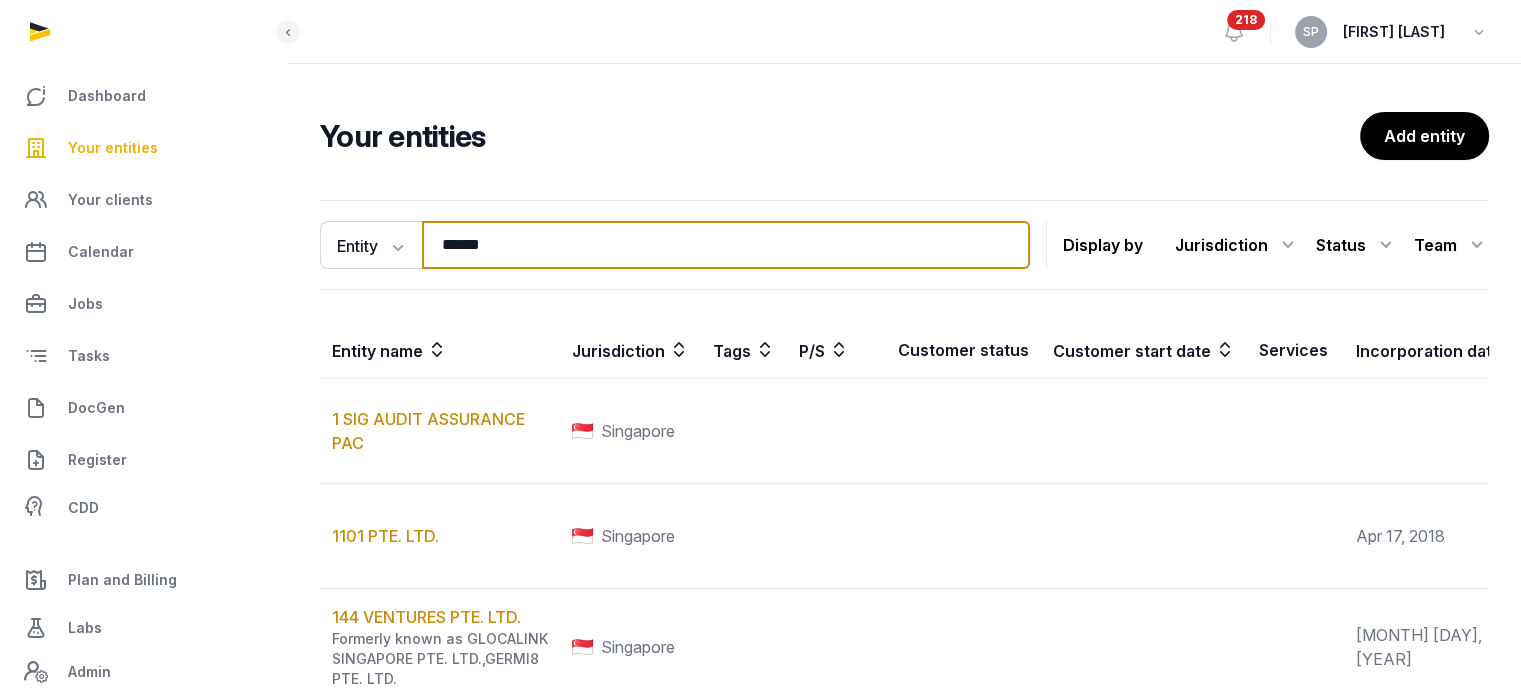 type on "******" 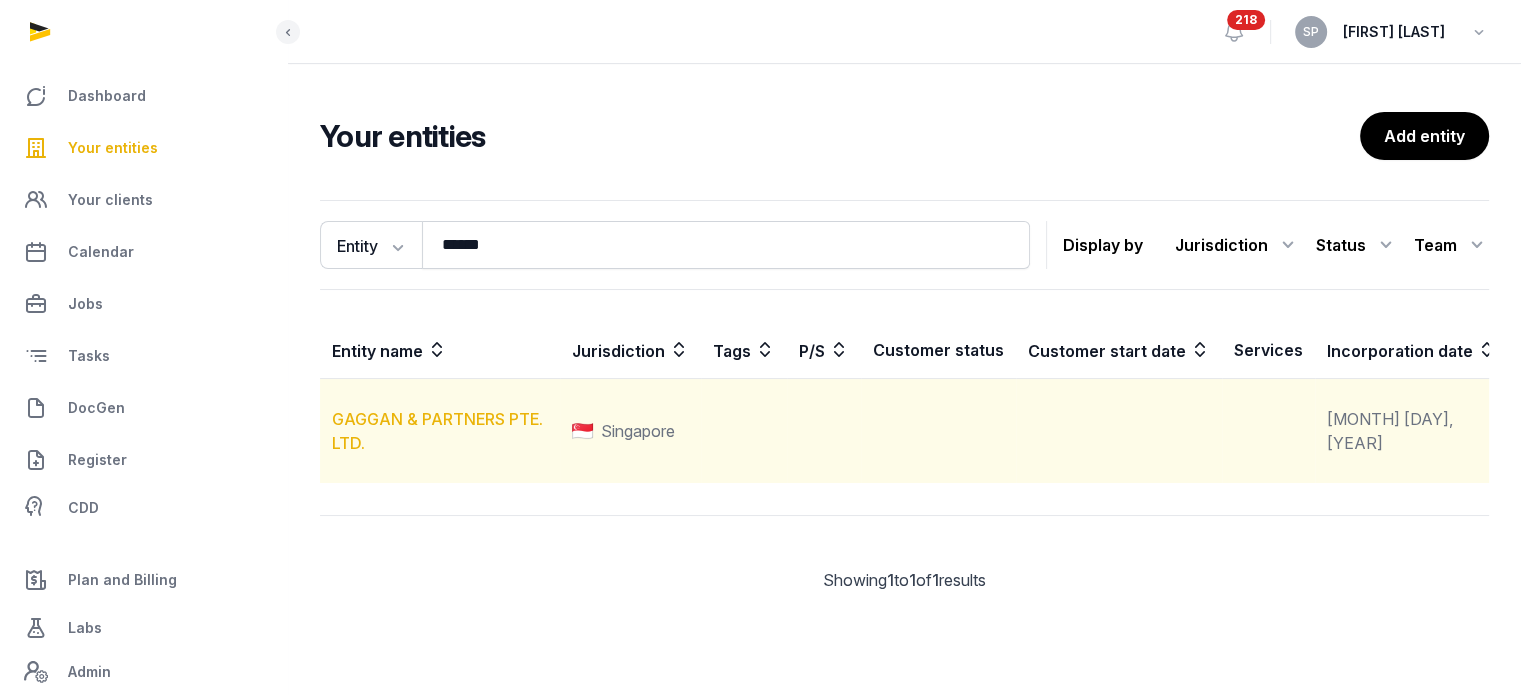 click on "GAGGAN & PARTNERS PTE. LTD." at bounding box center [437, 431] 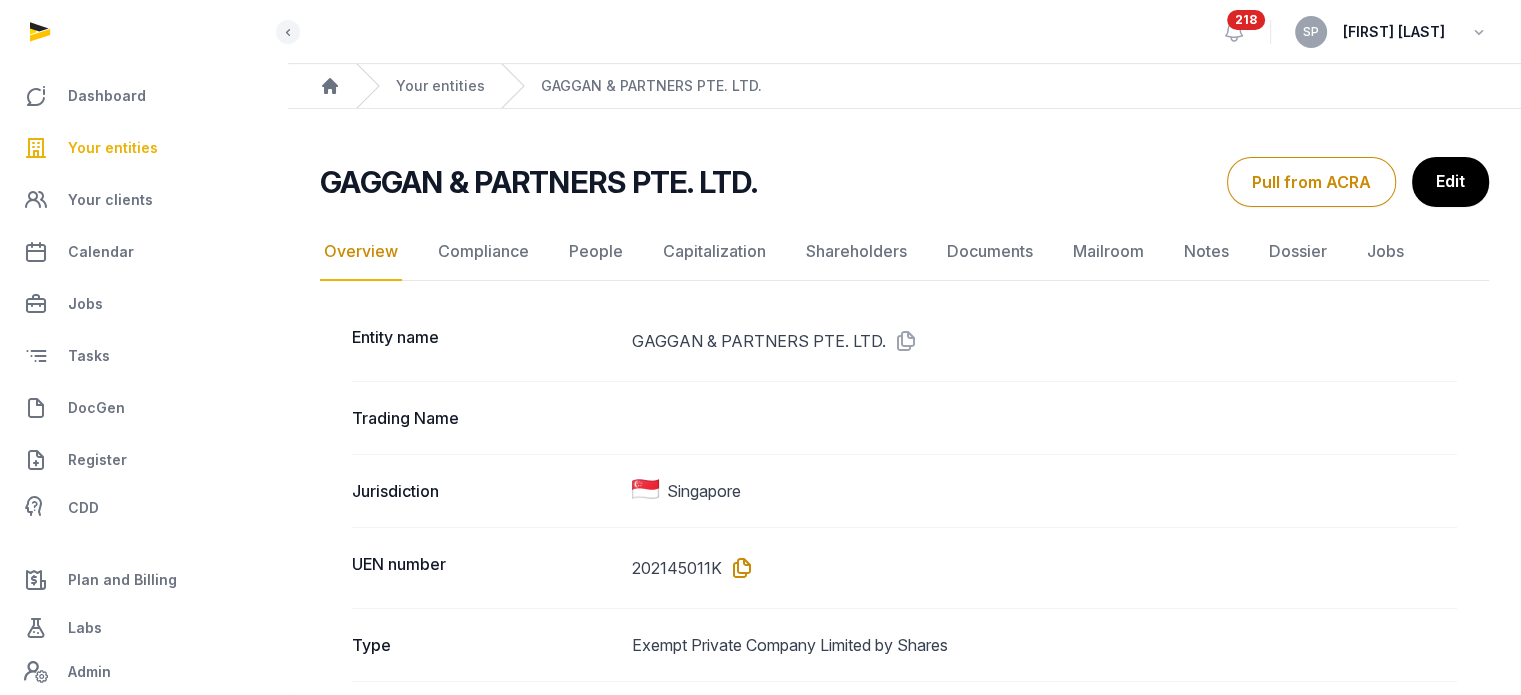 click at bounding box center [738, 568] 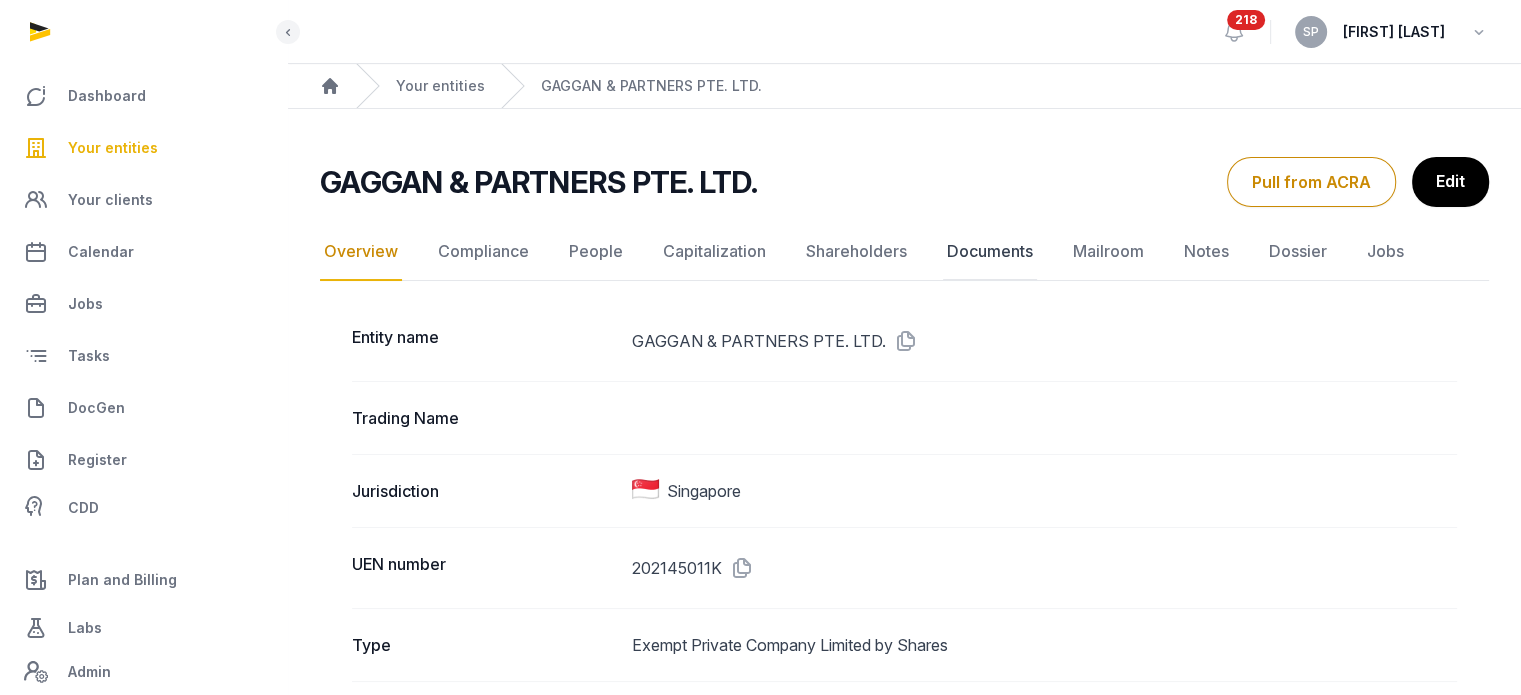 click on "Documents" 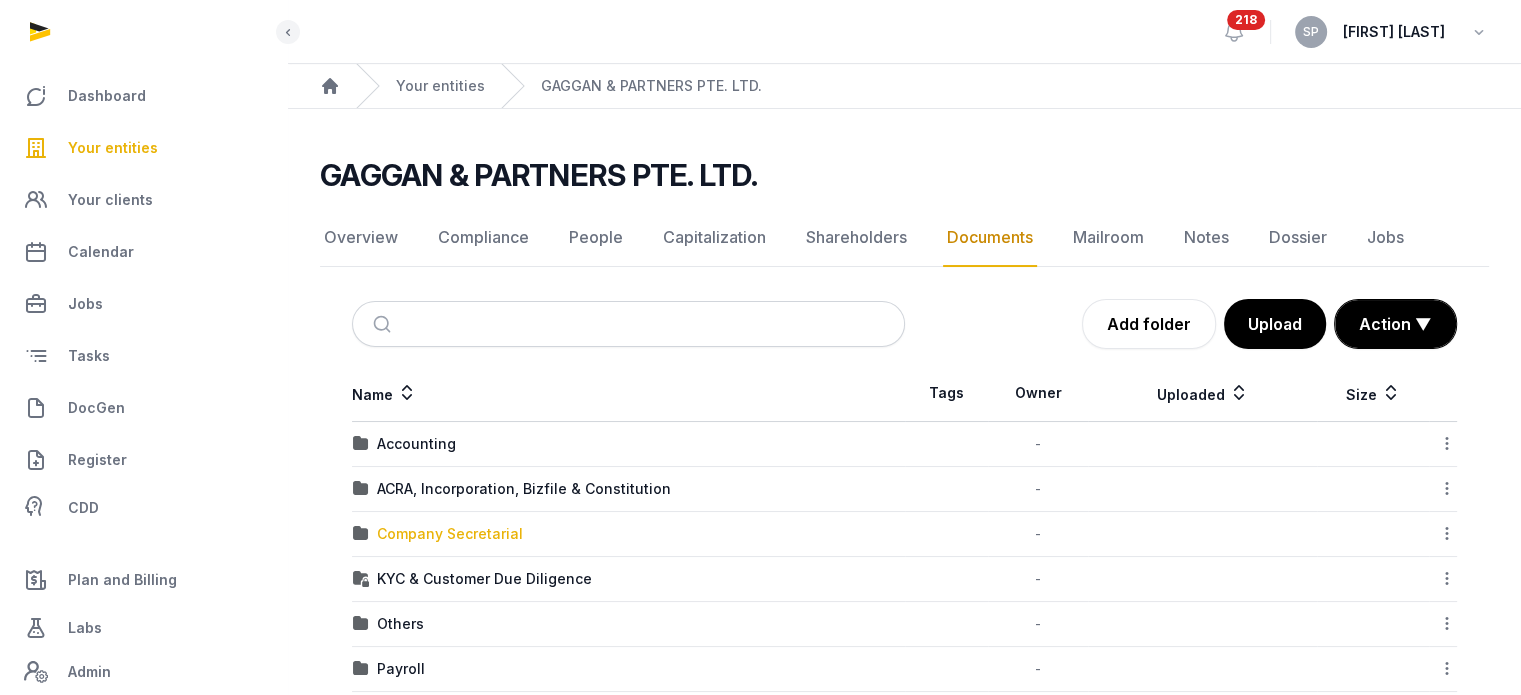 click on "Company Secretarial" at bounding box center [450, 534] 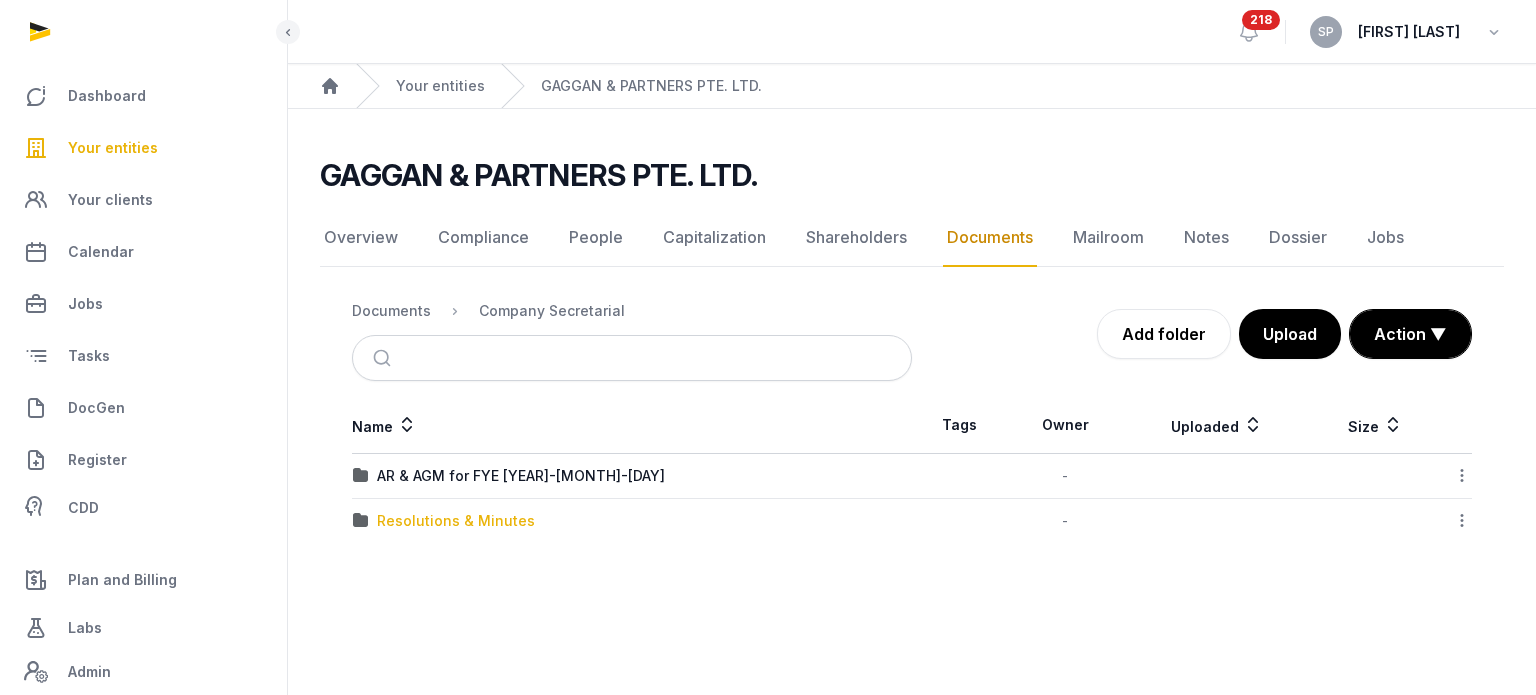 click on "Resolutions & Minutes" at bounding box center [456, 521] 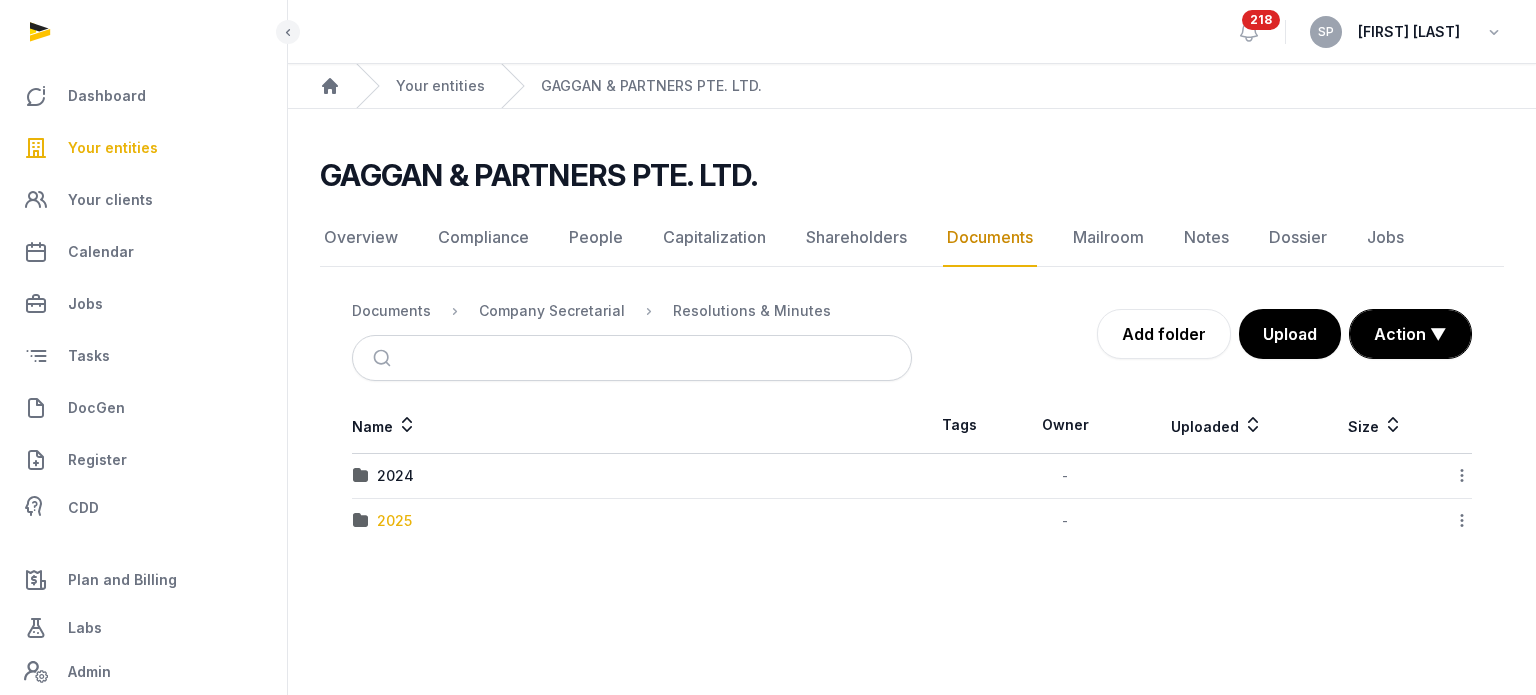 click on "2025" at bounding box center (394, 521) 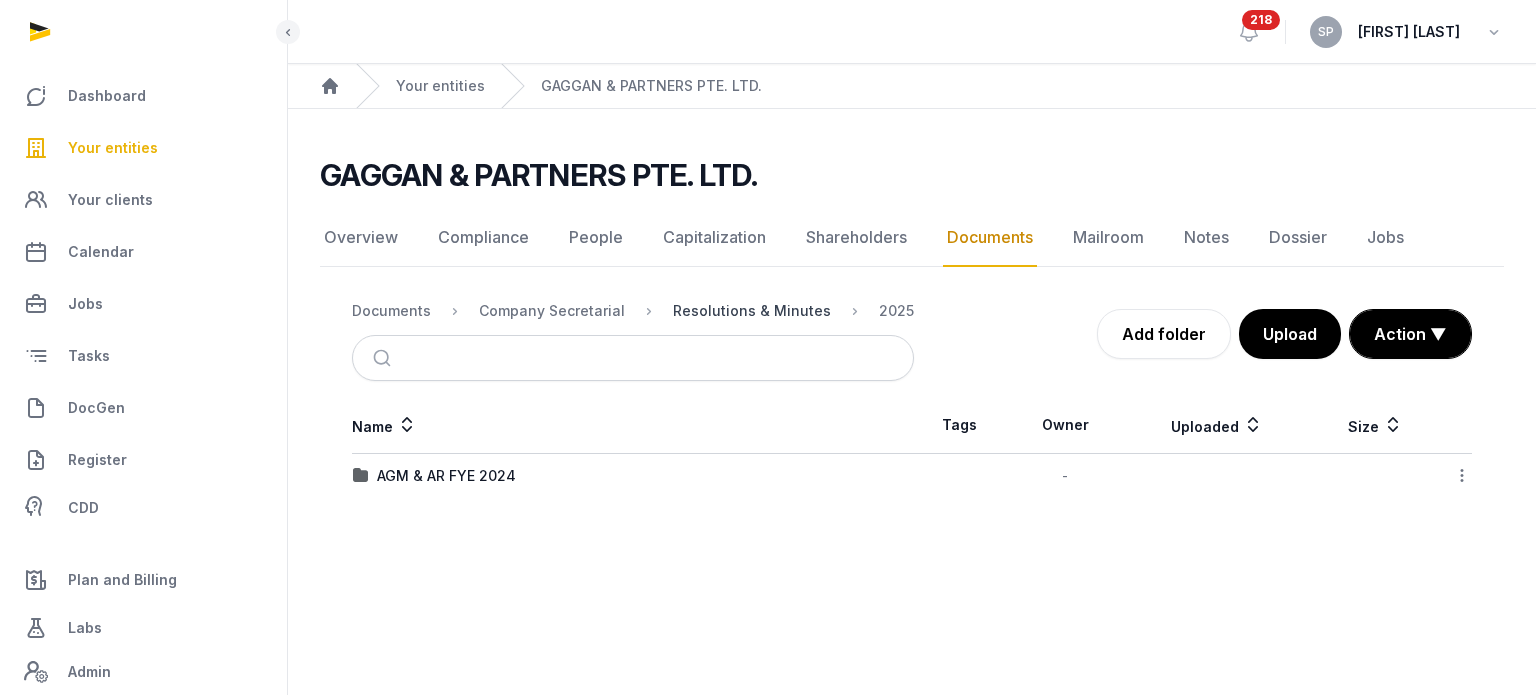 click on "Resolutions & Minutes" at bounding box center (752, 311) 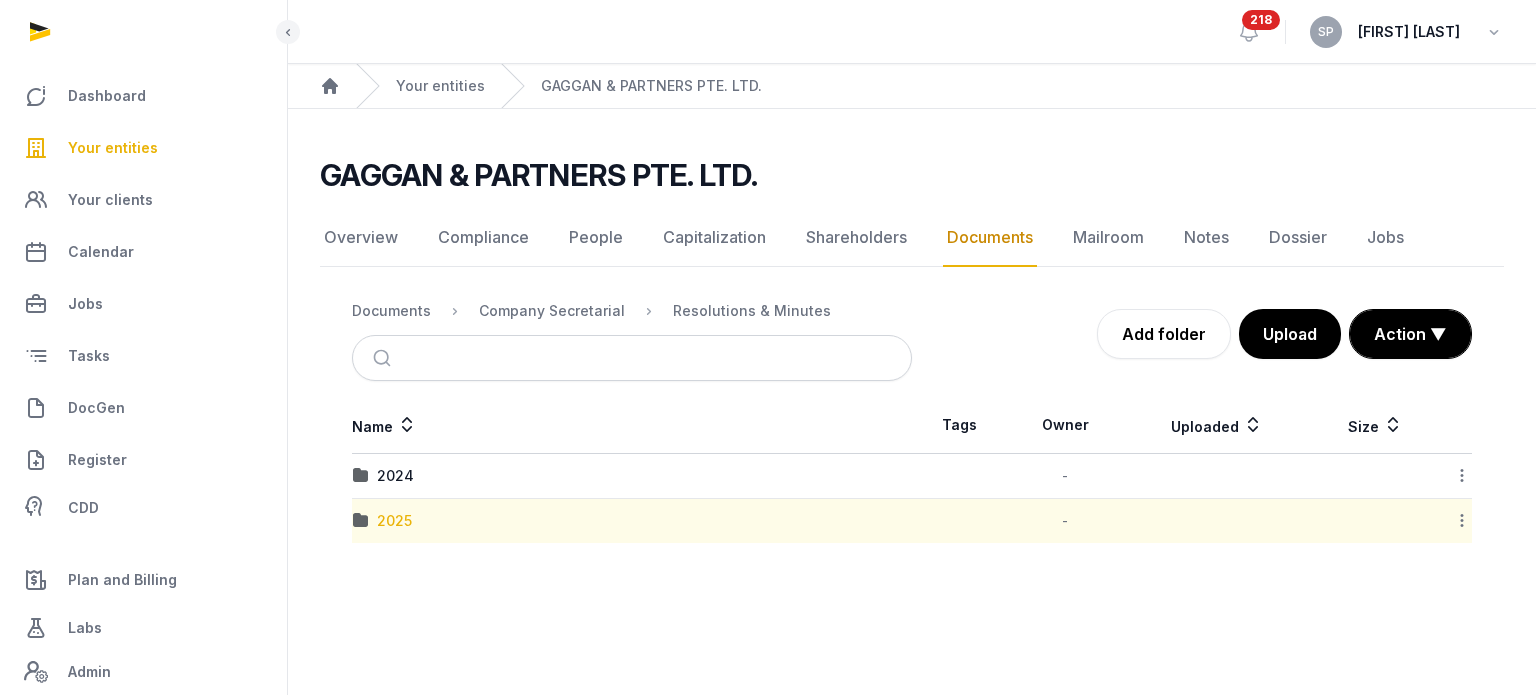 click on "2025" at bounding box center (394, 521) 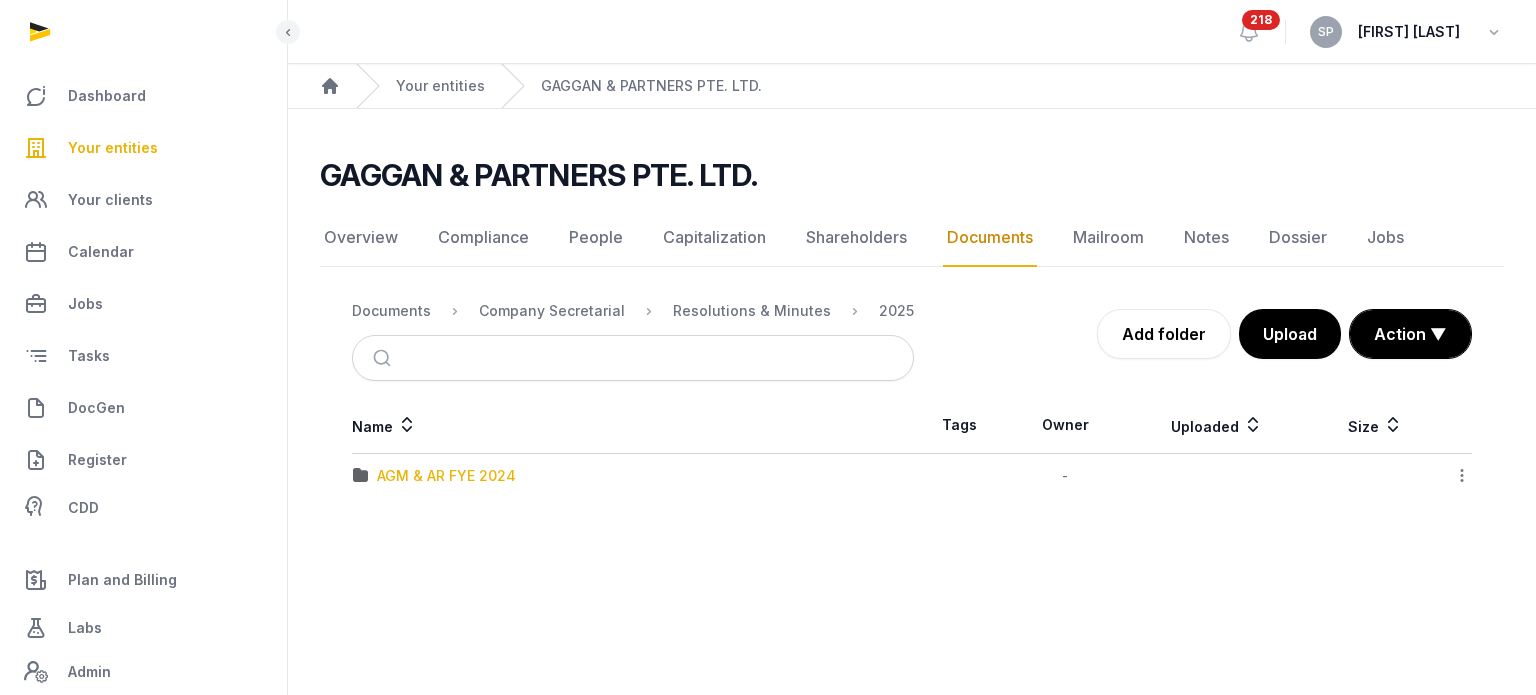 click on "AGM & AR FYE 2024" at bounding box center [446, 476] 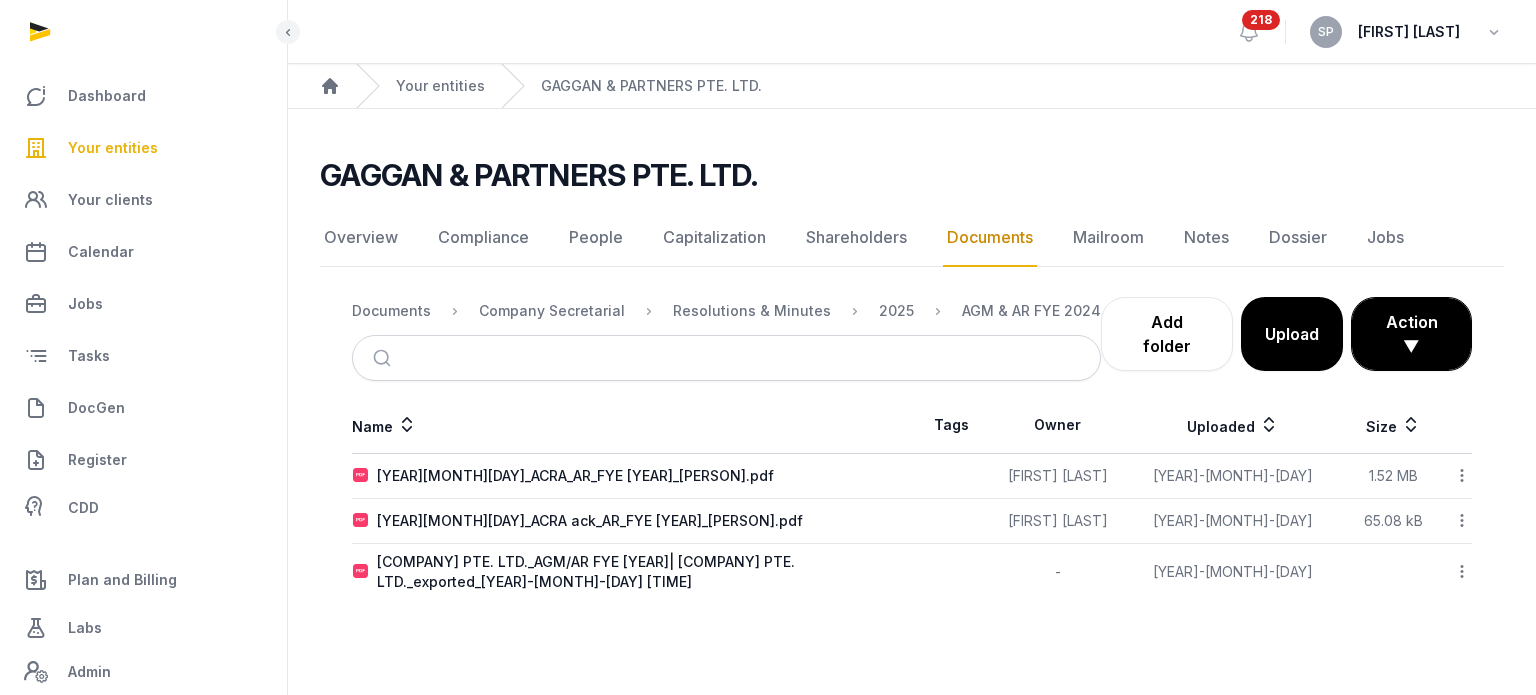 click on "Resolutions & Minutes" at bounding box center (736, 311) 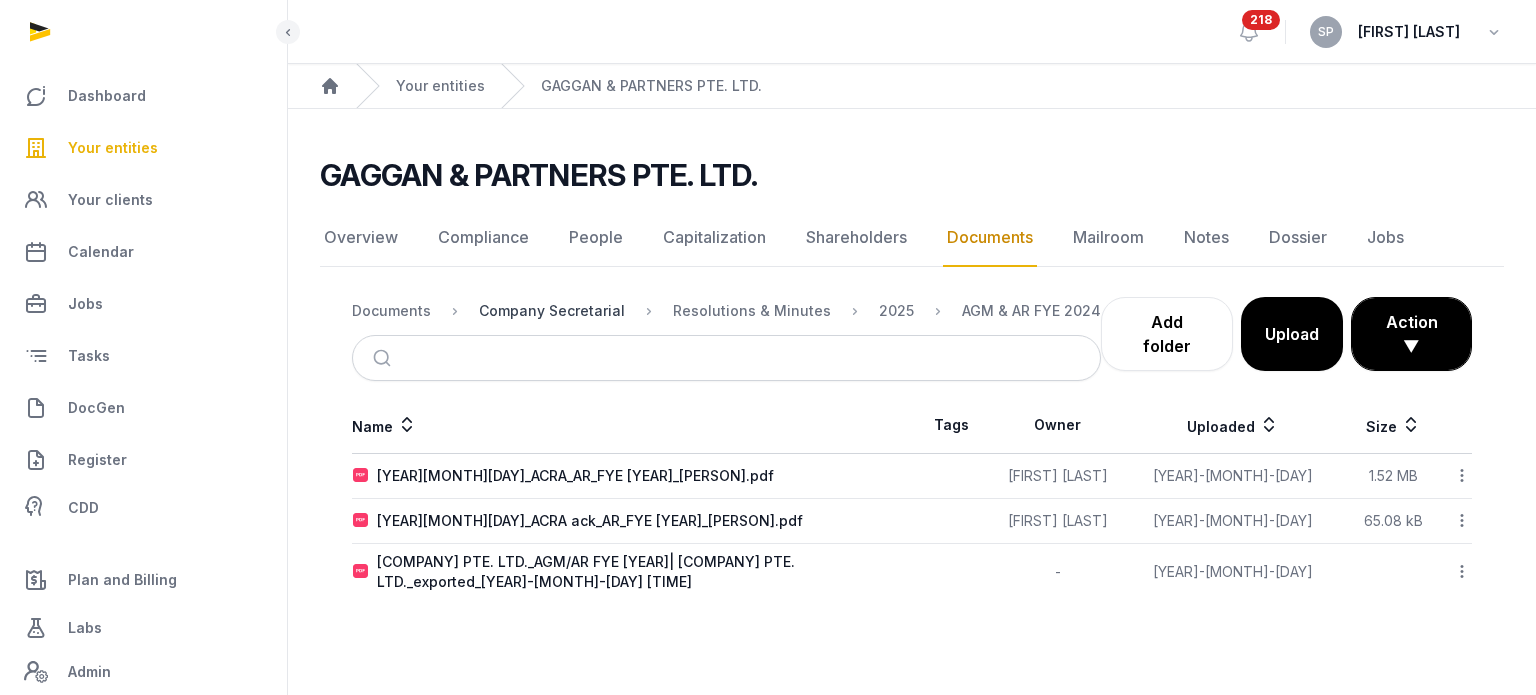 click on "Company Secretarial" at bounding box center [552, 311] 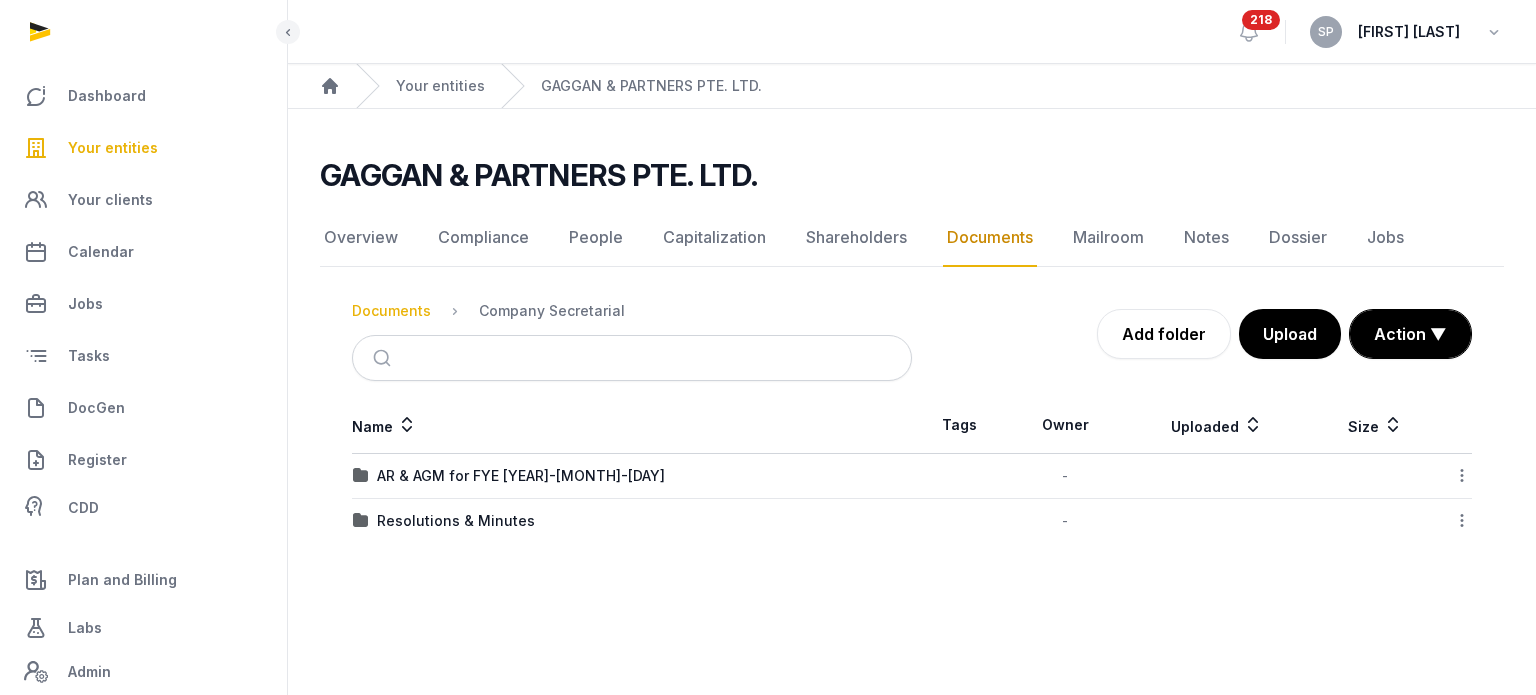click on "Documents" at bounding box center [391, 311] 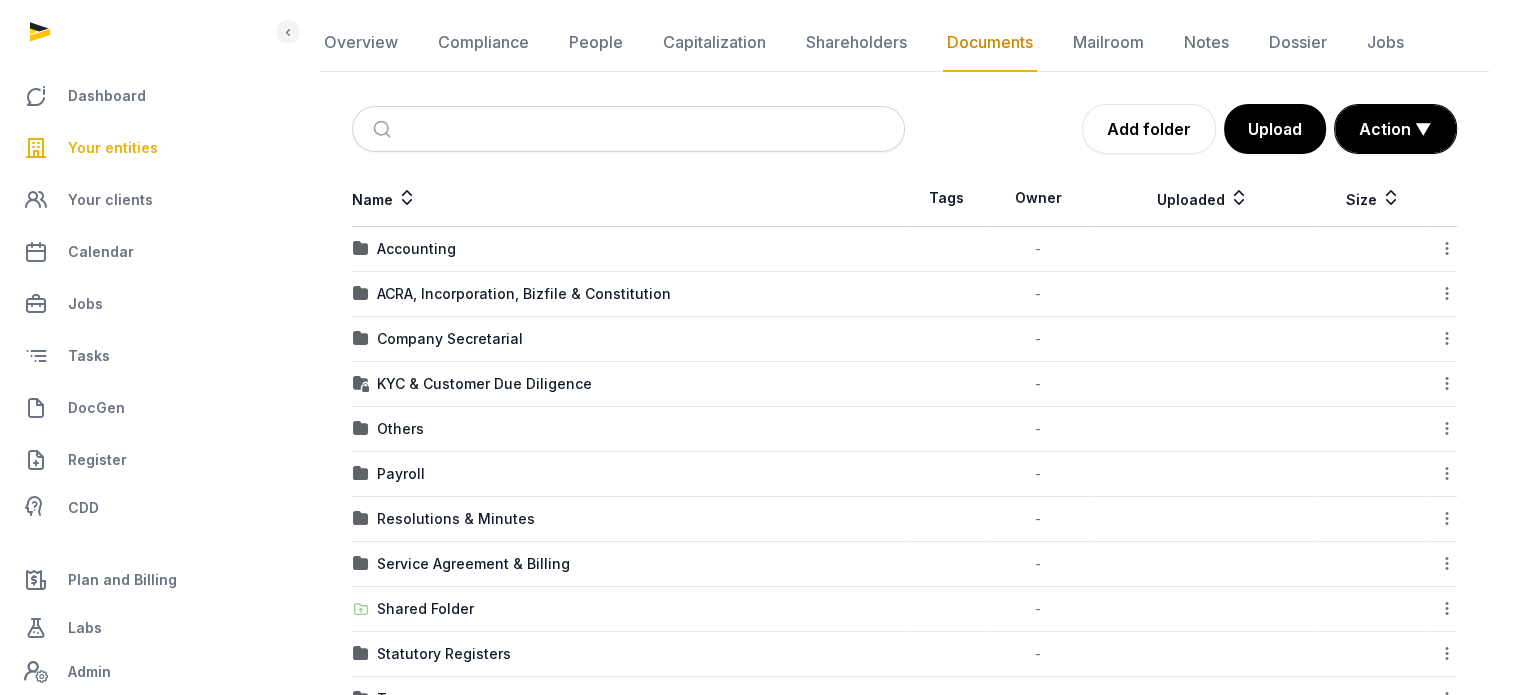 scroll, scrollTop: 193, scrollLeft: 0, axis: vertical 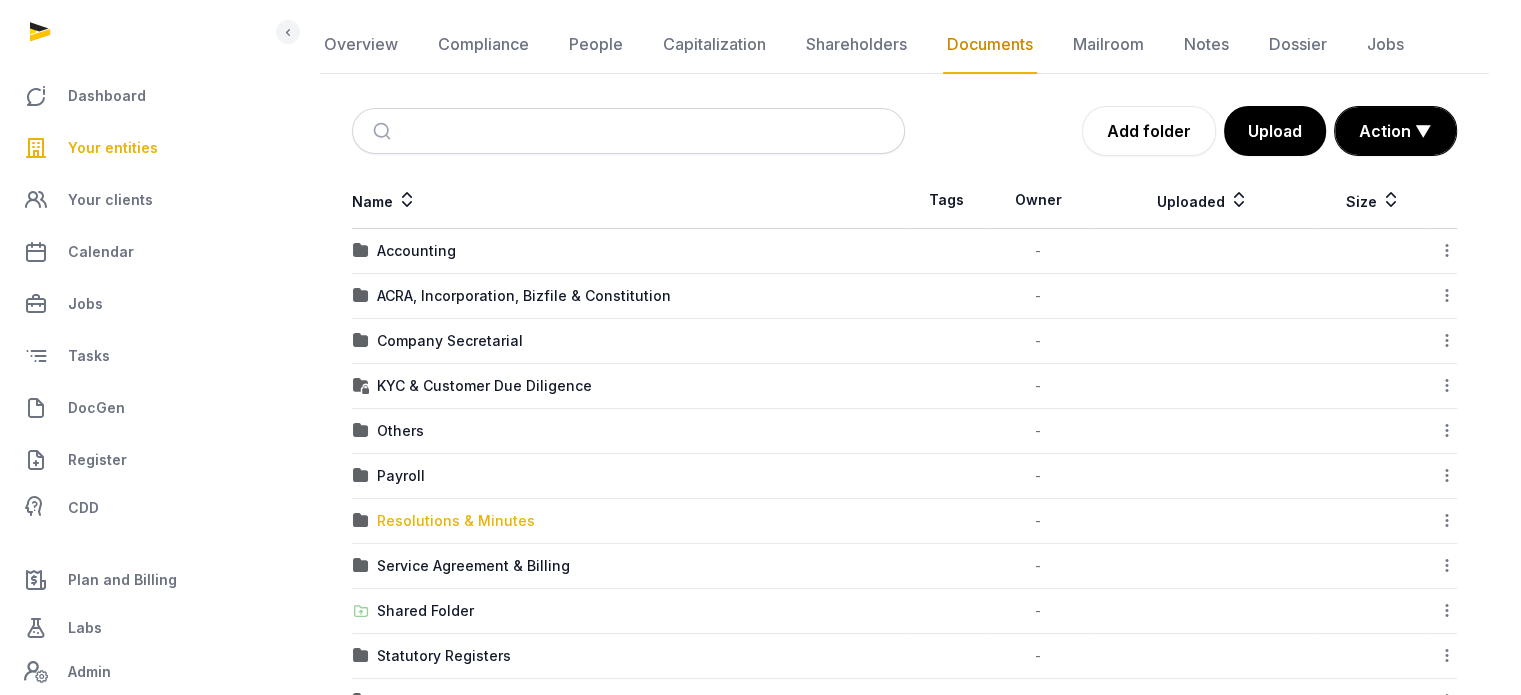 click on "Resolutions & Minutes" at bounding box center [456, 521] 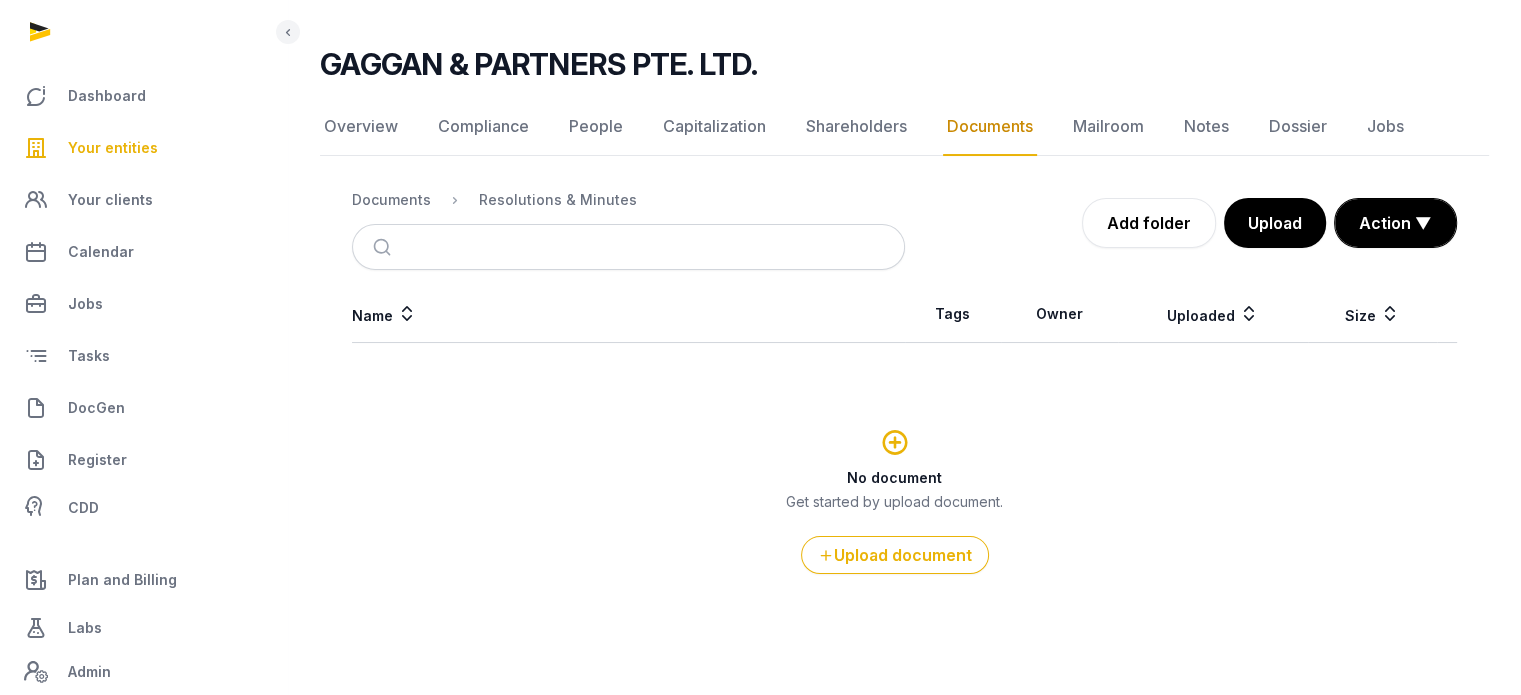 scroll, scrollTop: 108, scrollLeft: 0, axis: vertical 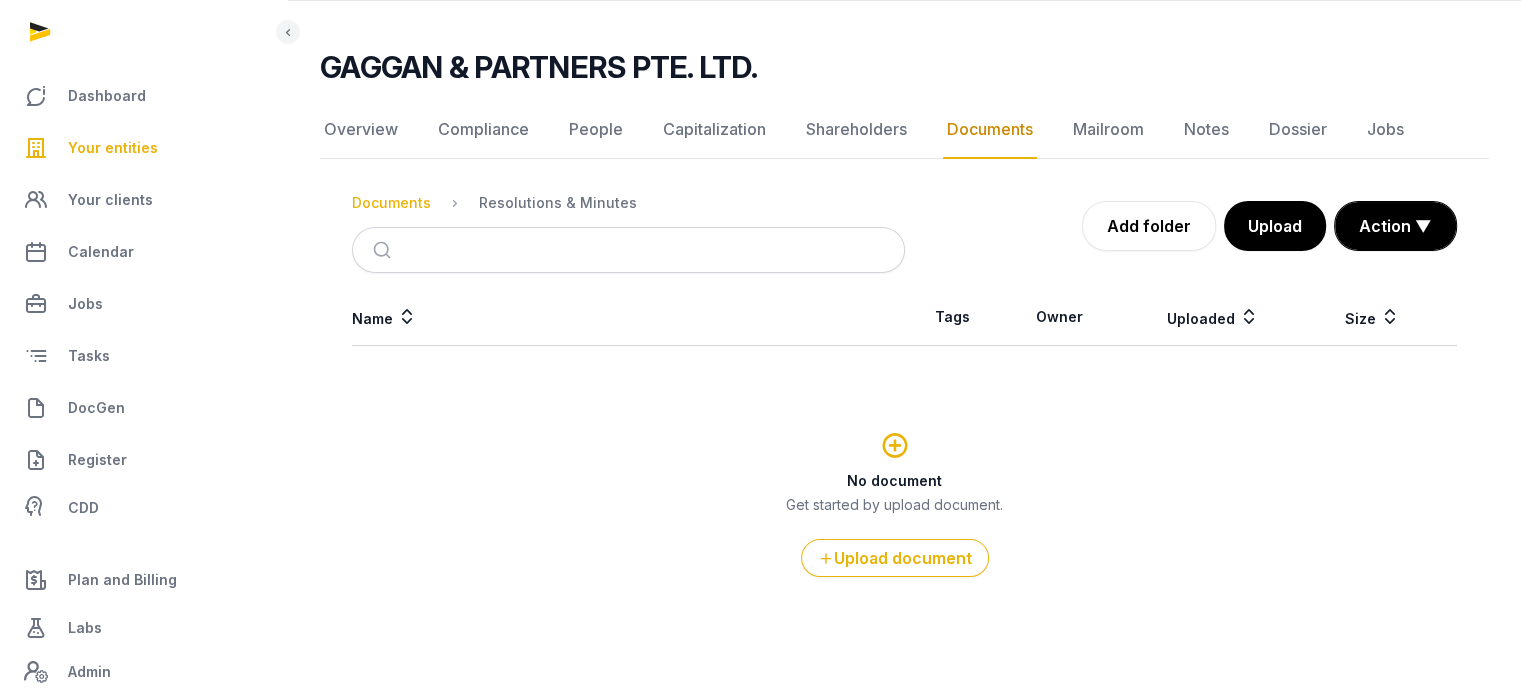 click on "Documents" at bounding box center [391, 203] 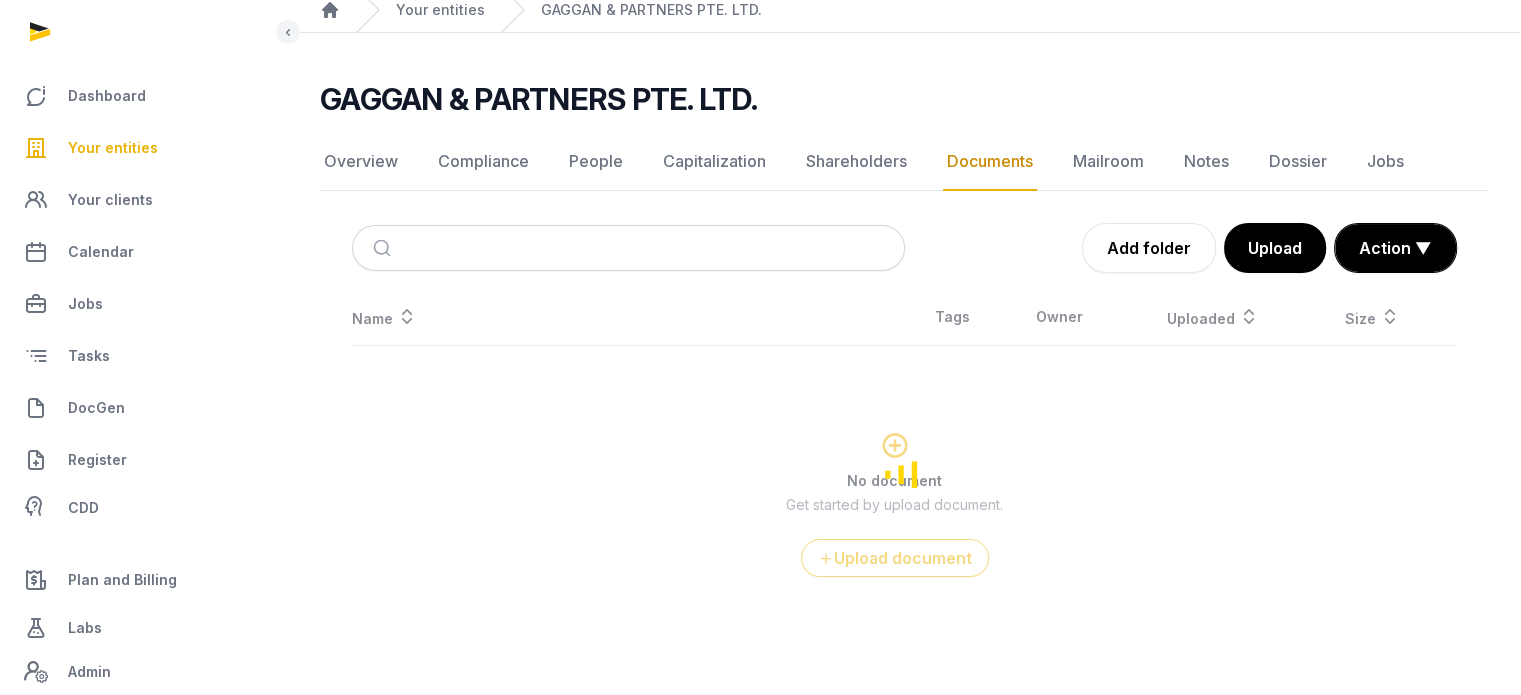 scroll, scrollTop: 193, scrollLeft: 0, axis: vertical 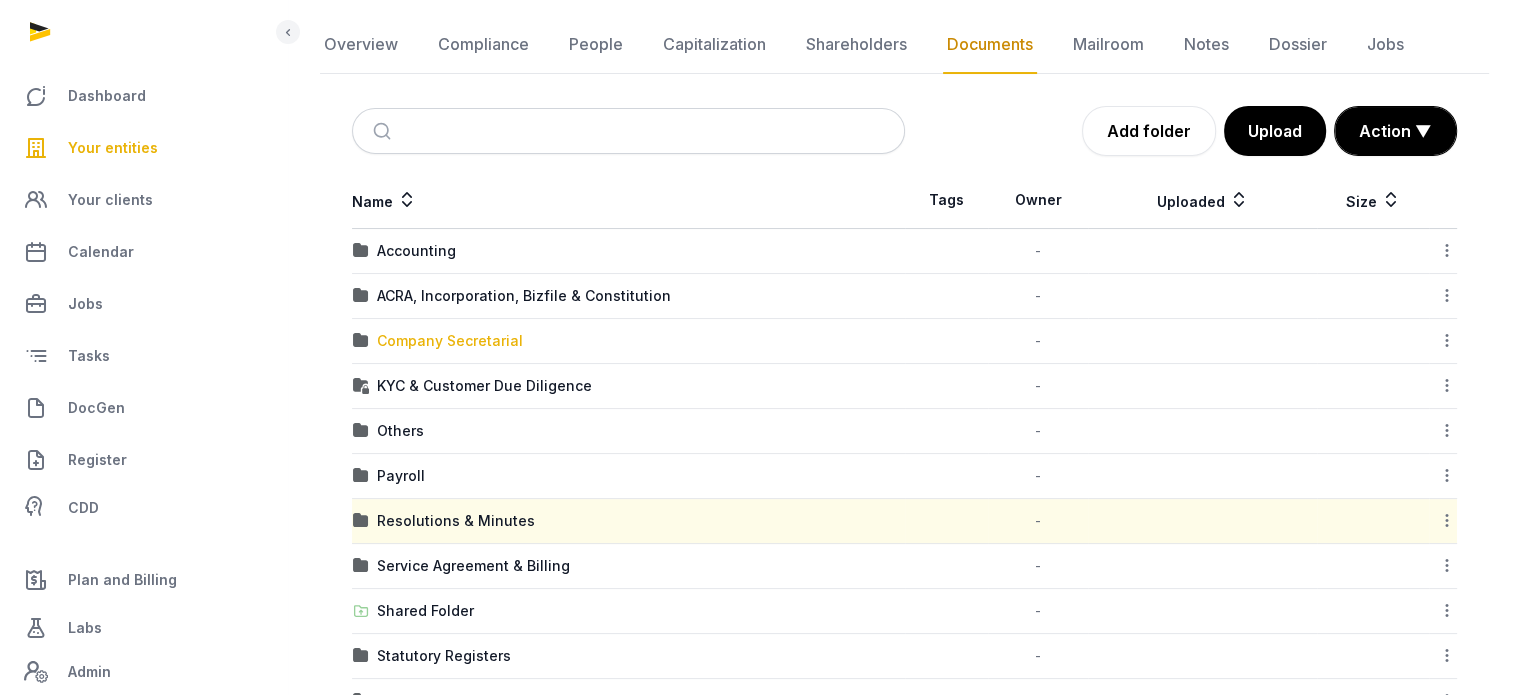 click on "Company Secretarial" at bounding box center (450, 341) 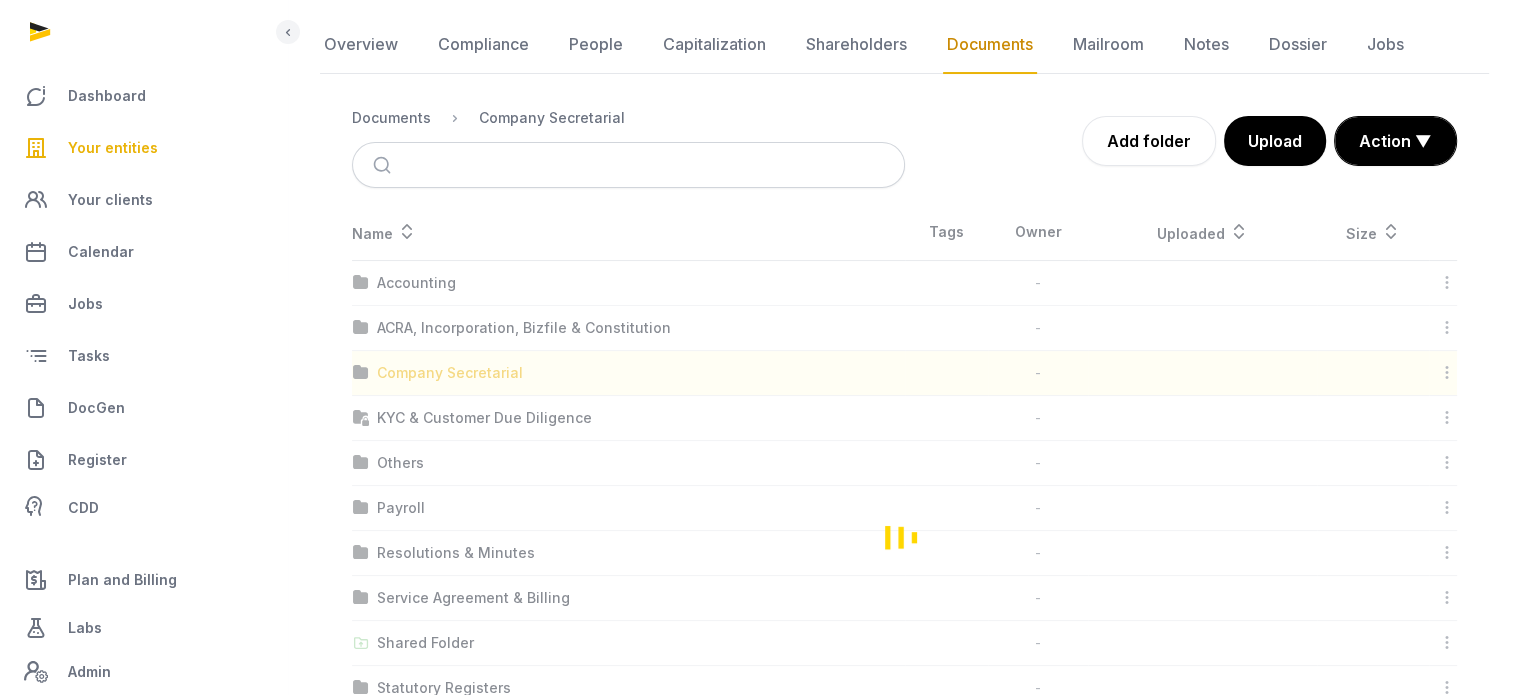 scroll, scrollTop: 0, scrollLeft: 0, axis: both 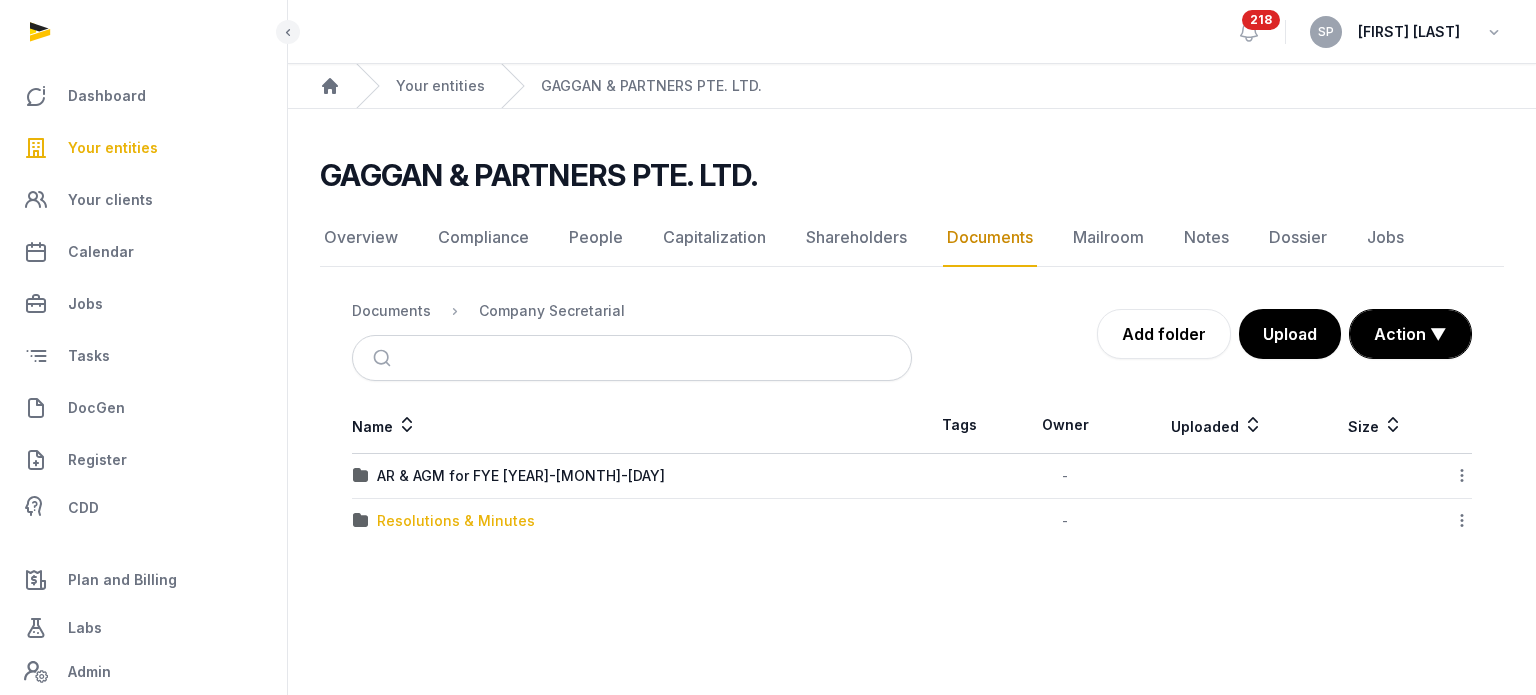 click on "Resolutions & Minutes" at bounding box center (456, 521) 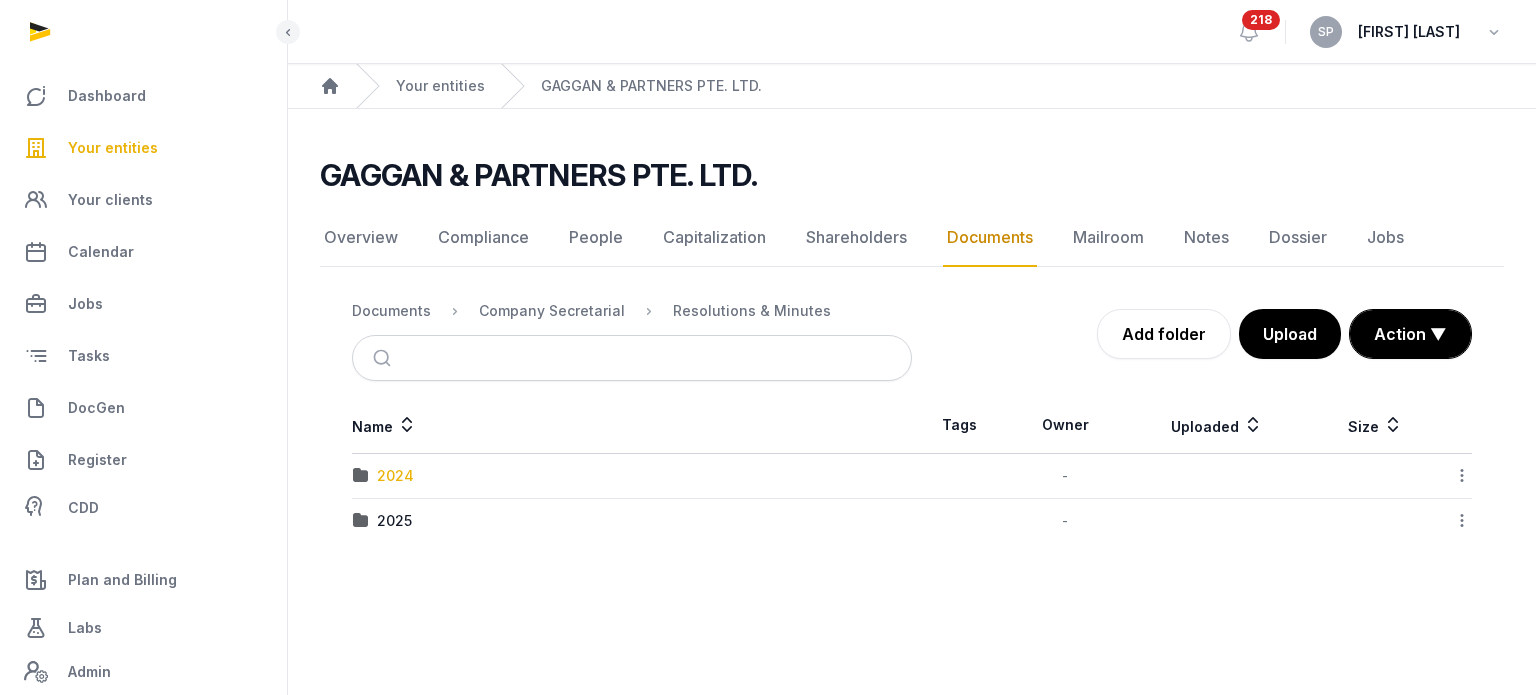 click on "2024" at bounding box center [395, 476] 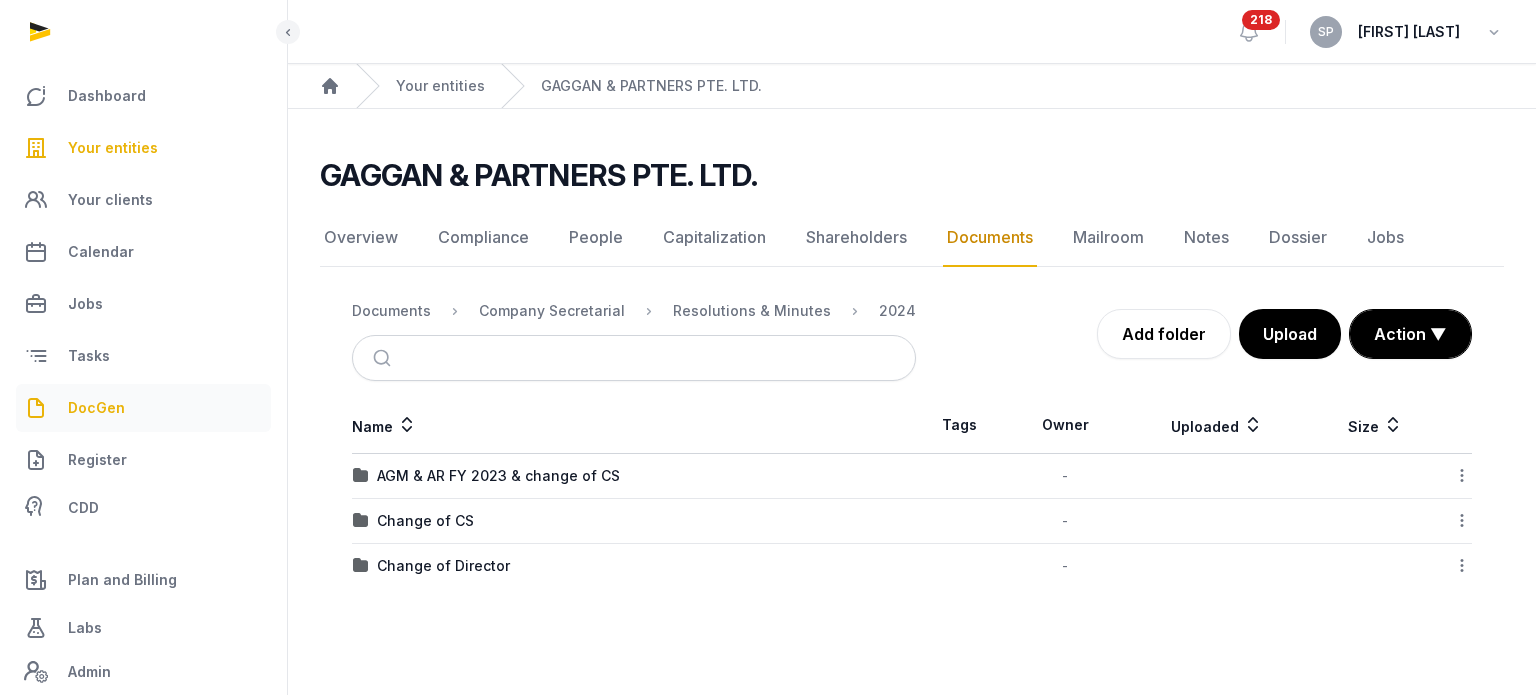 click on "DocGen" at bounding box center (143, 408) 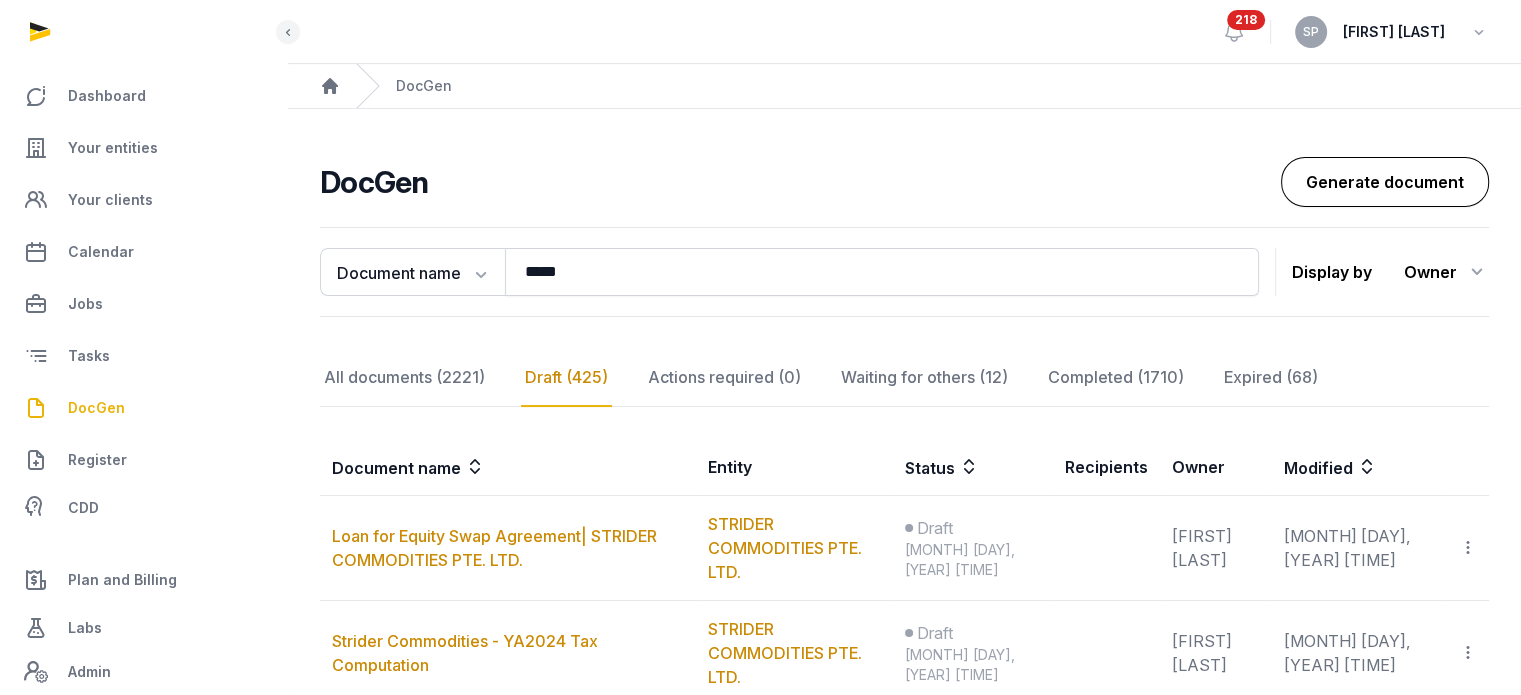 click on "Generate document" at bounding box center [1385, 182] 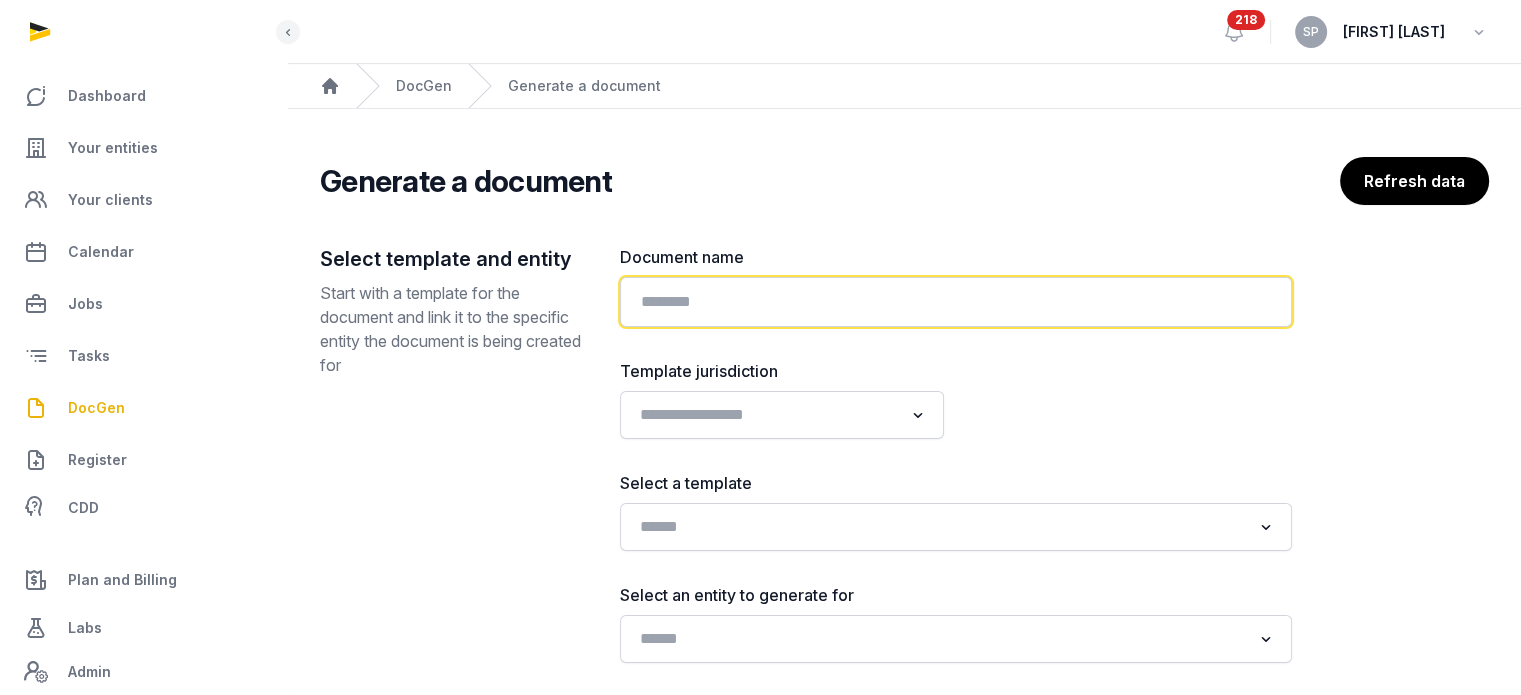 click 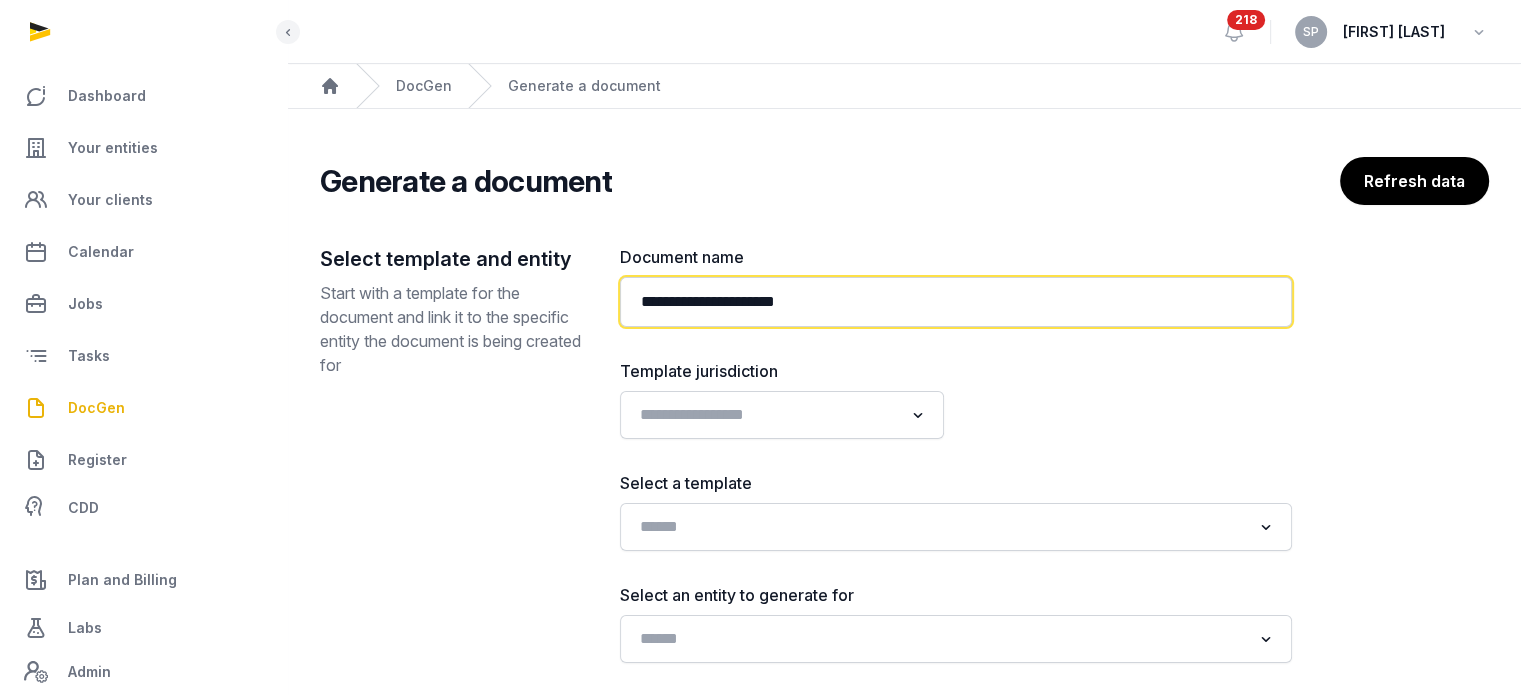 paste on "**********" 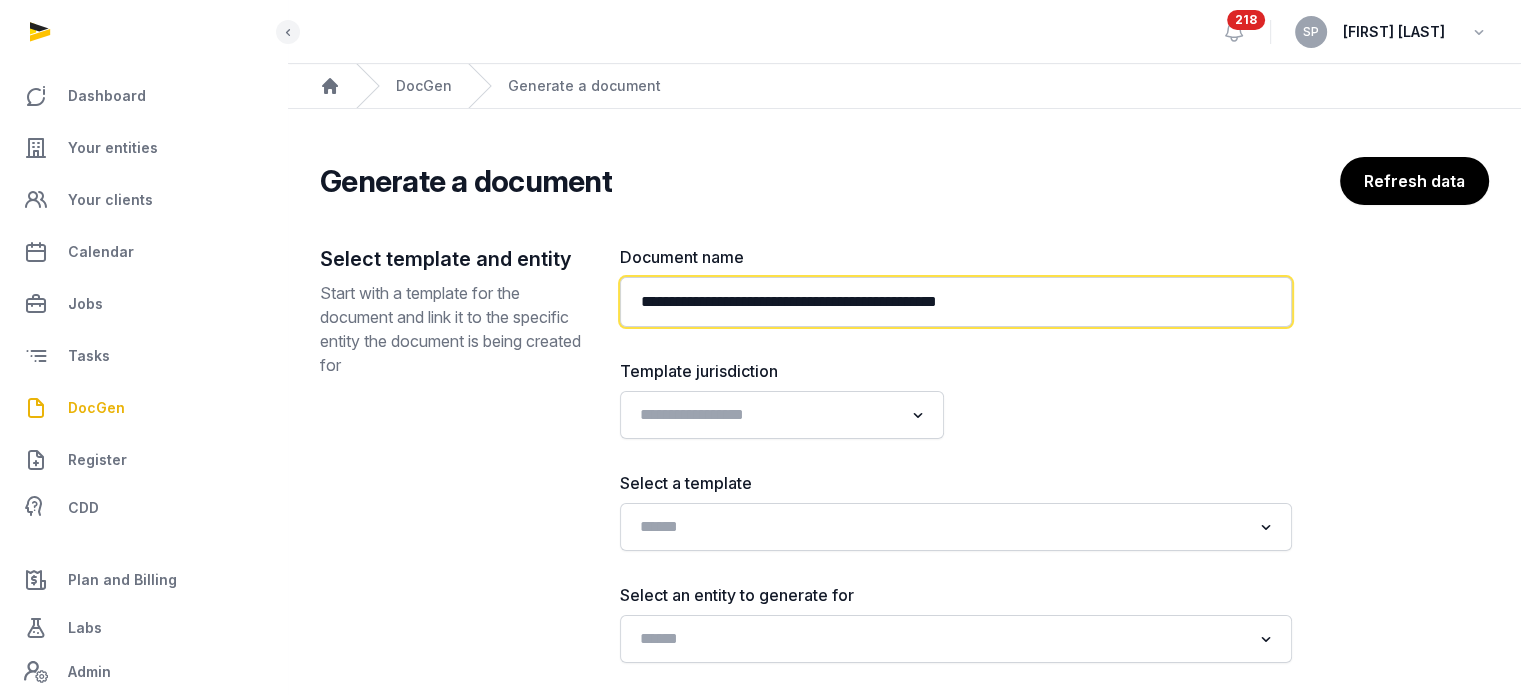 type on "**********" 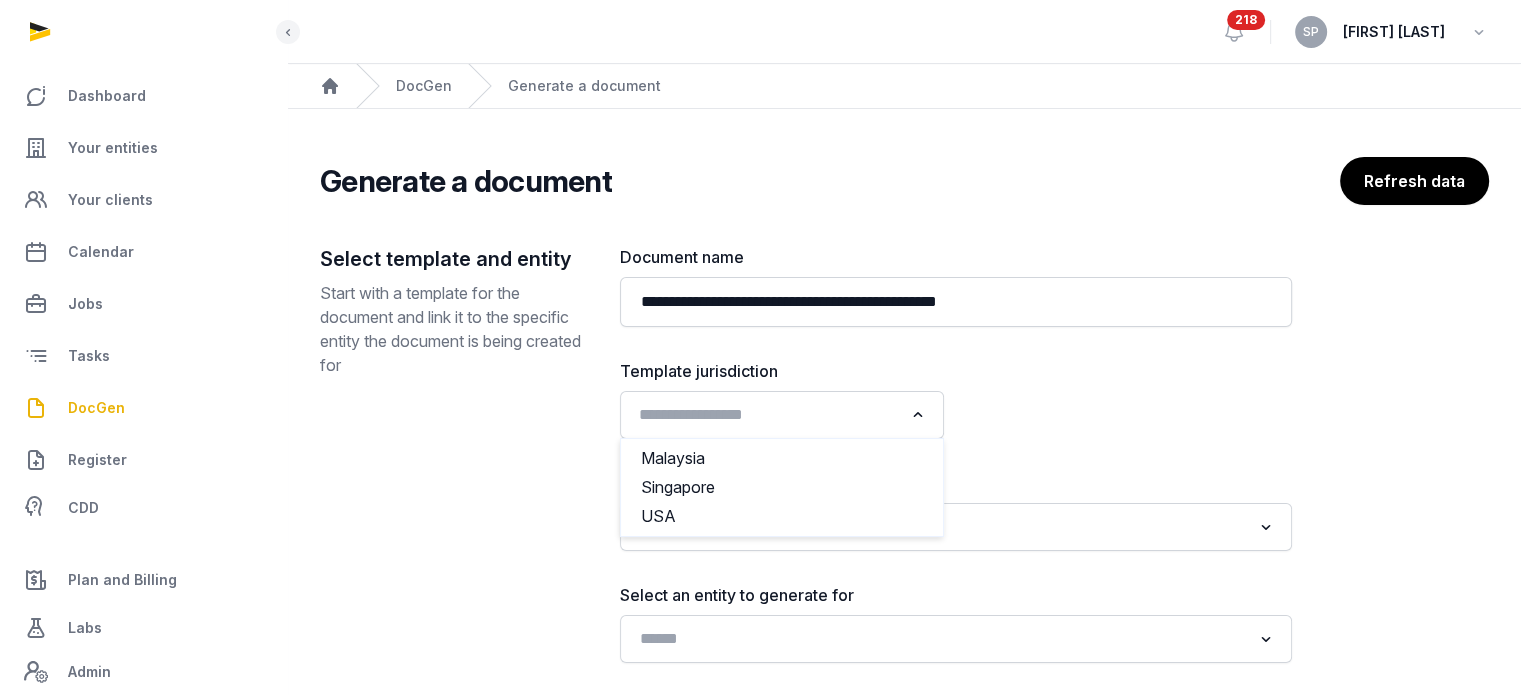 click 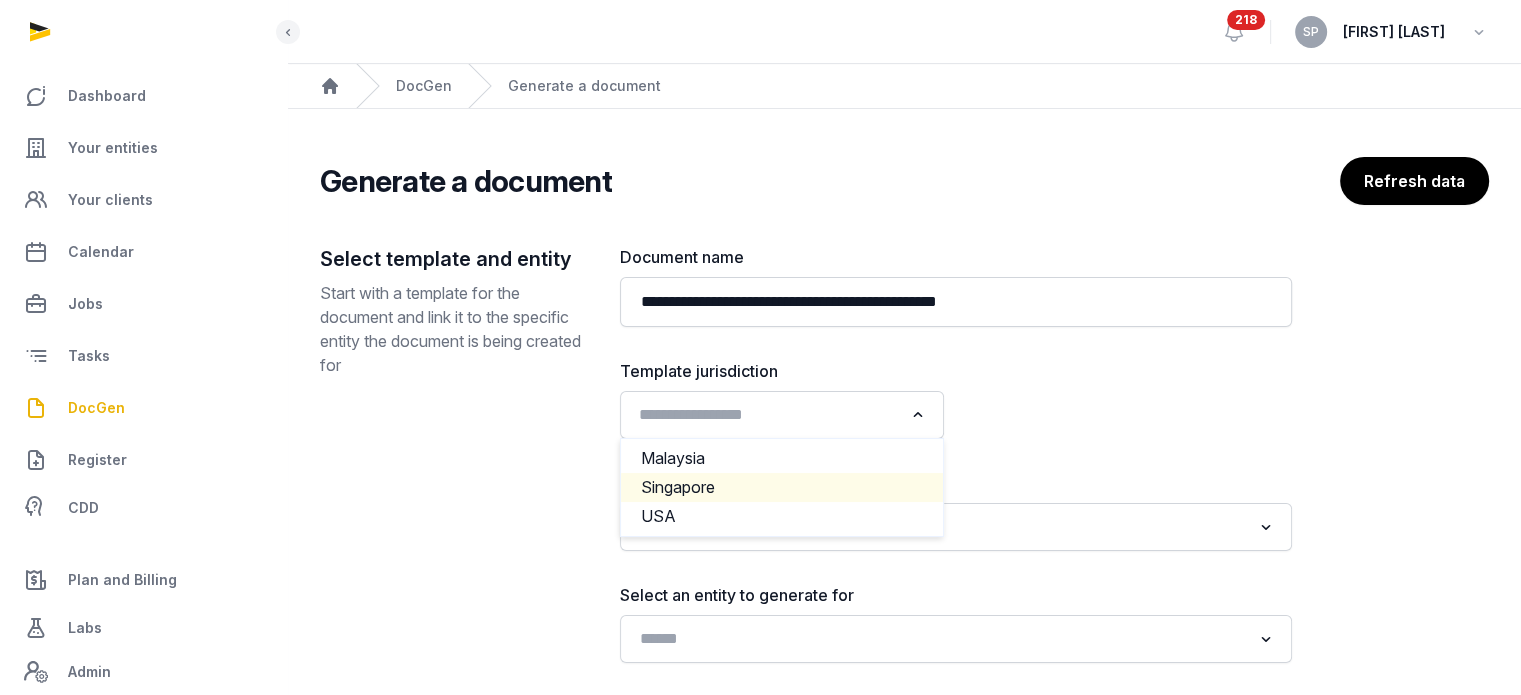 click on "Singapore" 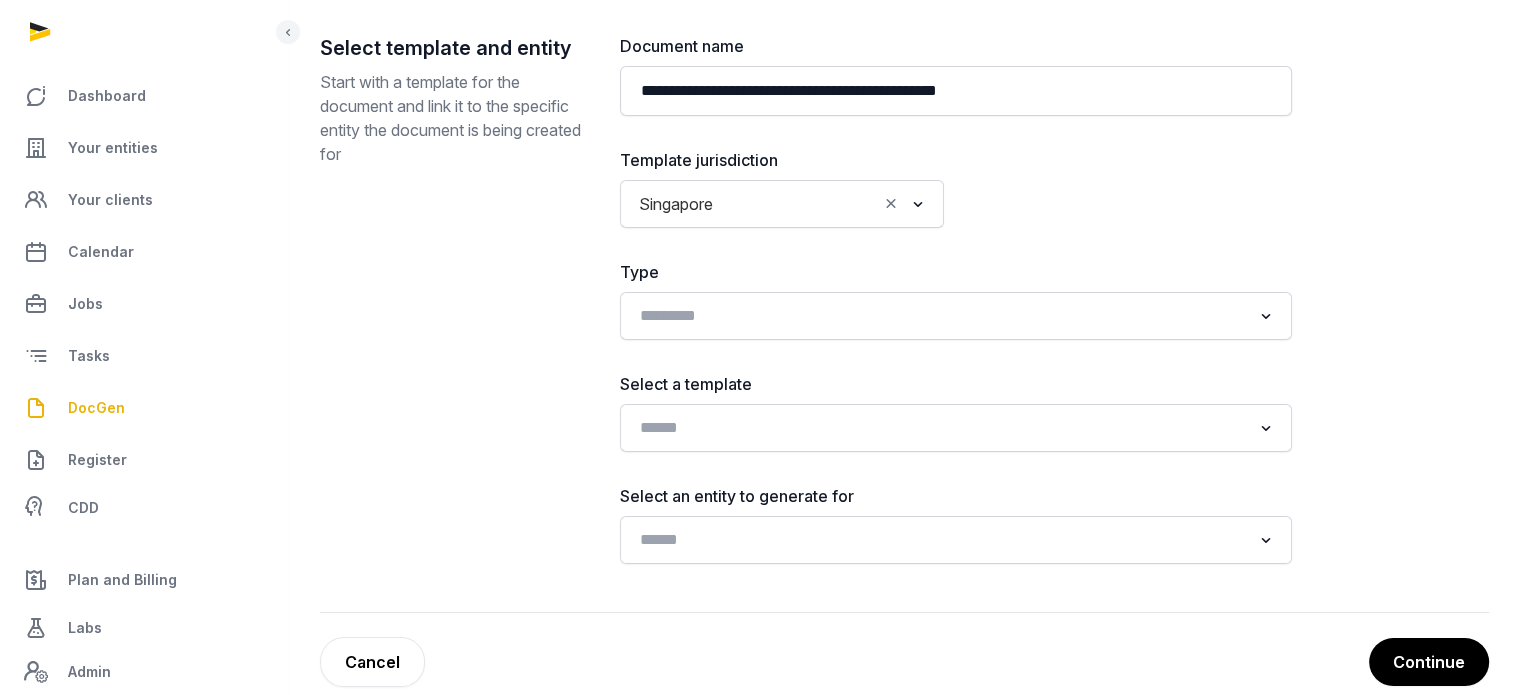 scroll, scrollTop: 232, scrollLeft: 0, axis: vertical 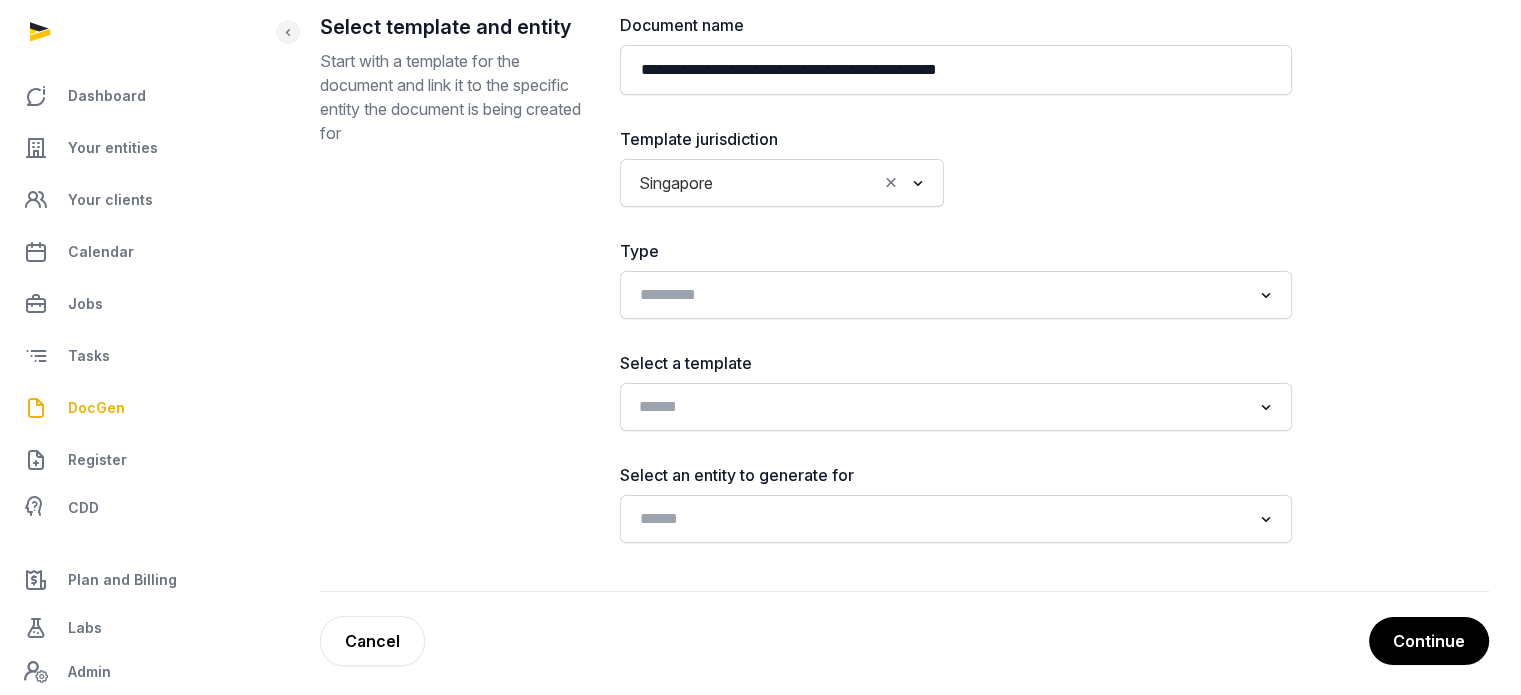 click 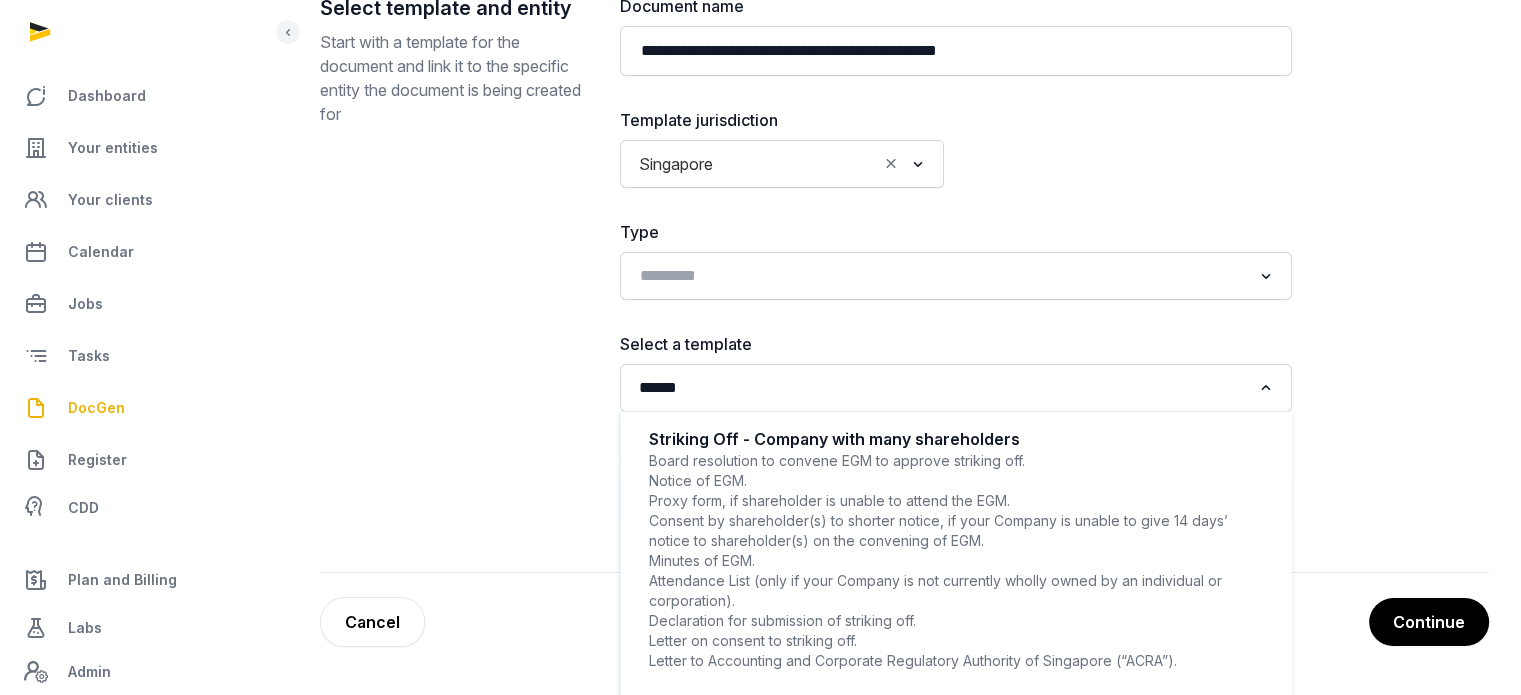 scroll, scrollTop: 316, scrollLeft: 0, axis: vertical 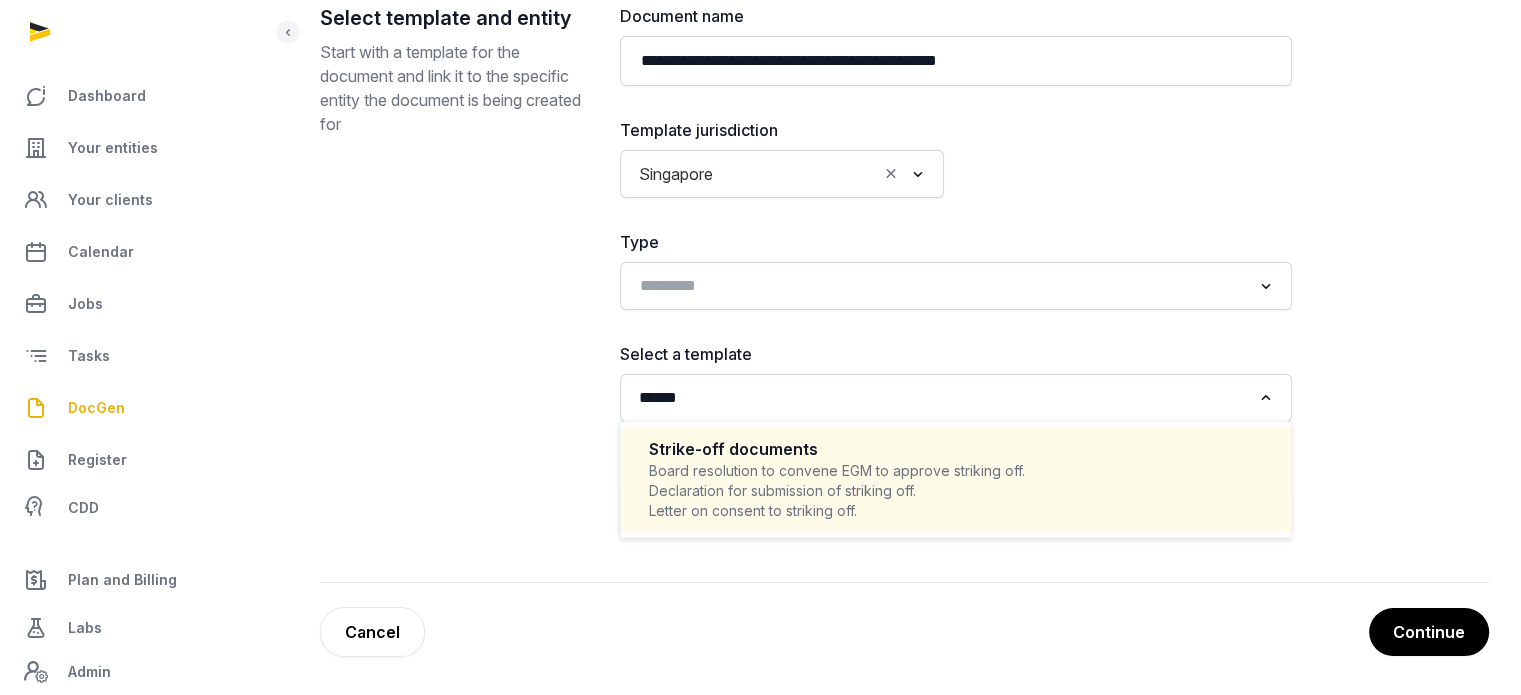 click on "Board resolution to convene EGM to approve striking off.
Declaration for submission of striking off.
Letter on consent to striking off." at bounding box center [956, 491] 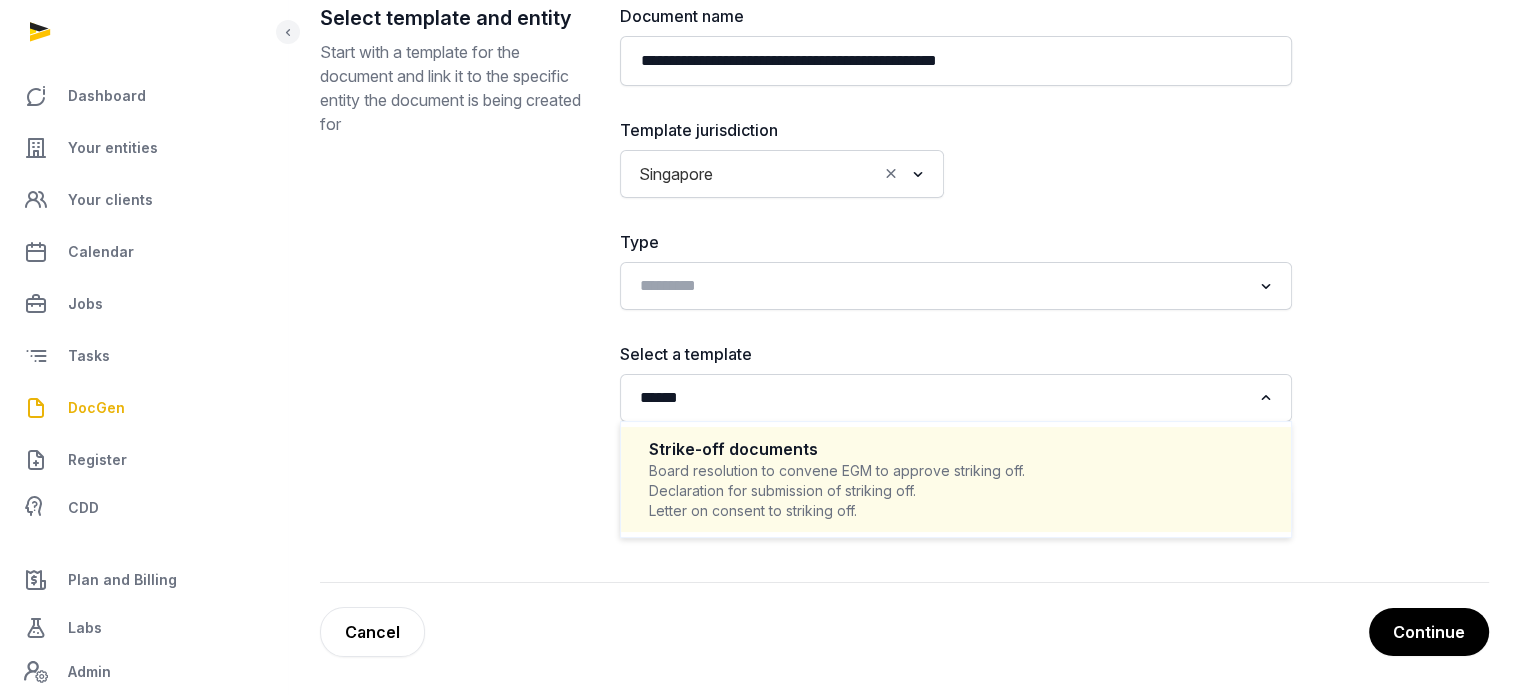 type 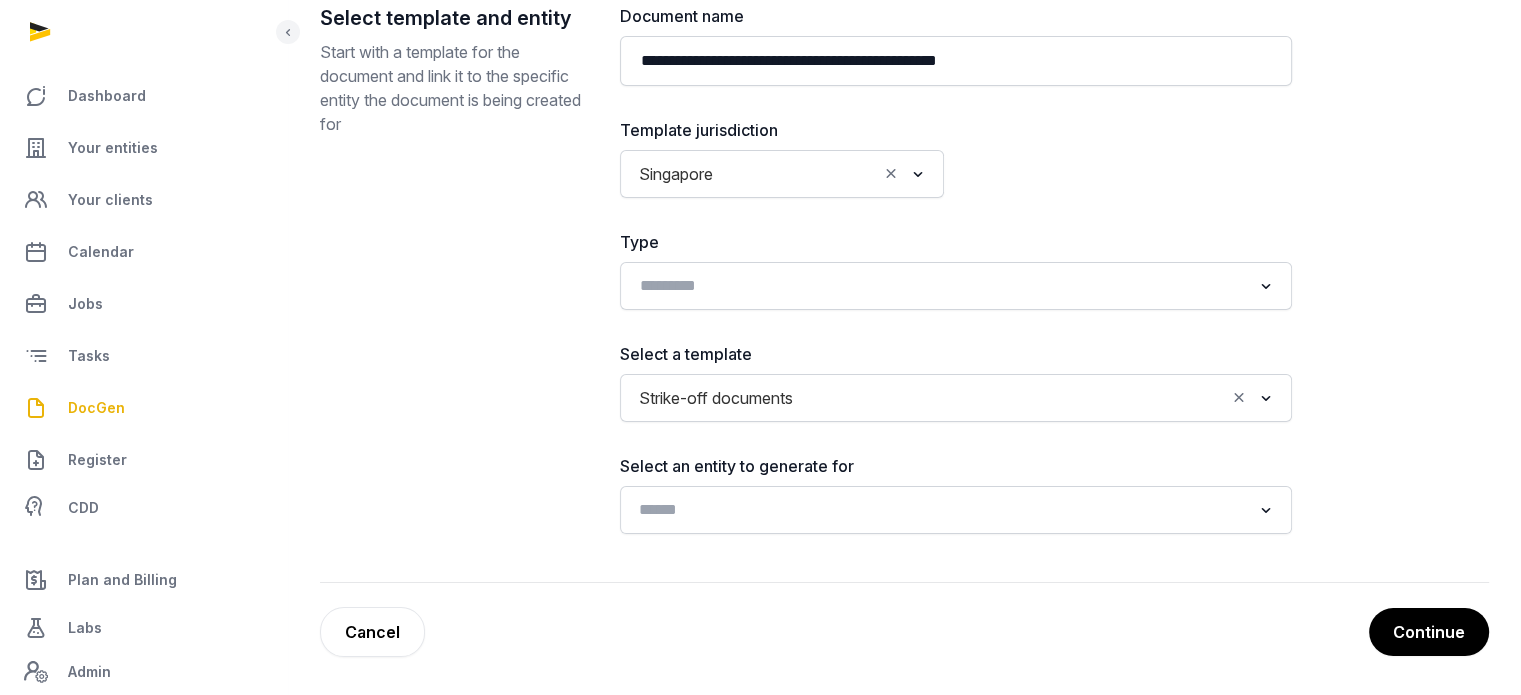 click 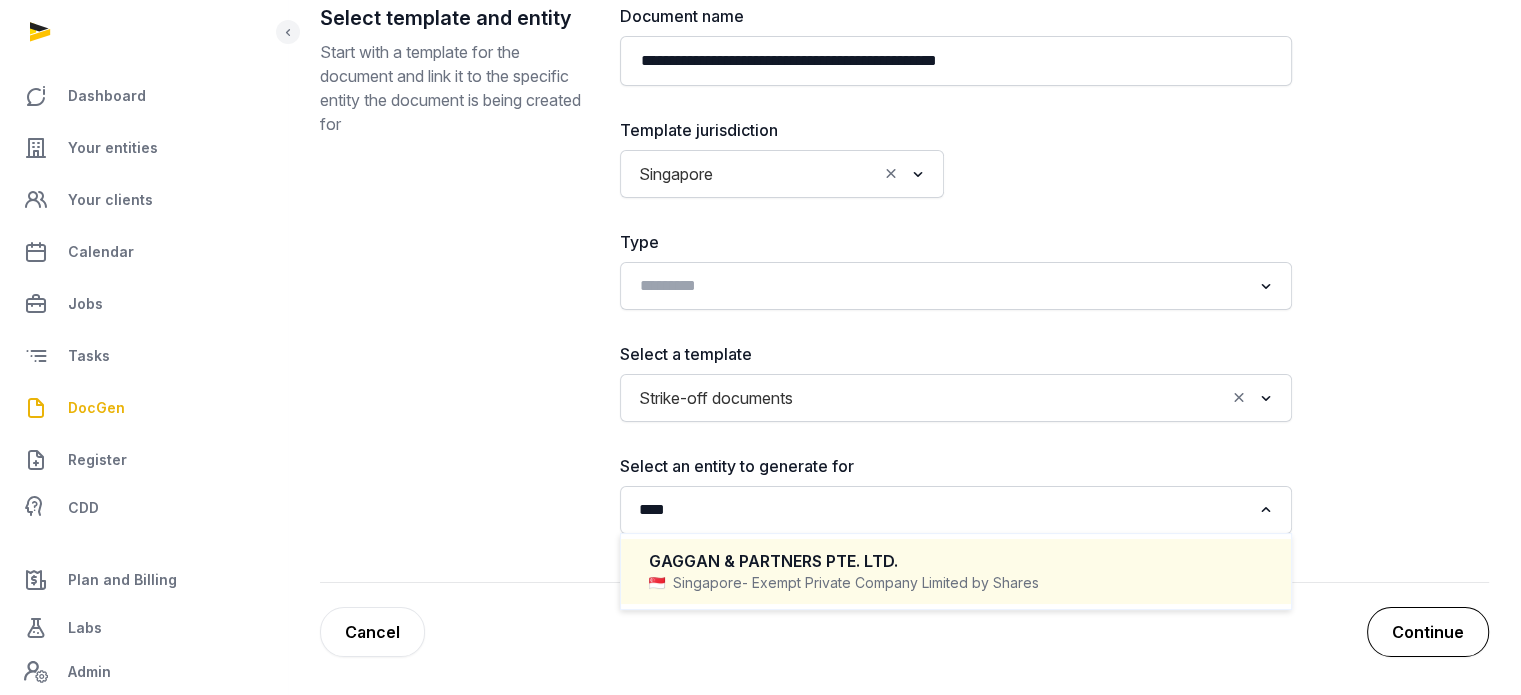 type on "****" 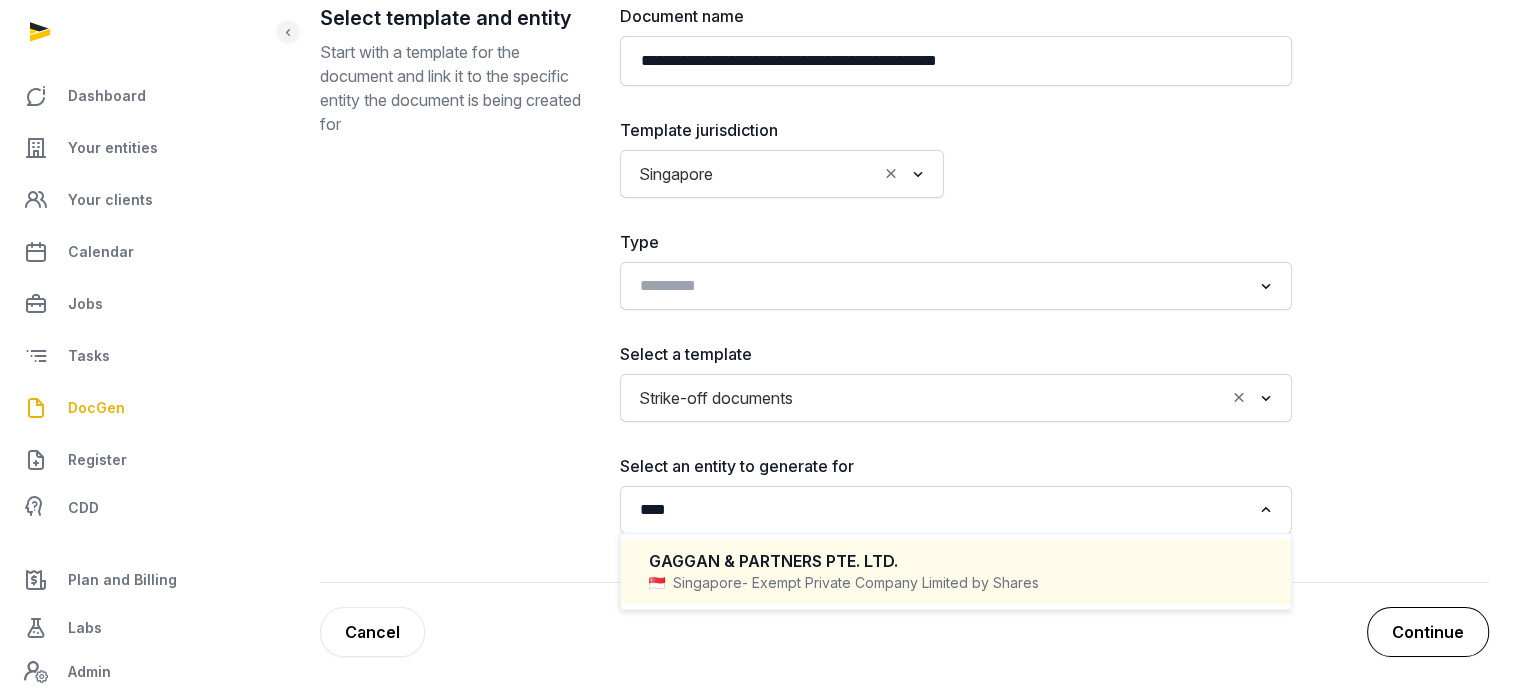 type 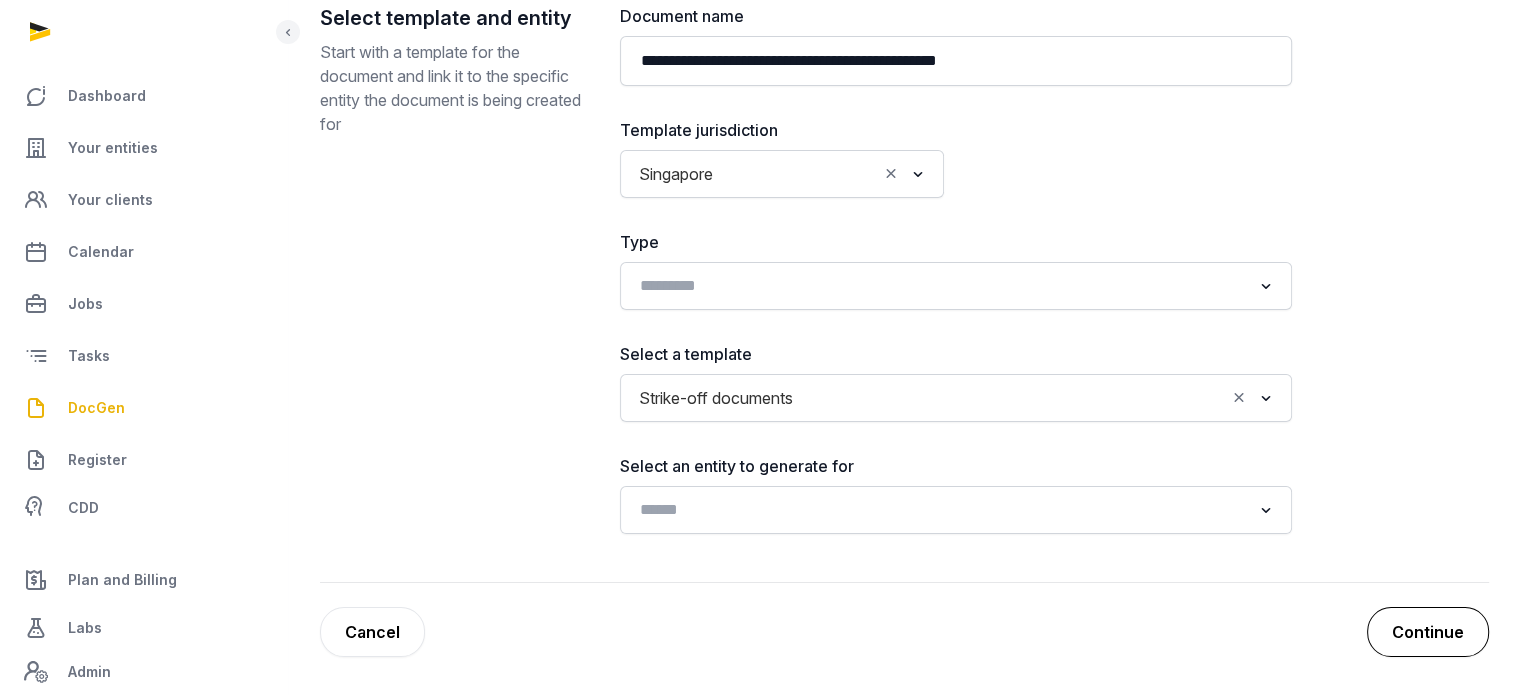 click on "Continue" at bounding box center [1428, 632] 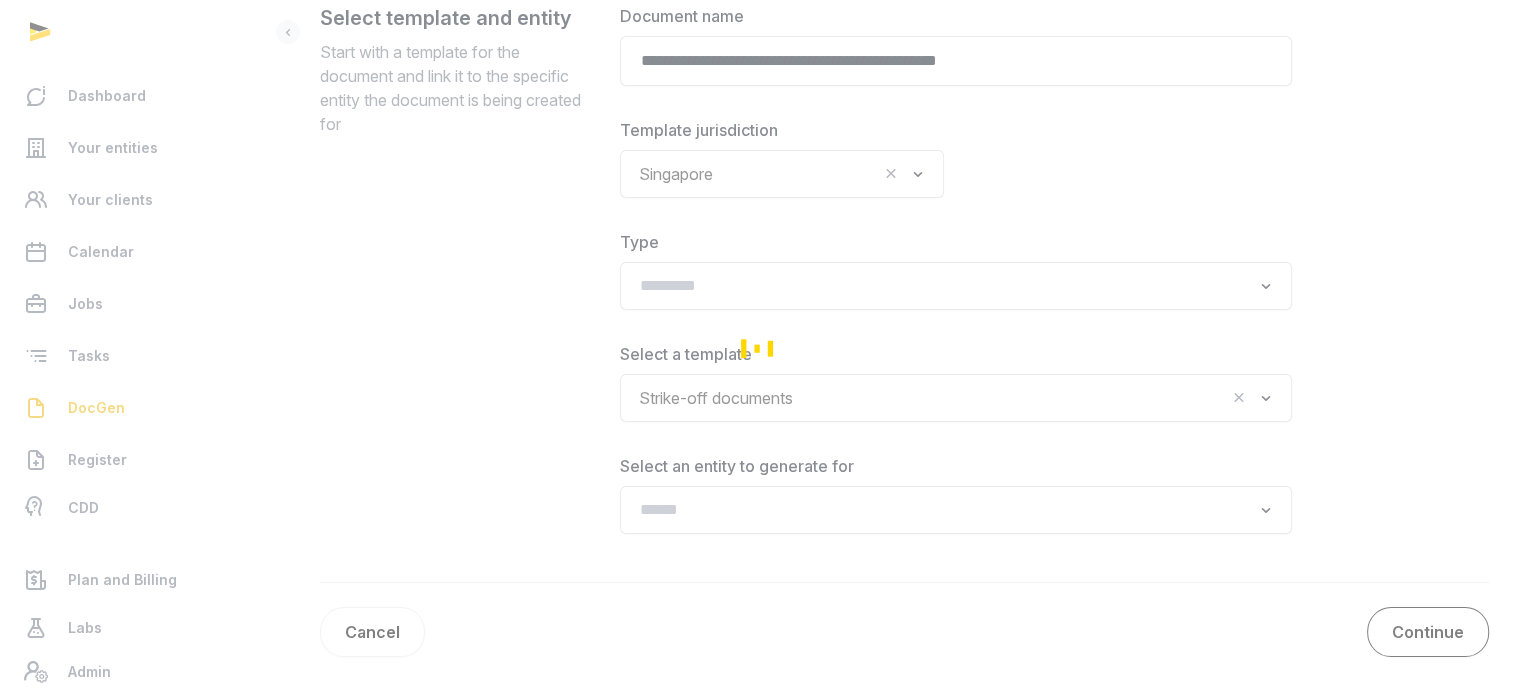 scroll, scrollTop: 0, scrollLeft: 0, axis: both 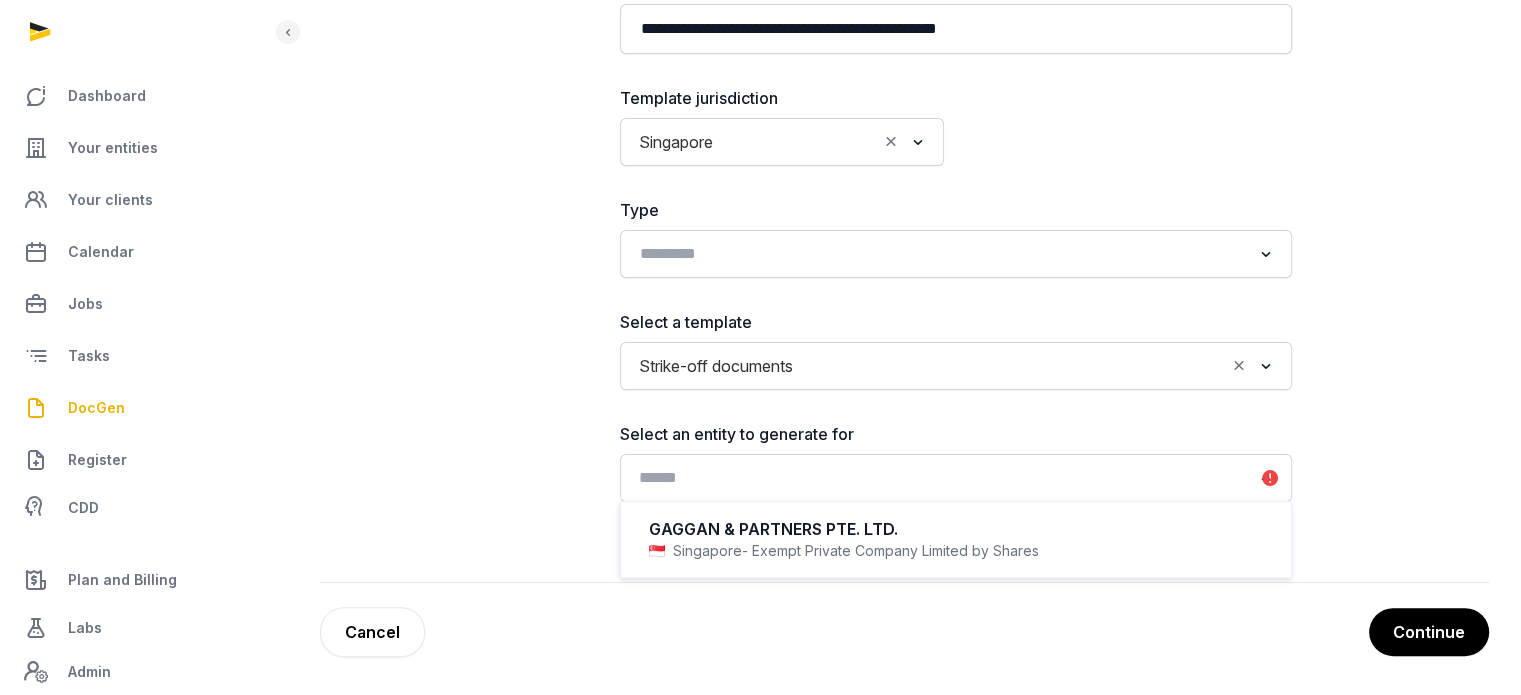 click 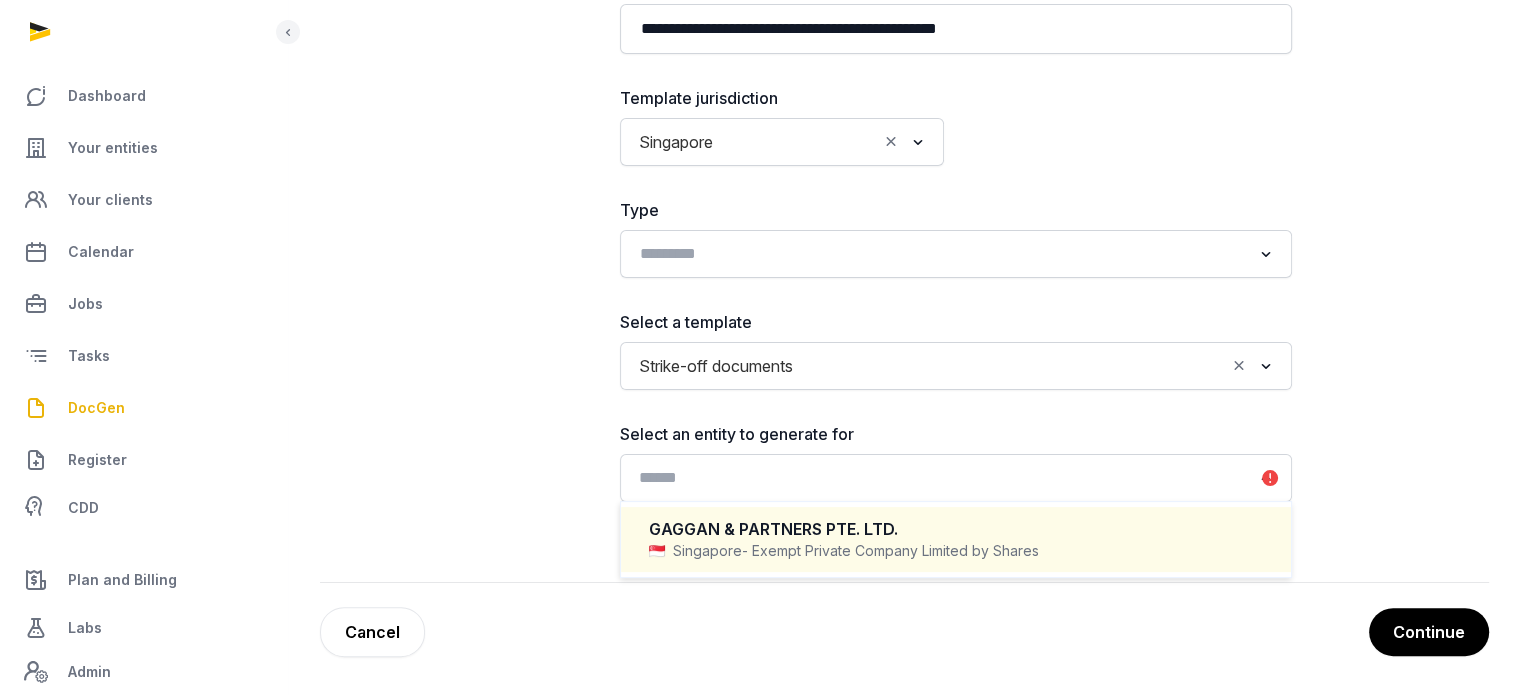 click on "GAGGAN & PARTNERS PTE. LTD." at bounding box center [956, 529] 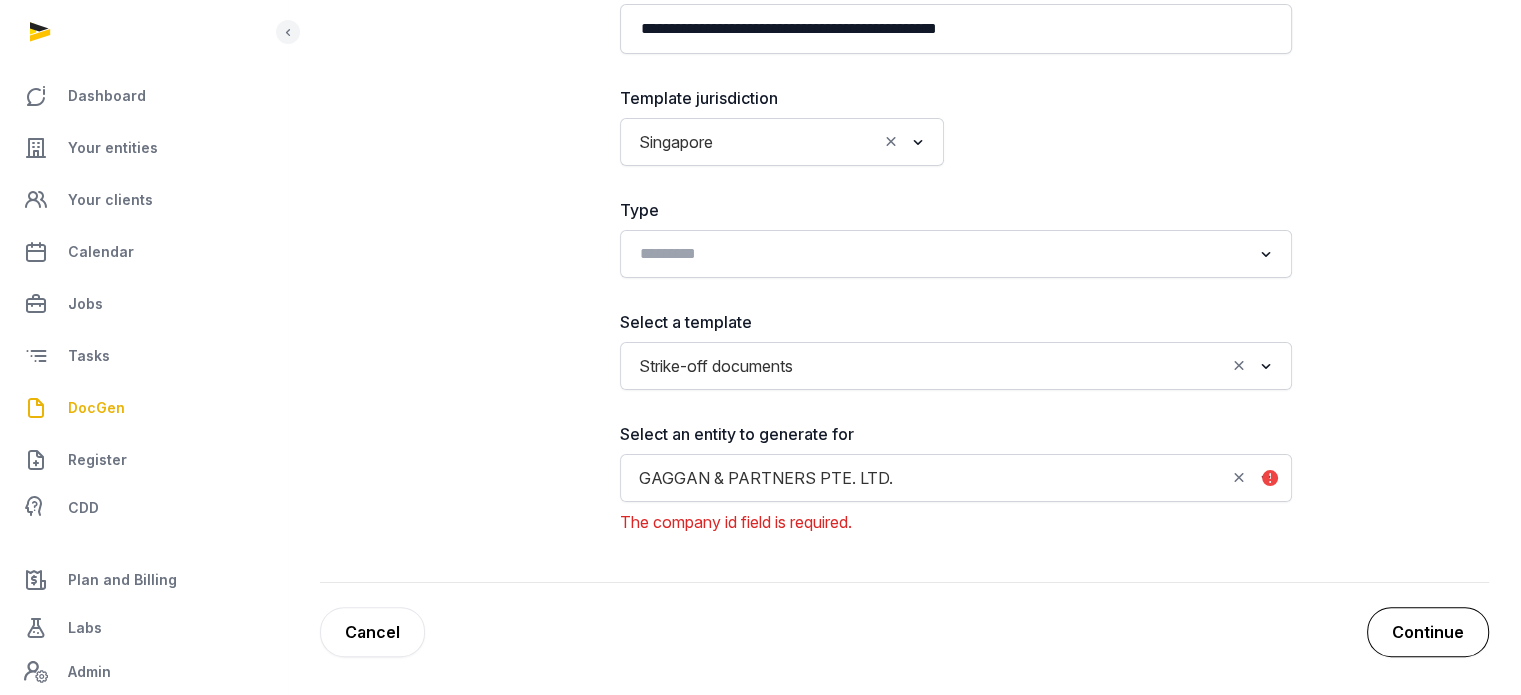 click on "Continue" at bounding box center [1428, 632] 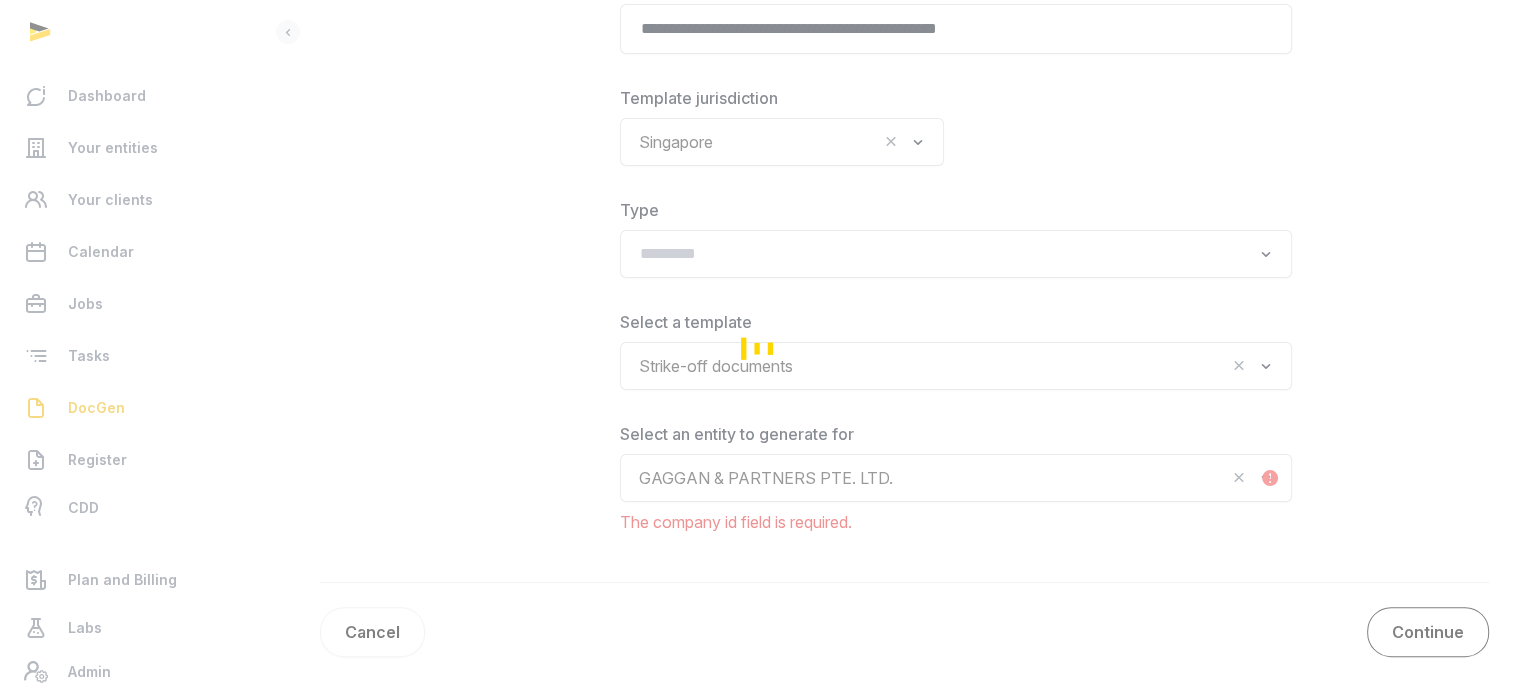 scroll, scrollTop: 288, scrollLeft: 0, axis: vertical 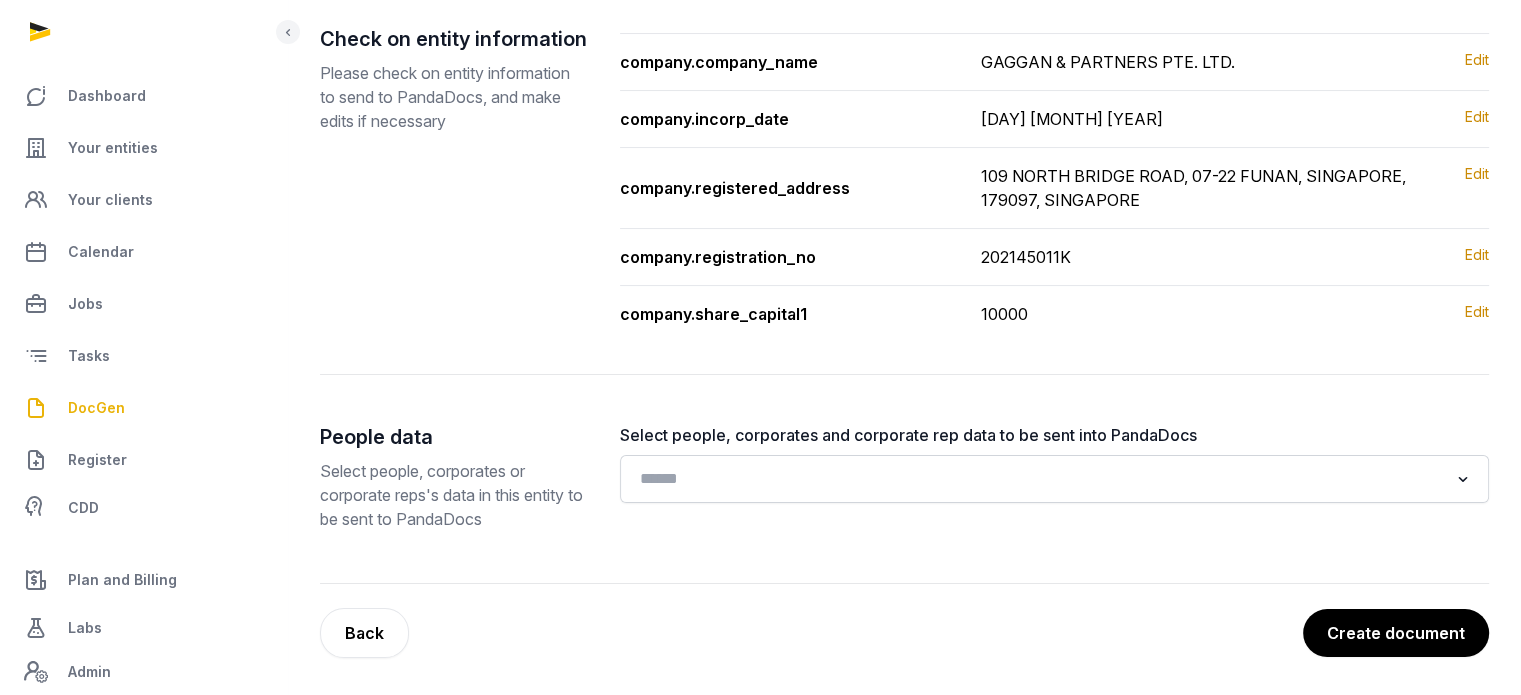 click on "Create document" at bounding box center [1396, 633] 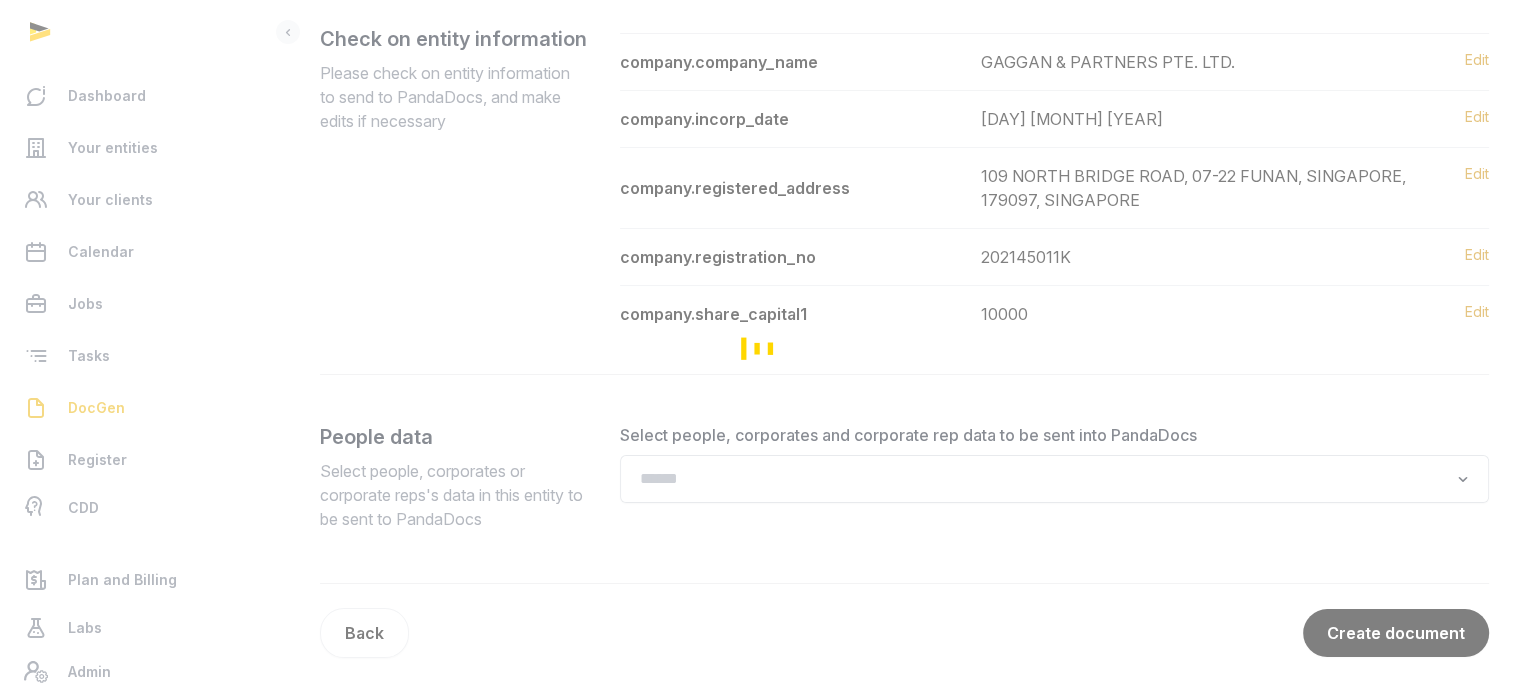 scroll, scrollTop: 0, scrollLeft: 0, axis: both 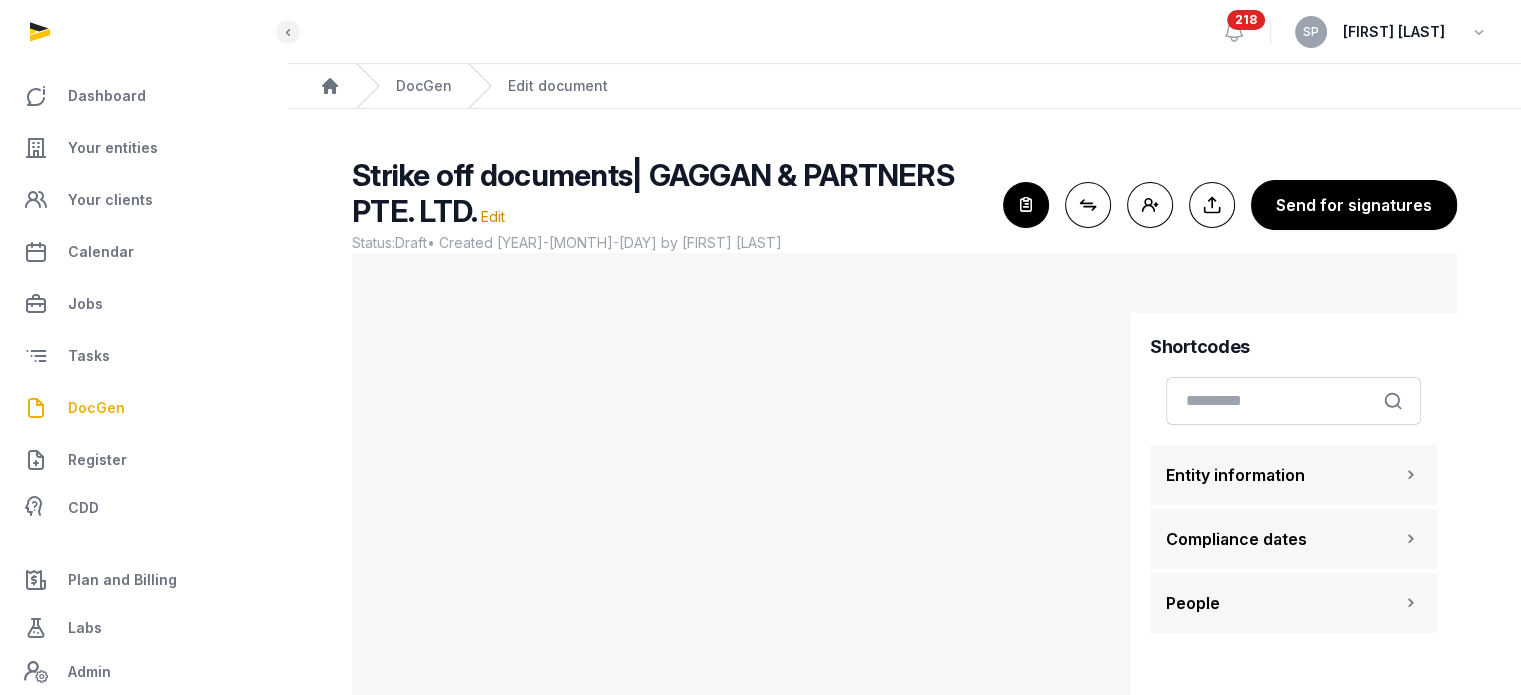 click on "DocGen" at bounding box center (96, 408) 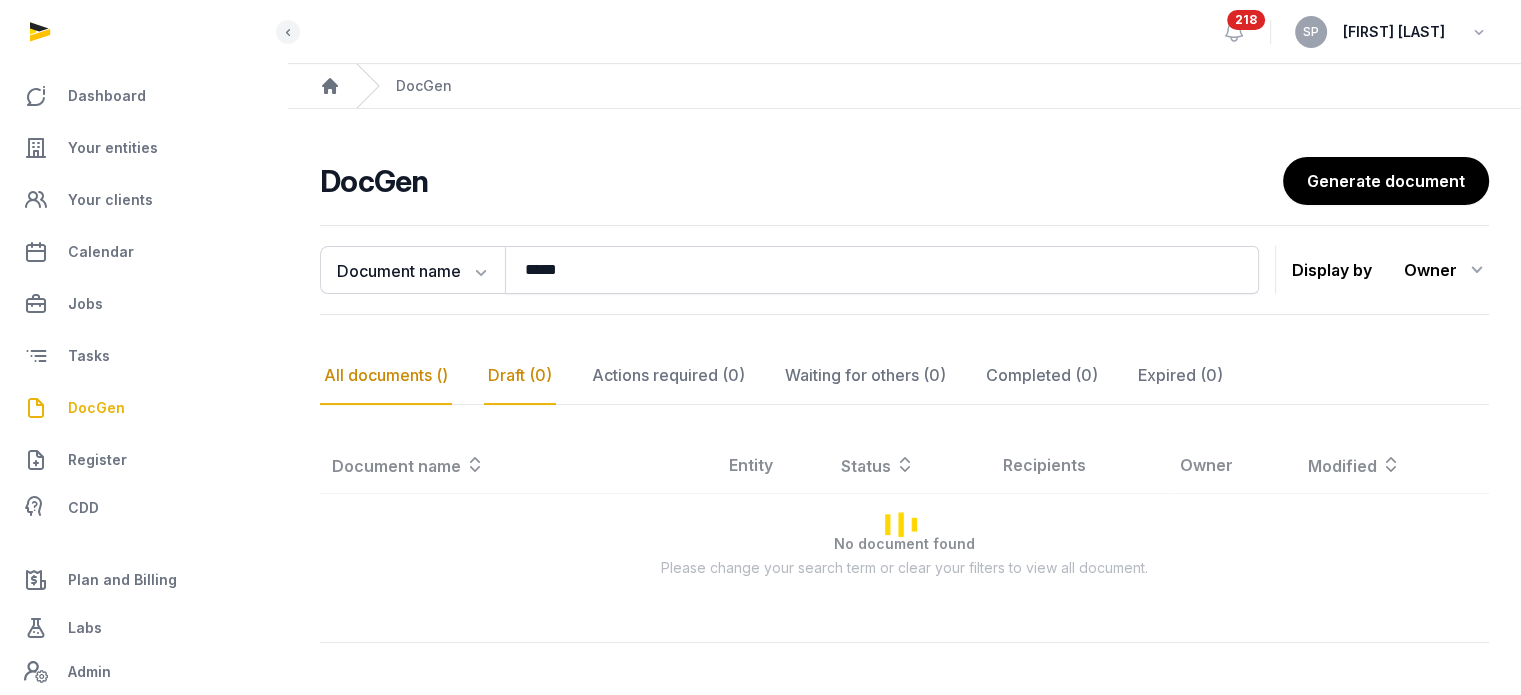 click on "All documents ()" at bounding box center [386, 376] 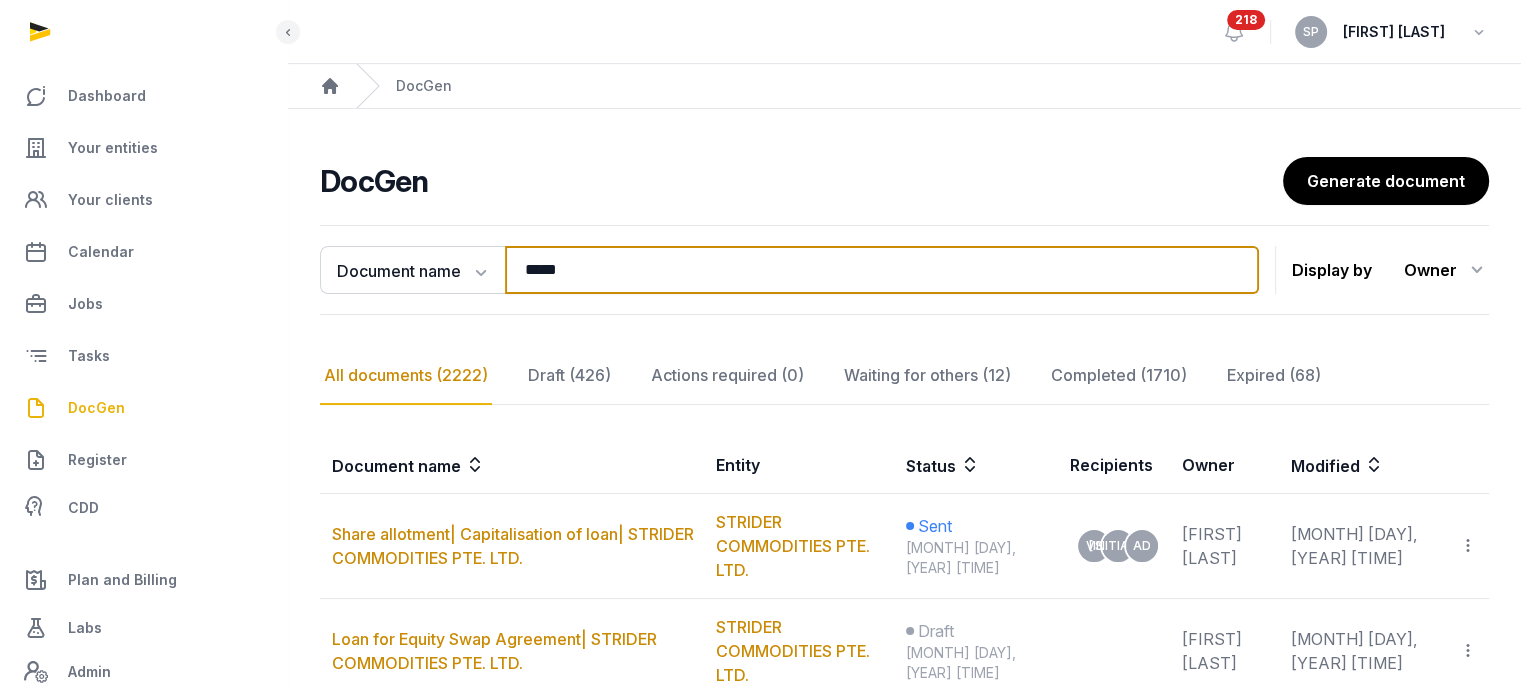 click on "*****" at bounding box center (882, 270) 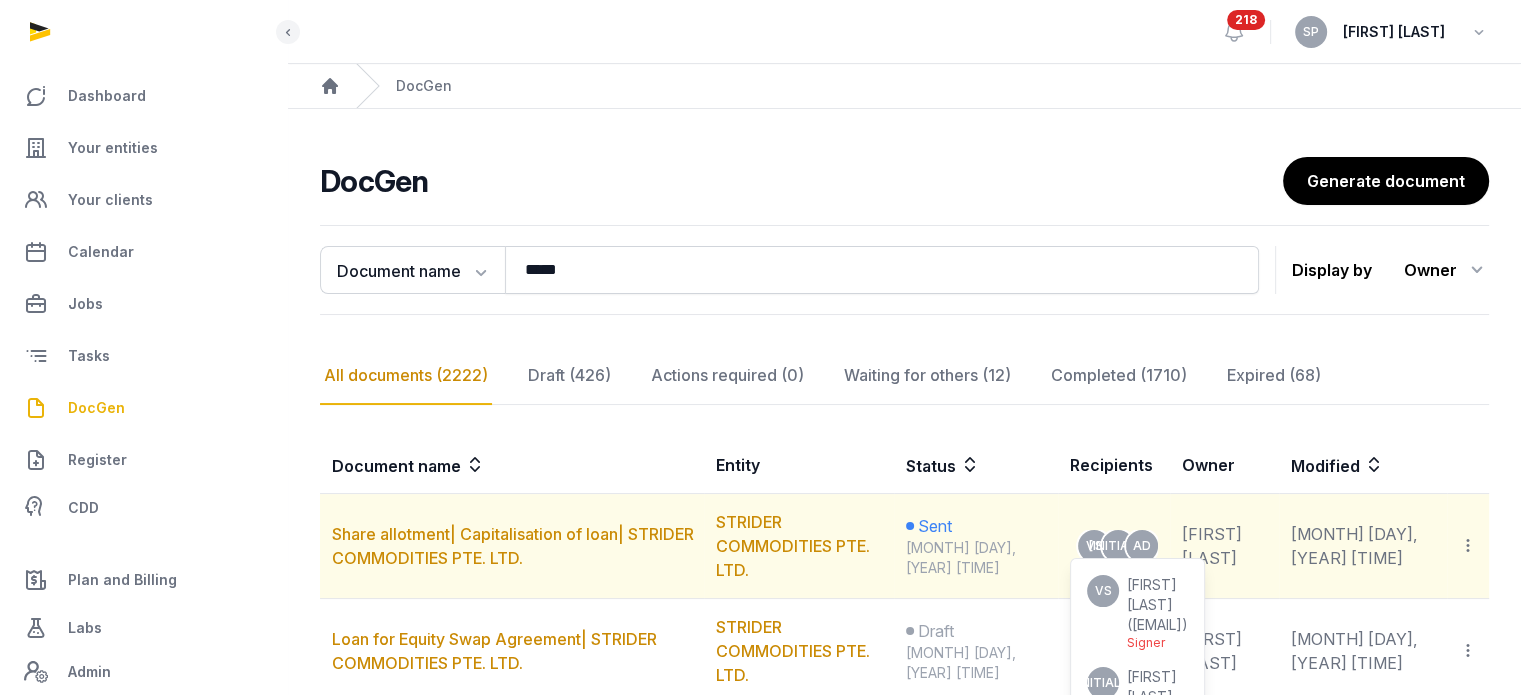 click on "VISHAL SIKKA" at bounding box center (1152, 594) 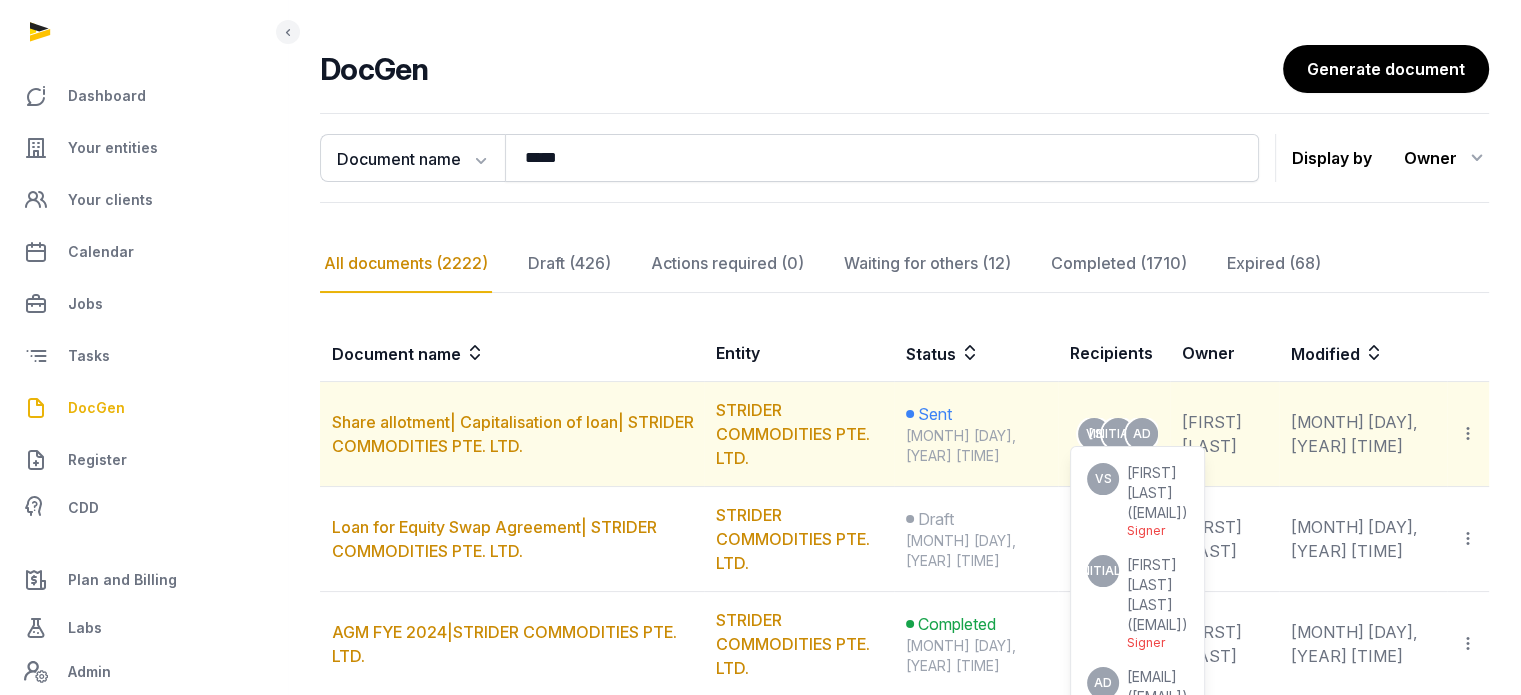 scroll, scrollTop: 160, scrollLeft: 0, axis: vertical 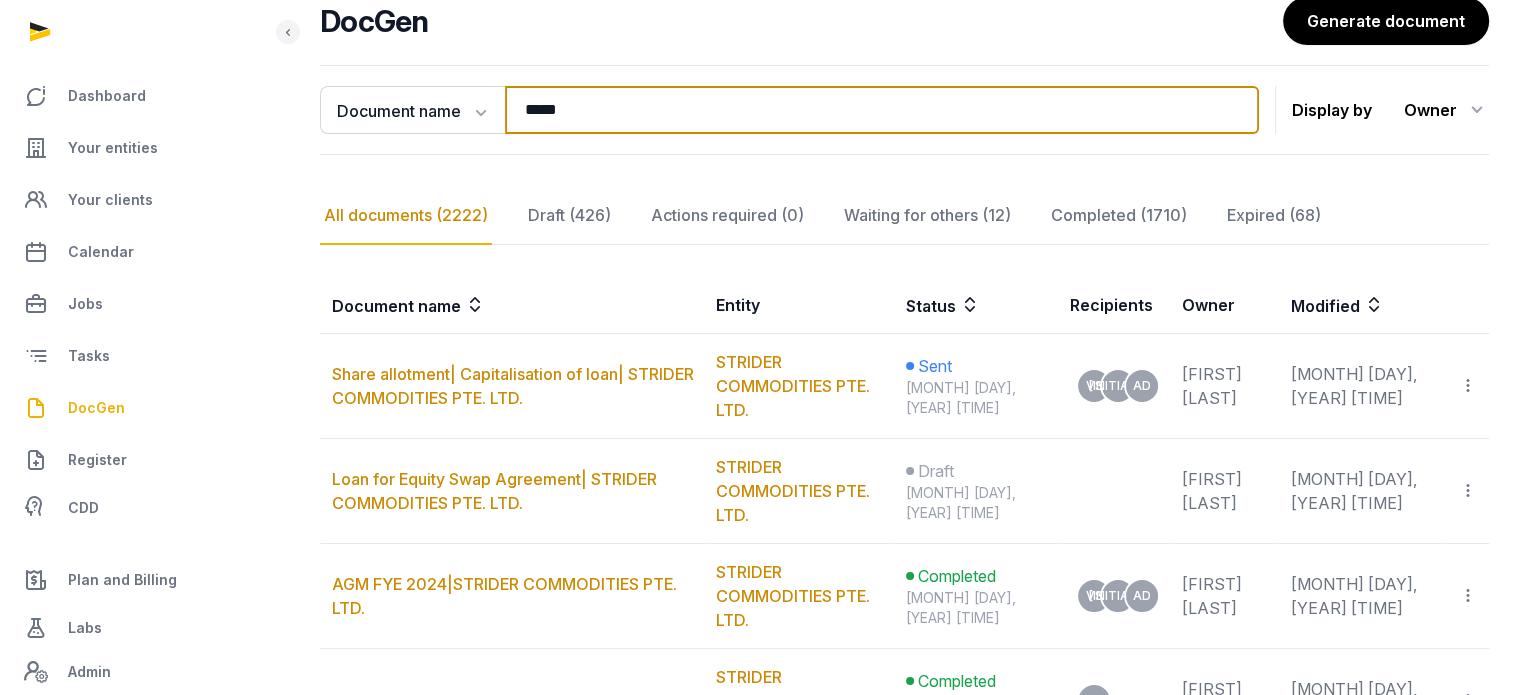 click on "*****" at bounding box center [882, 110] 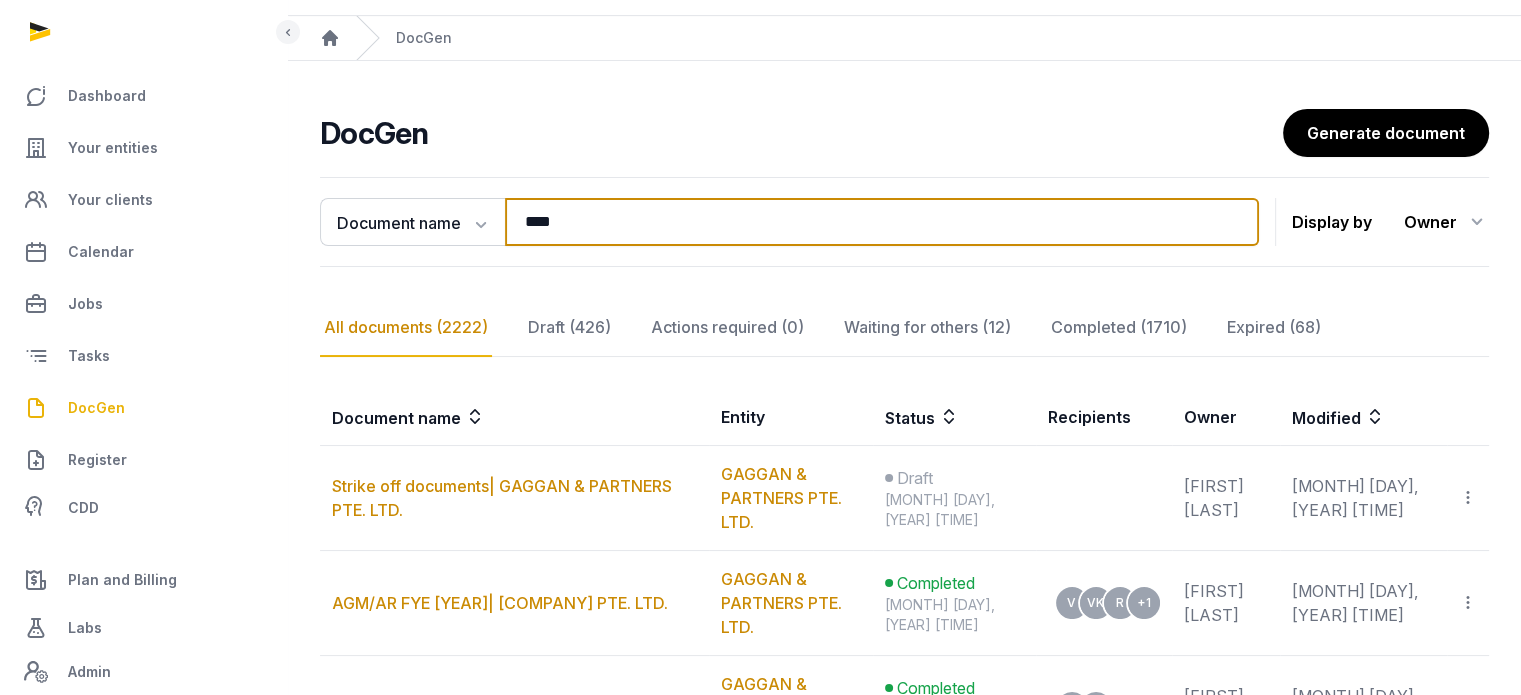 scroll, scrollTop: 34, scrollLeft: 0, axis: vertical 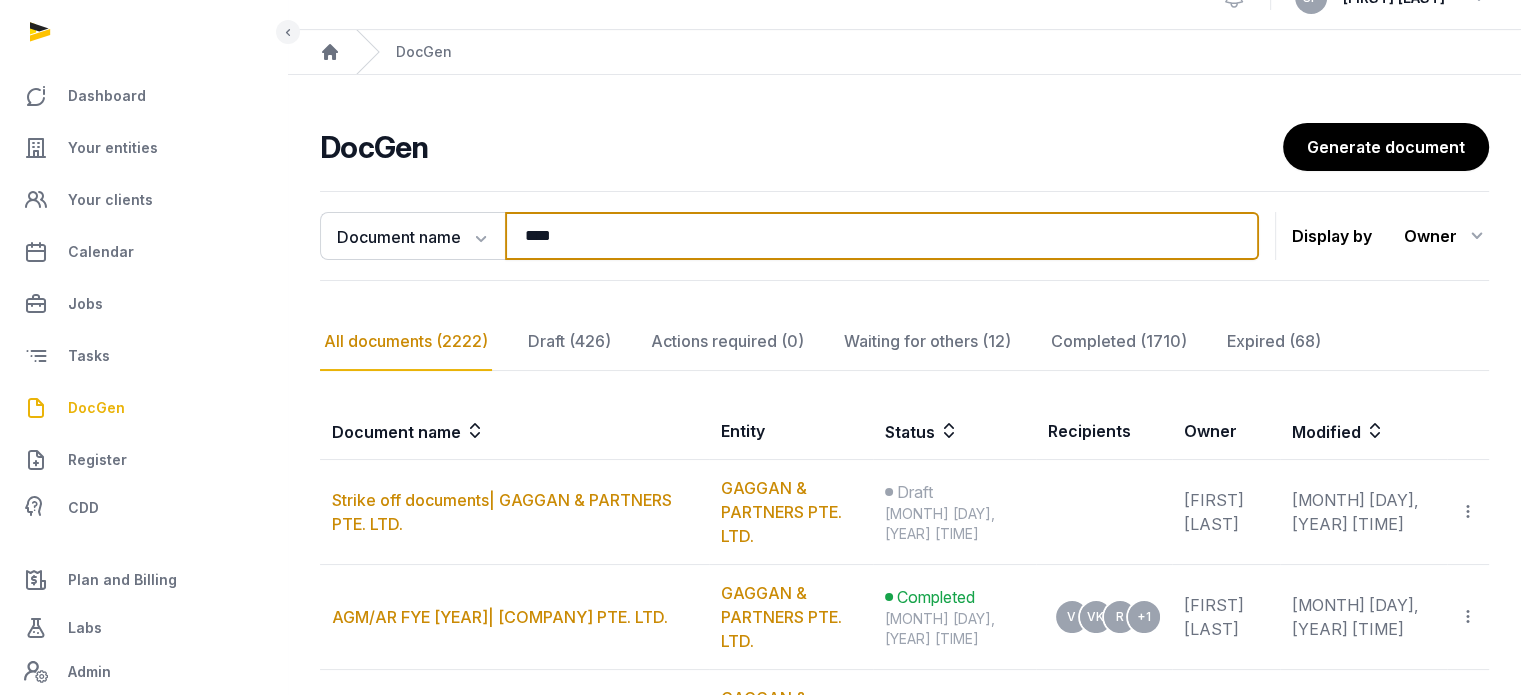 type on "****" 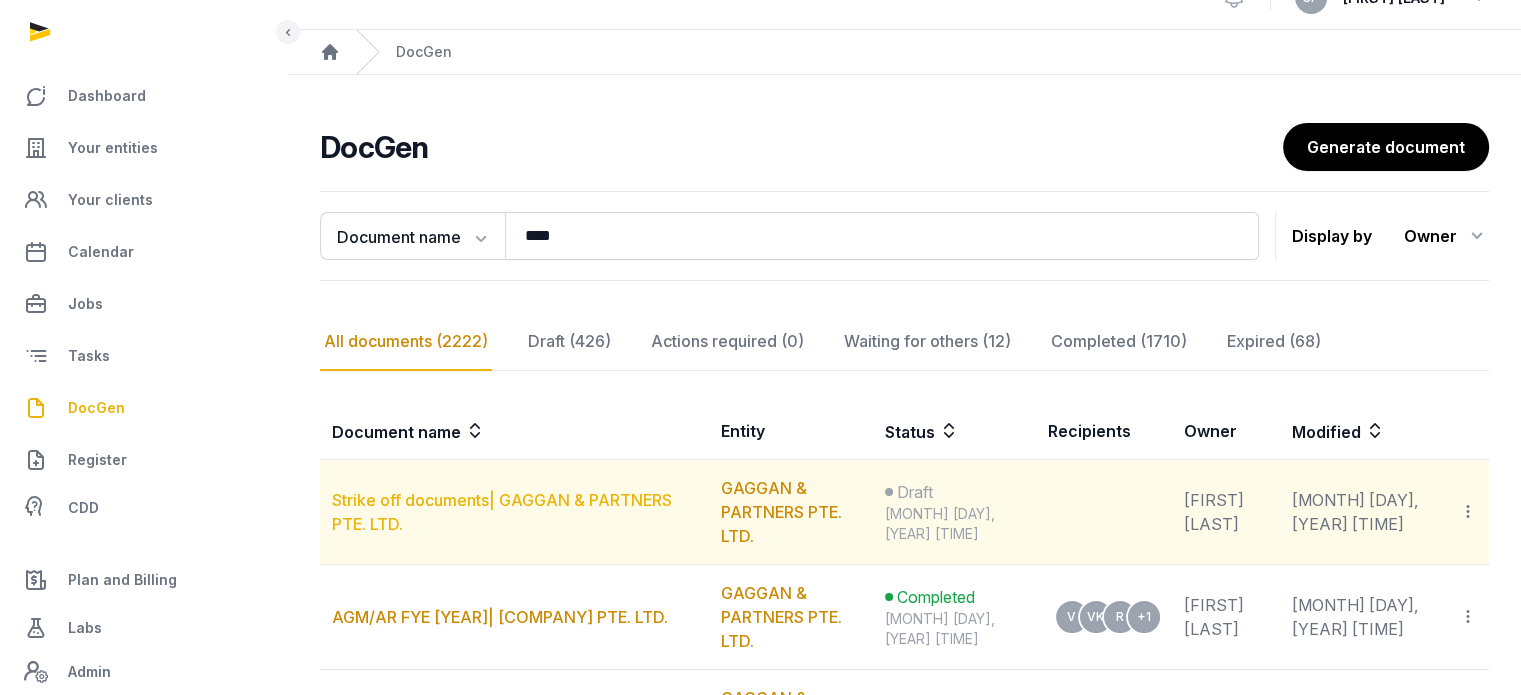 click on "Strike off documents| GAGGAN & PARTNERS PTE. LTD." at bounding box center (502, 512) 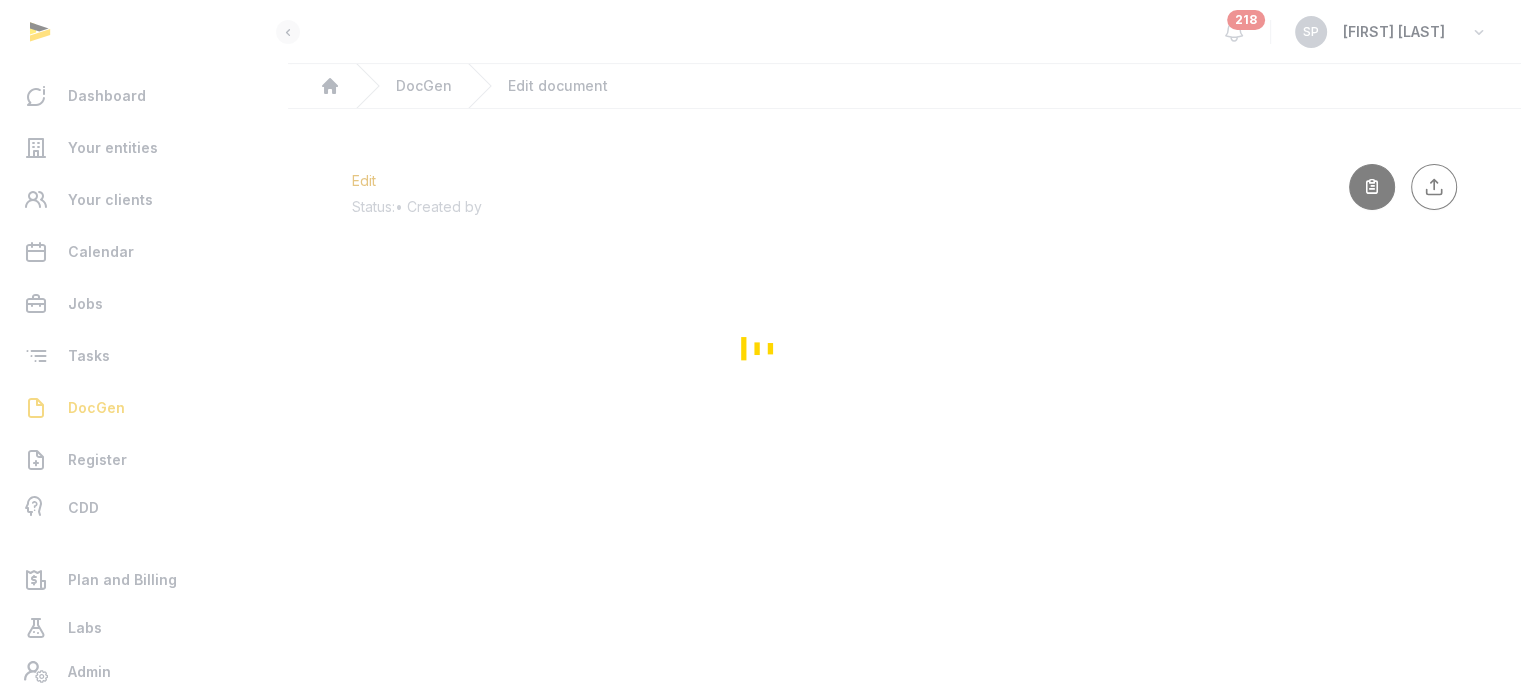 scroll, scrollTop: 0, scrollLeft: 0, axis: both 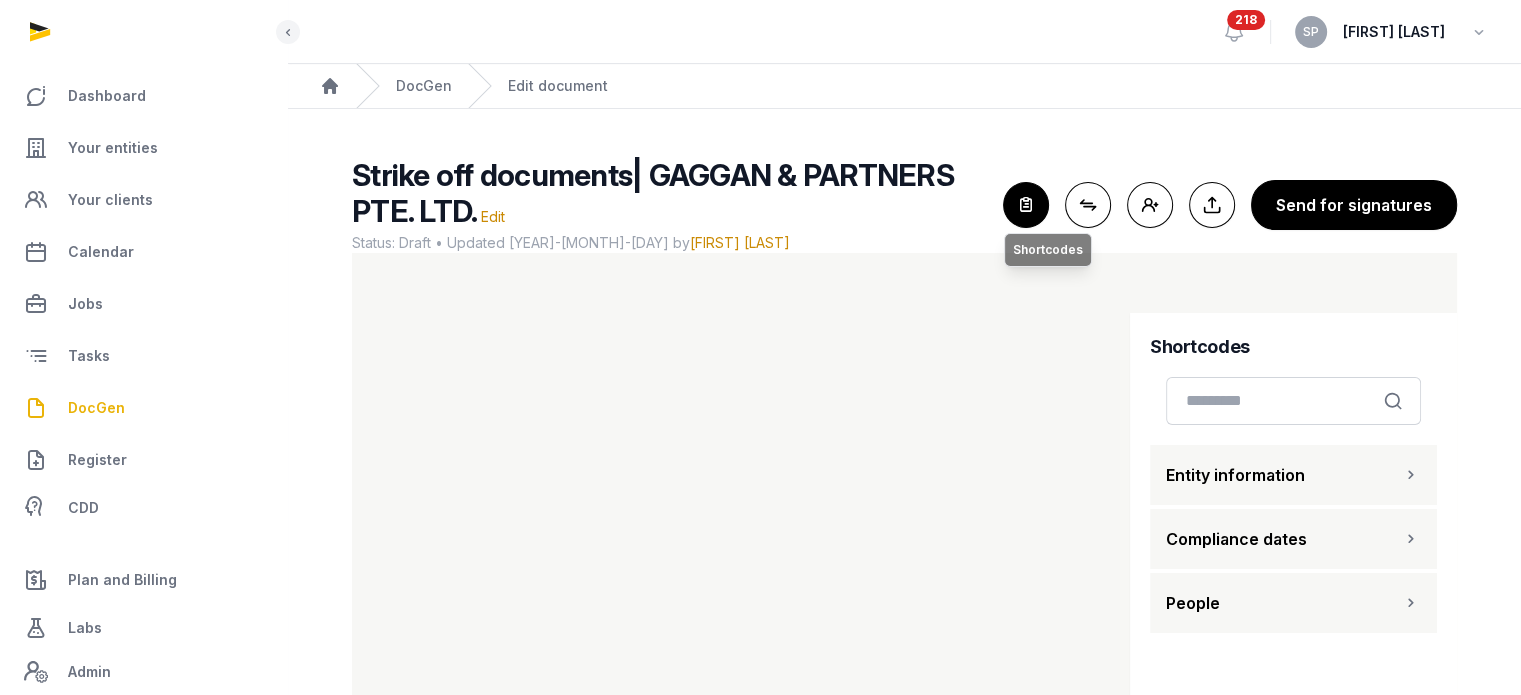 click at bounding box center (1026, 205) 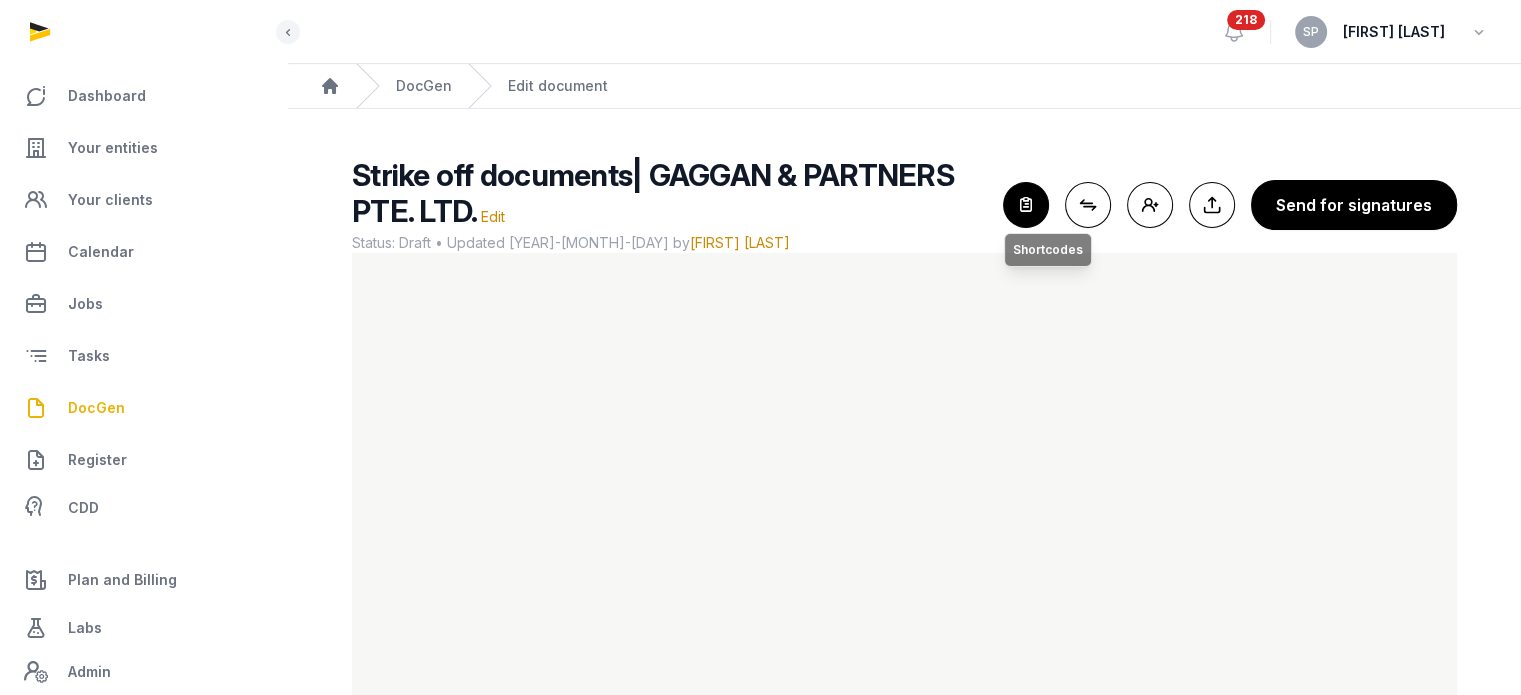 click at bounding box center [1026, 205] 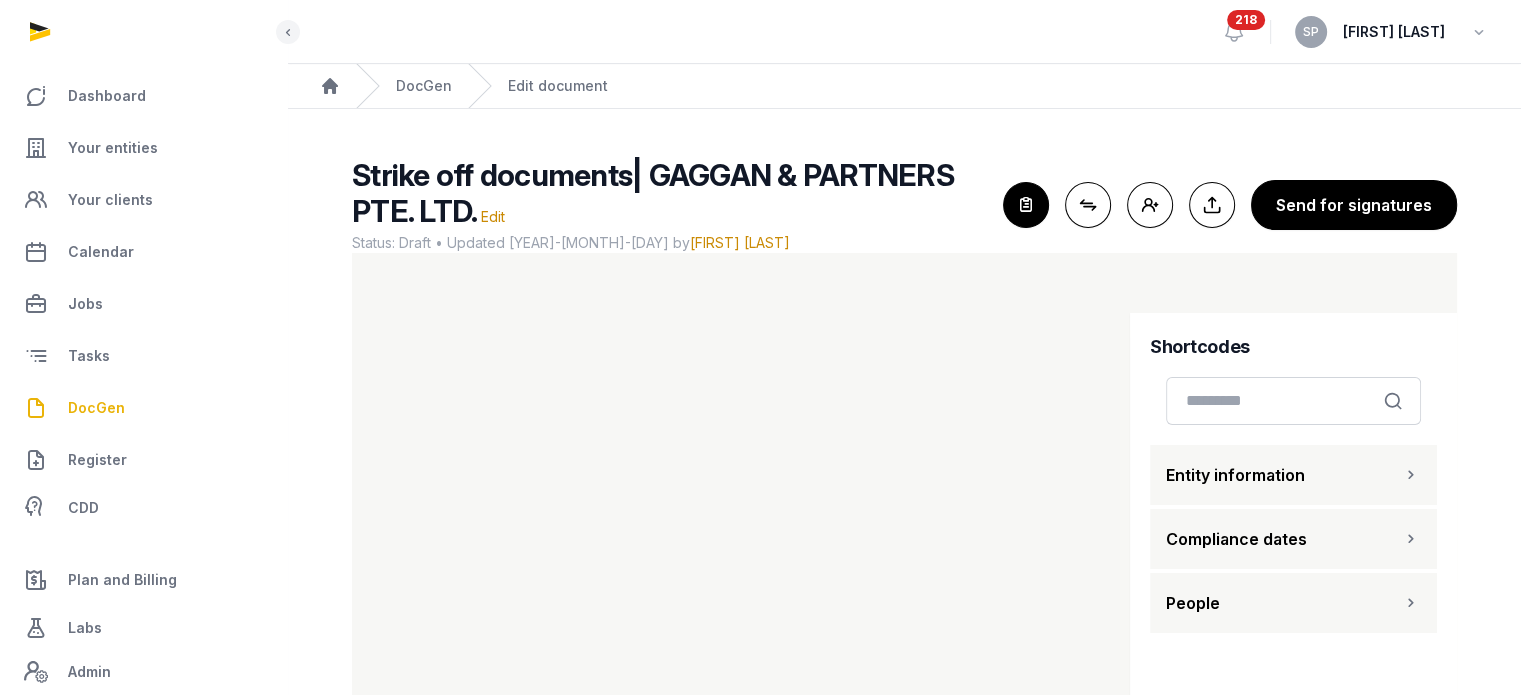click on "Entity information" at bounding box center (1293, 475) 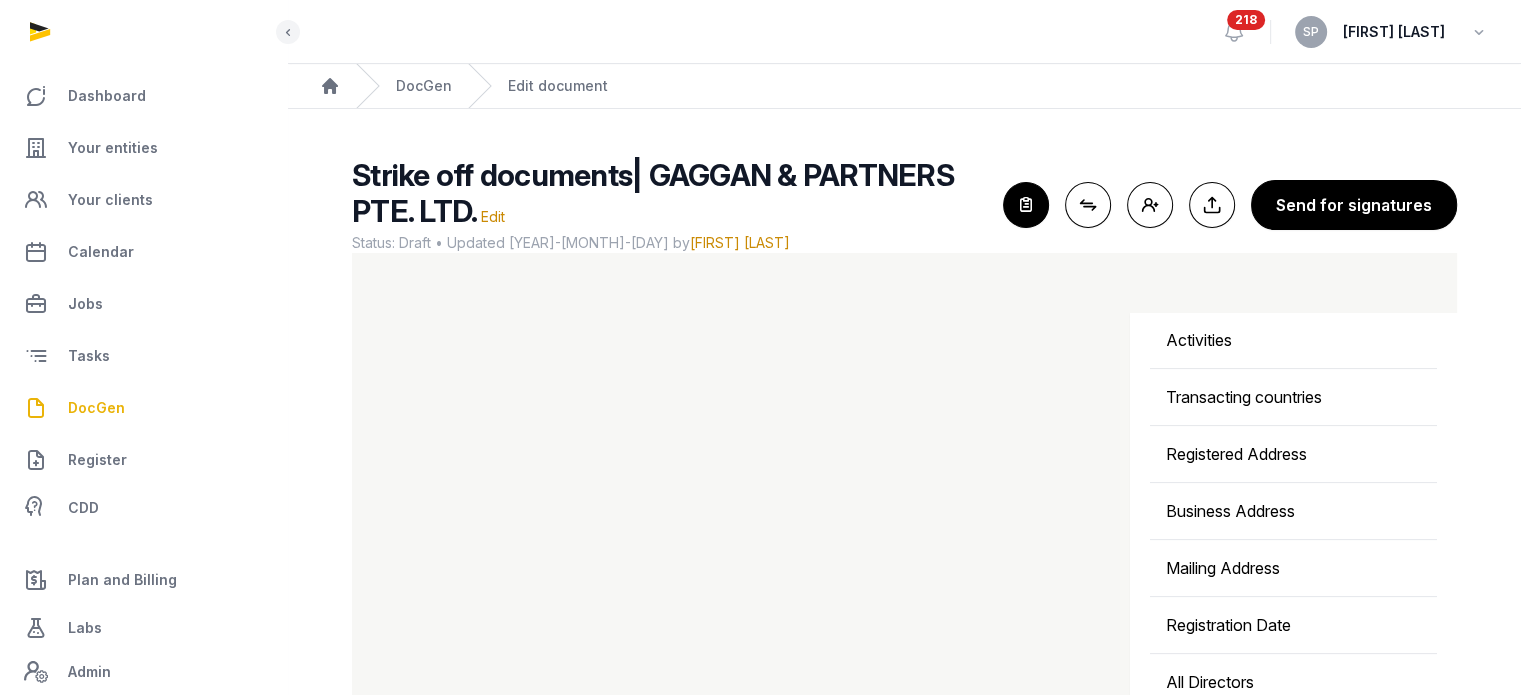 scroll, scrollTop: 596, scrollLeft: 0, axis: vertical 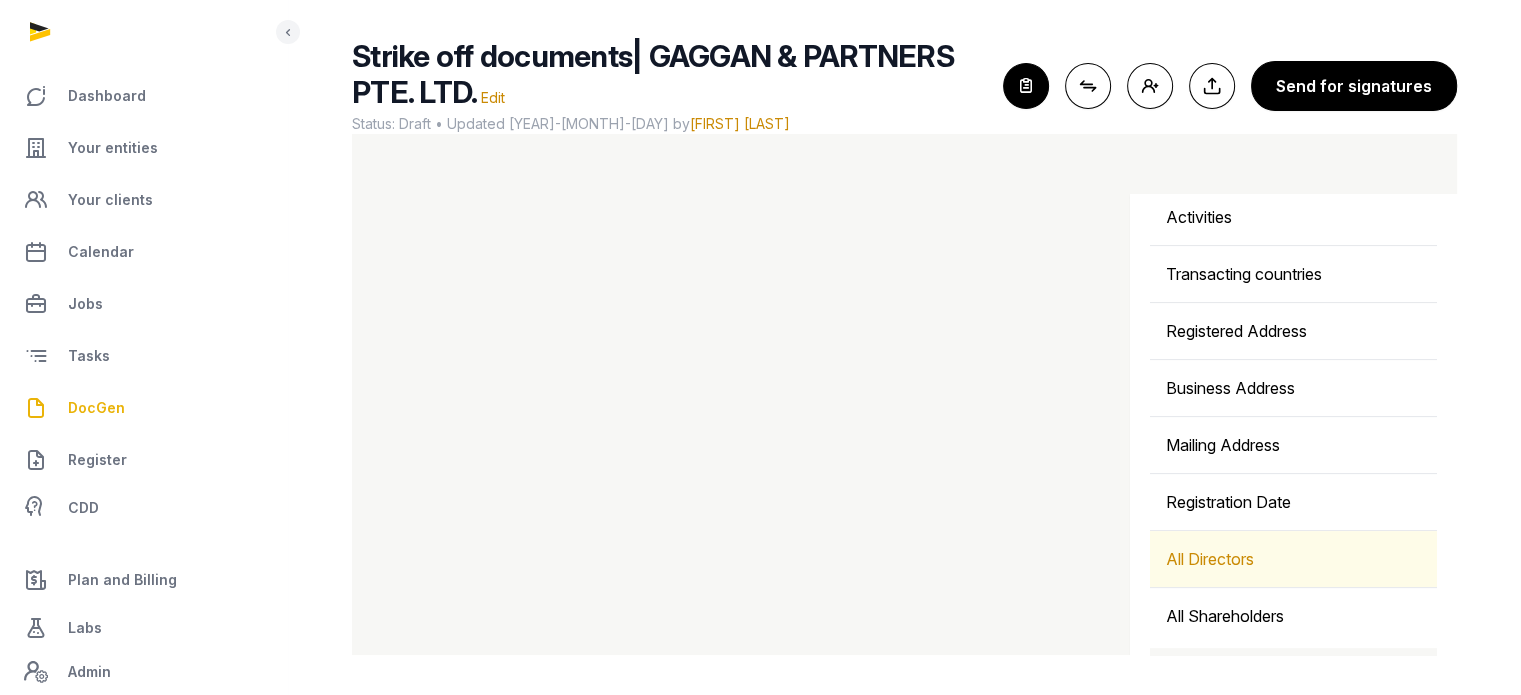 click on "All Directors" at bounding box center [1293, 559] 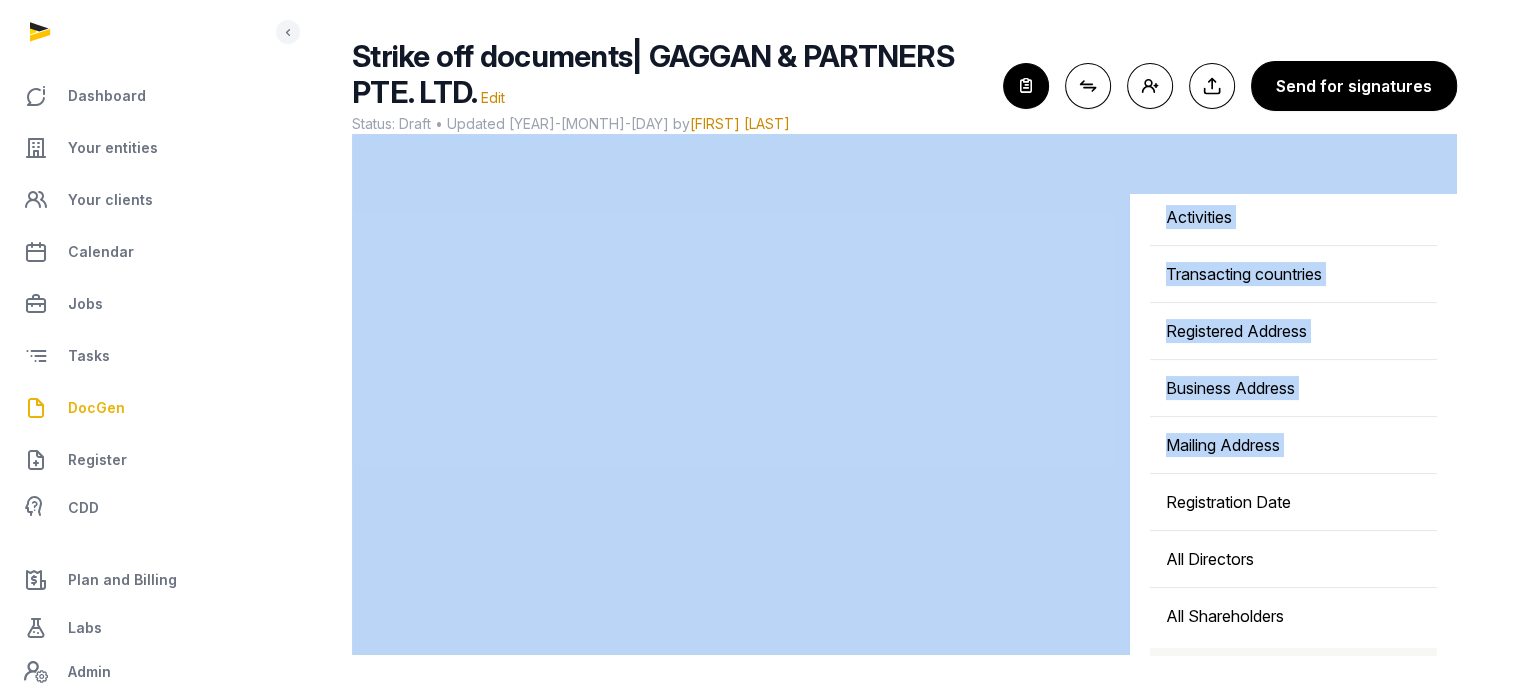 click on "Shortcodes Search Entity information Company Name  Trading name  Former name  Registration Number  EIN  Jurisdiction  Description  Activities  Transacting countries  Registered Address  Business Address  Mailing Address  Registration Date  All Directors  All Shareholders  Compliance dates People" at bounding box center (904, 394) 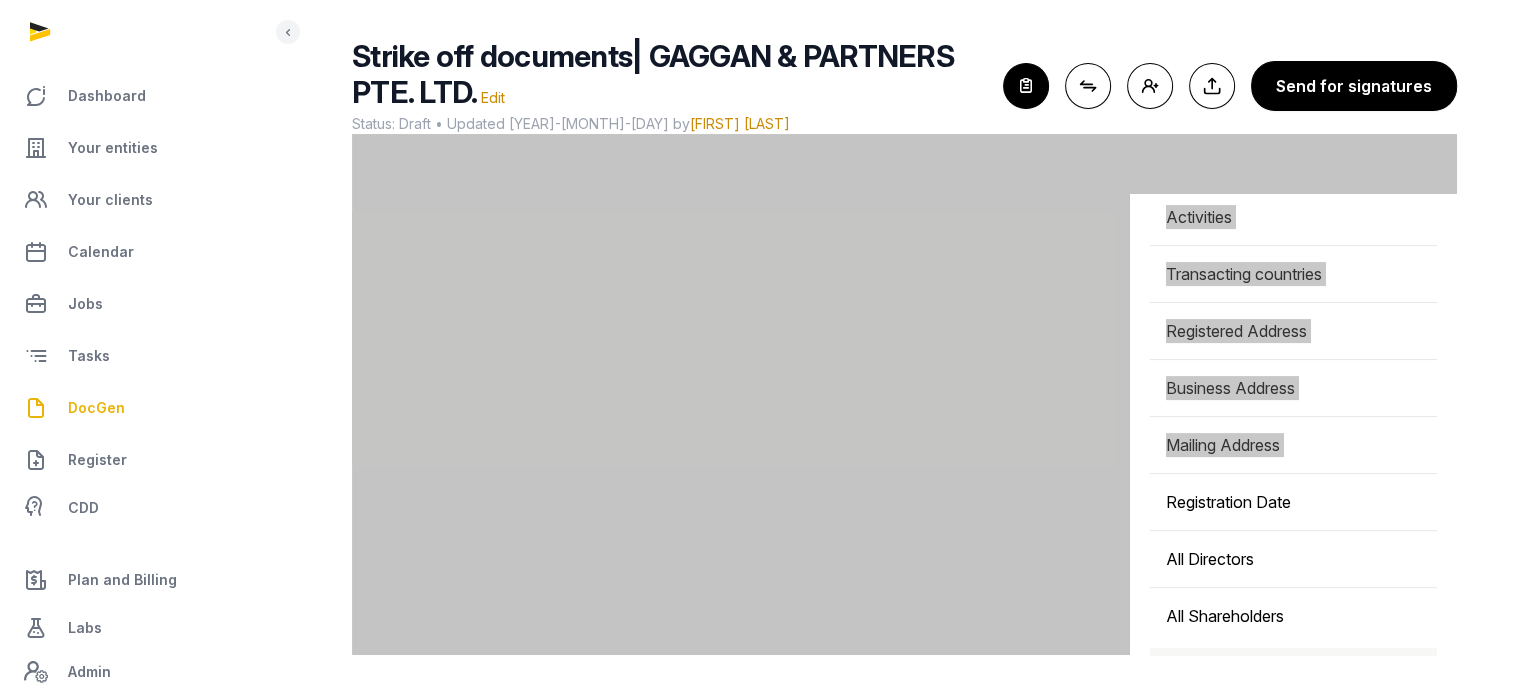 scroll, scrollTop: 712, scrollLeft: 0, axis: vertical 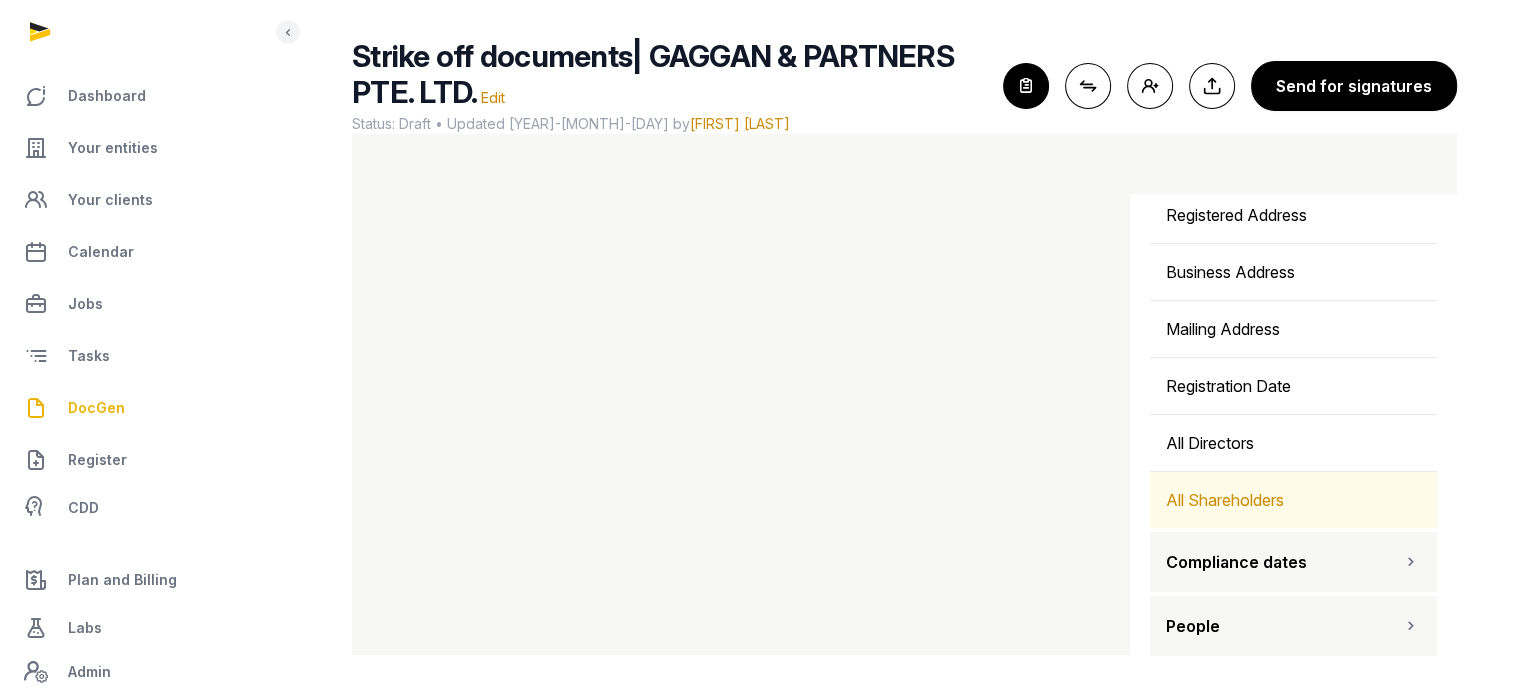 click on "All Shareholders" at bounding box center [1293, 500] 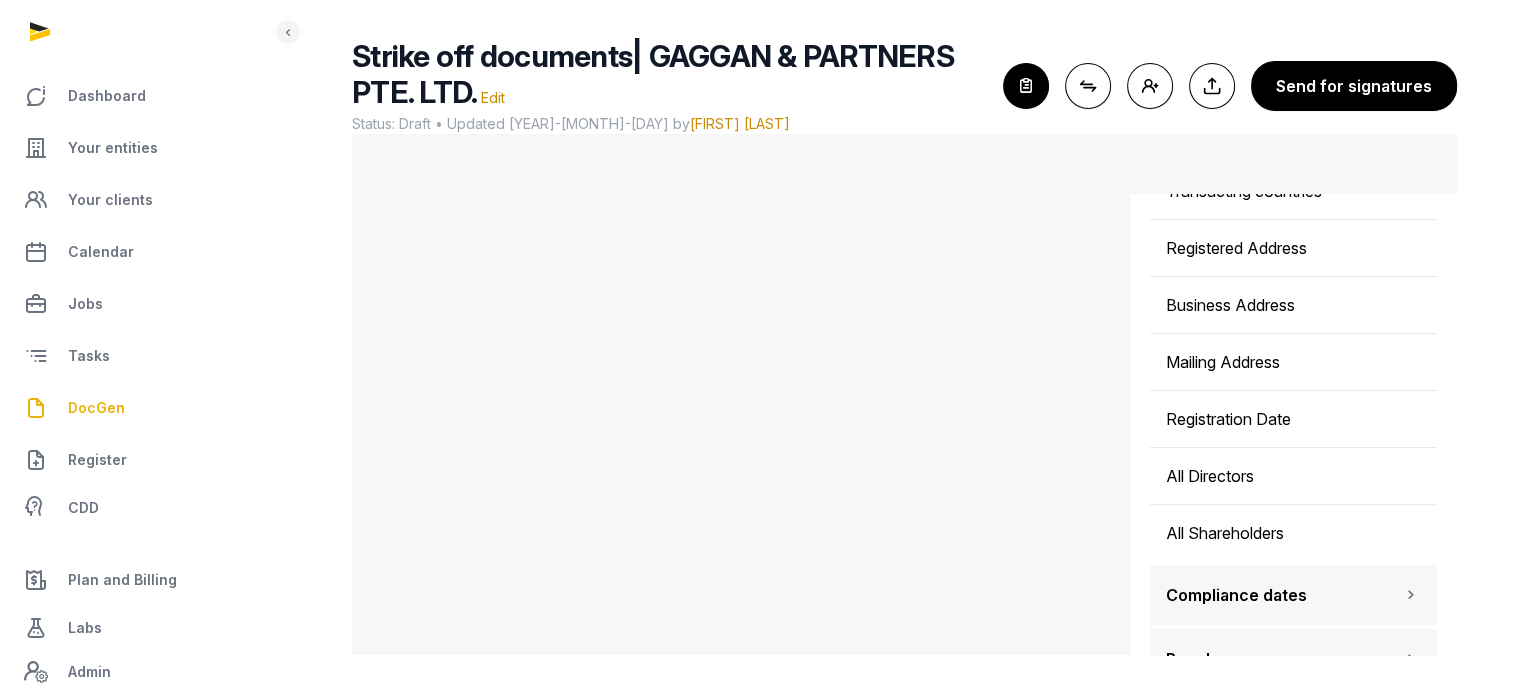 scroll, scrollTop: 712, scrollLeft: 0, axis: vertical 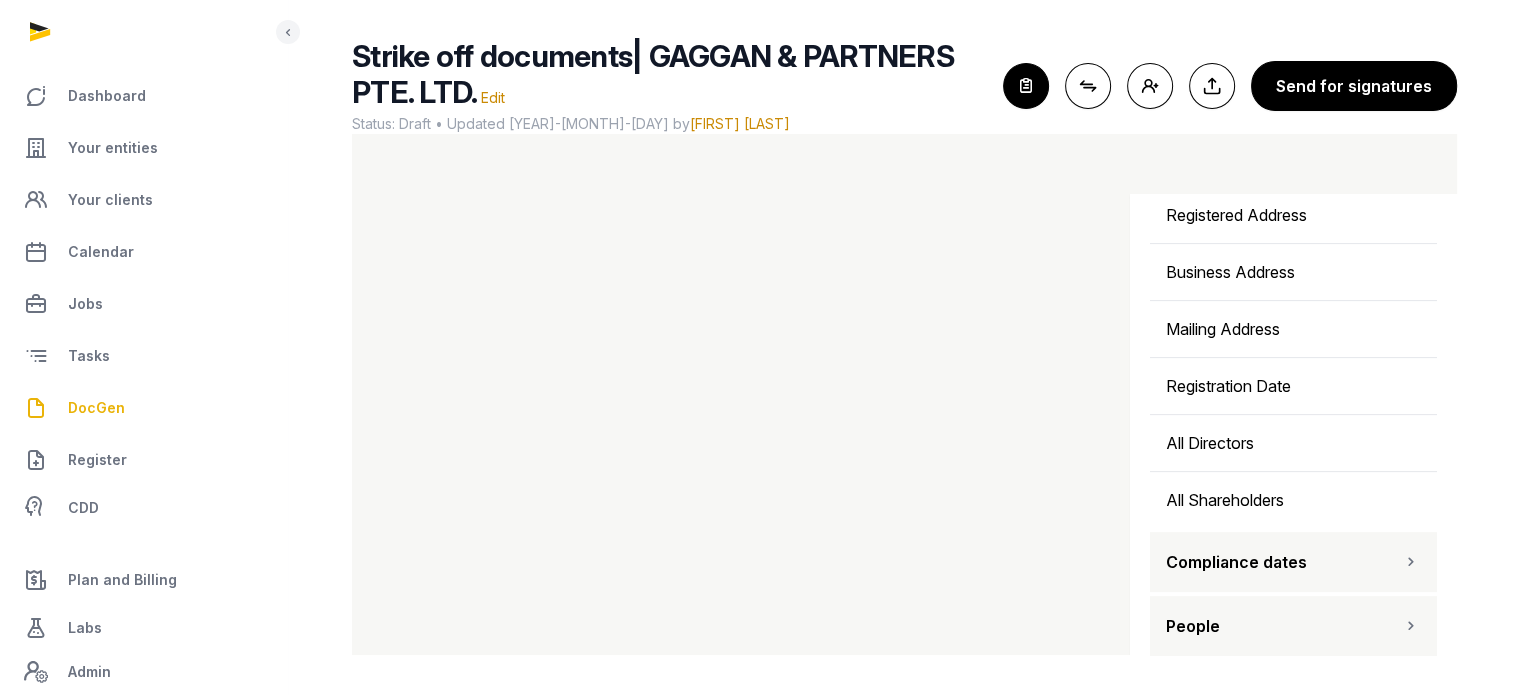 click on "People" at bounding box center [1293, 626] 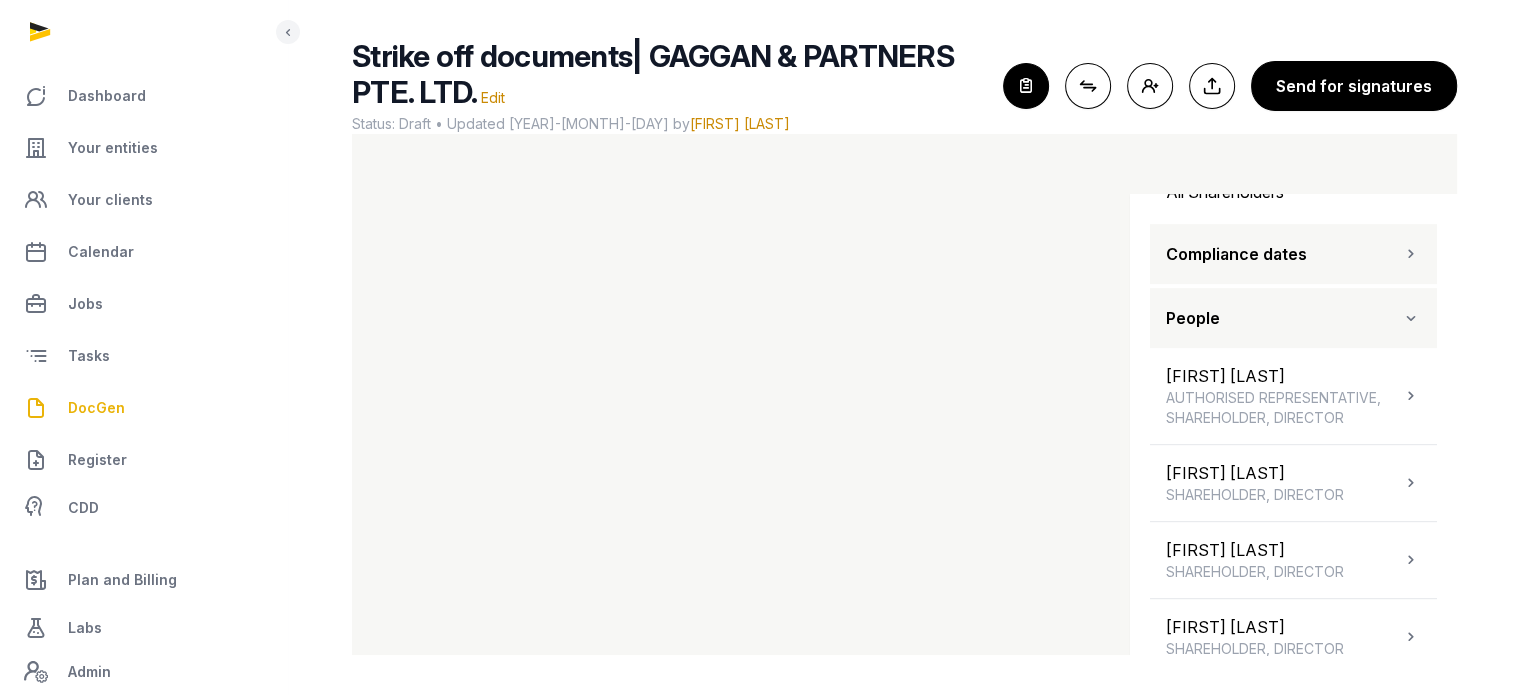 scroll, scrollTop: 1042, scrollLeft: 0, axis: vertical 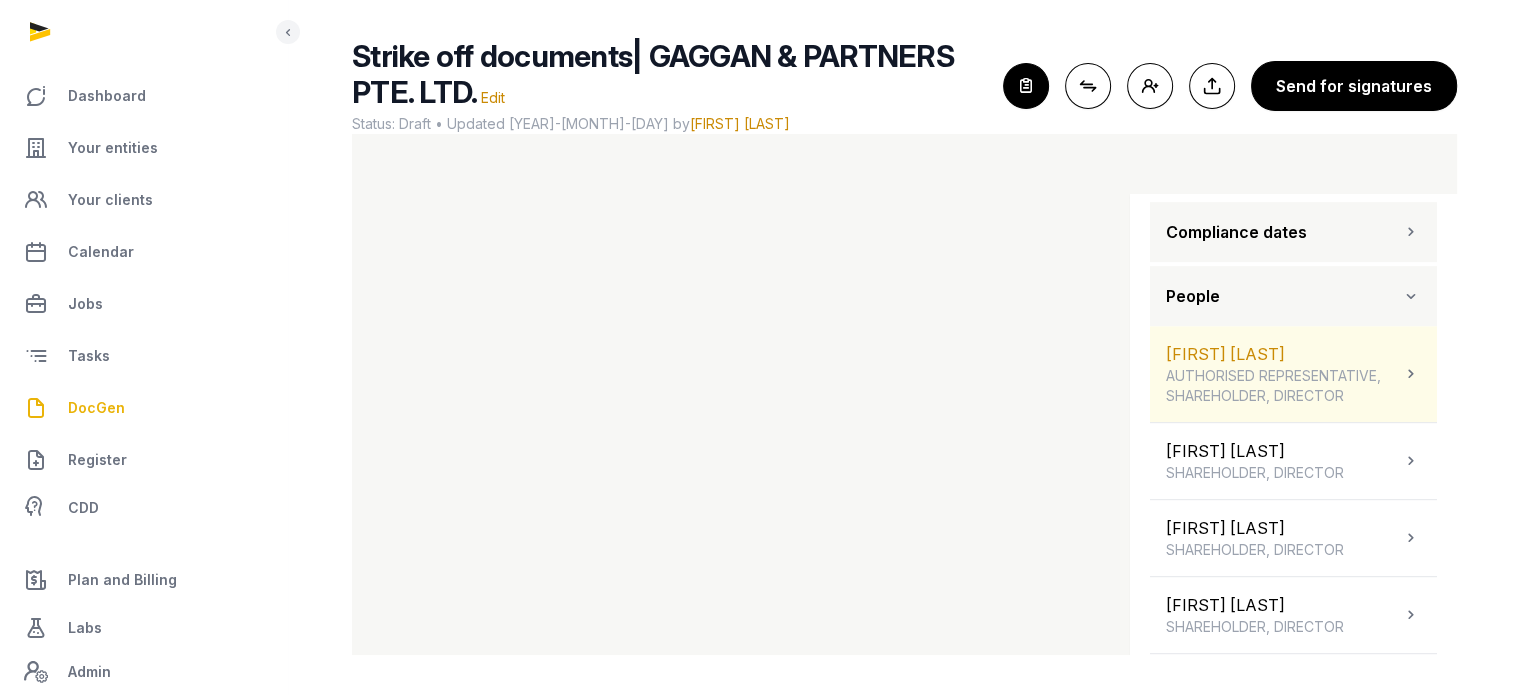 click at bounding box center (1411, 374) 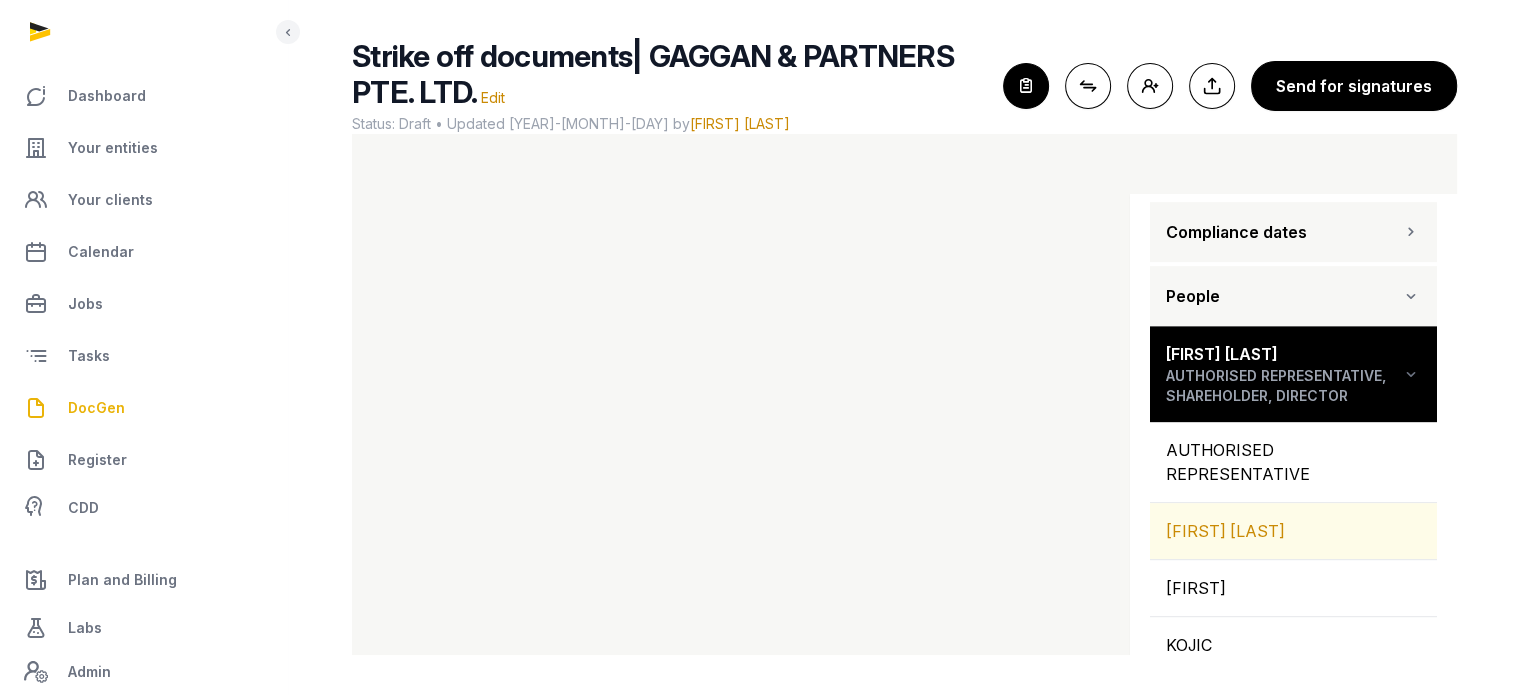 click on "[FIRST] [LAST]" at bounding box center [1293, 531] 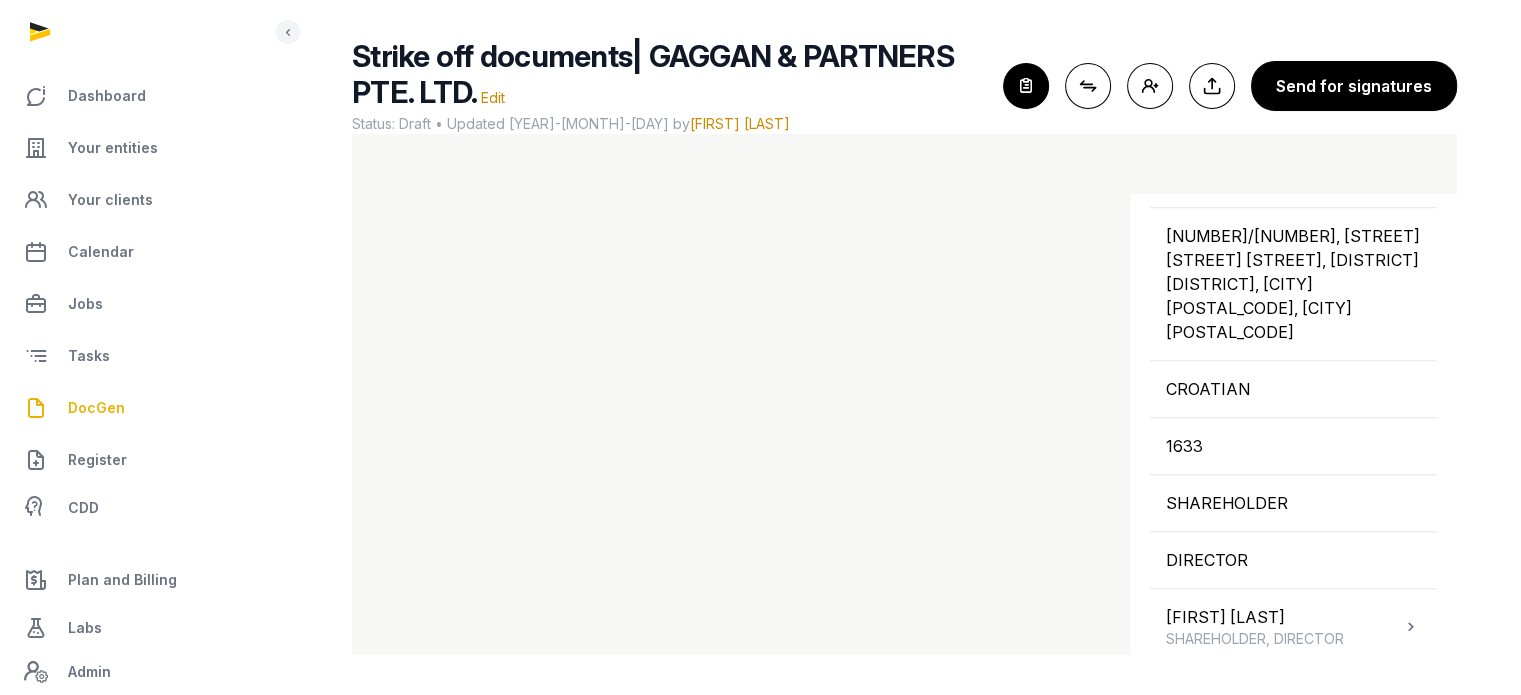 scroll, scrollTop: 1556, scrollLeft: 0, axis: vertical 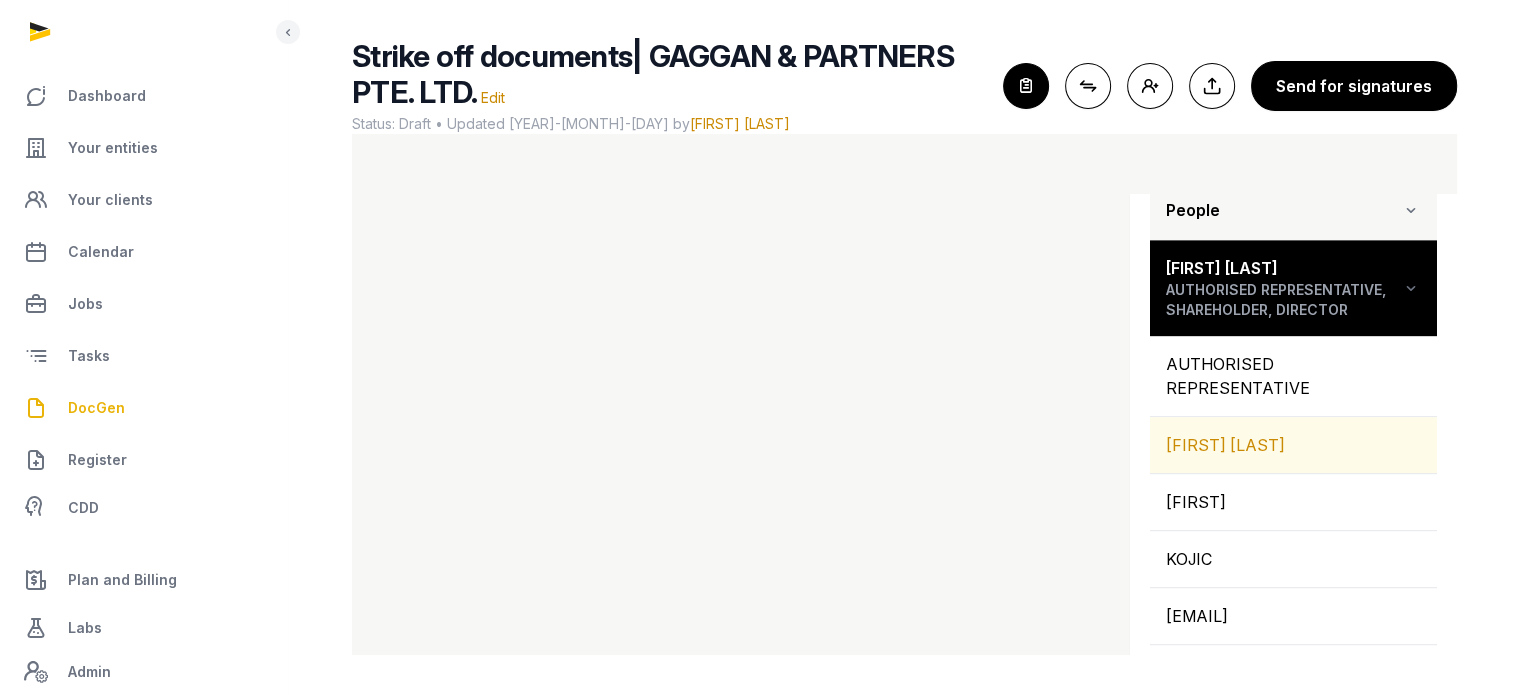 click on "[FIRST] [LAST]" at bounding box center (1293, 445) 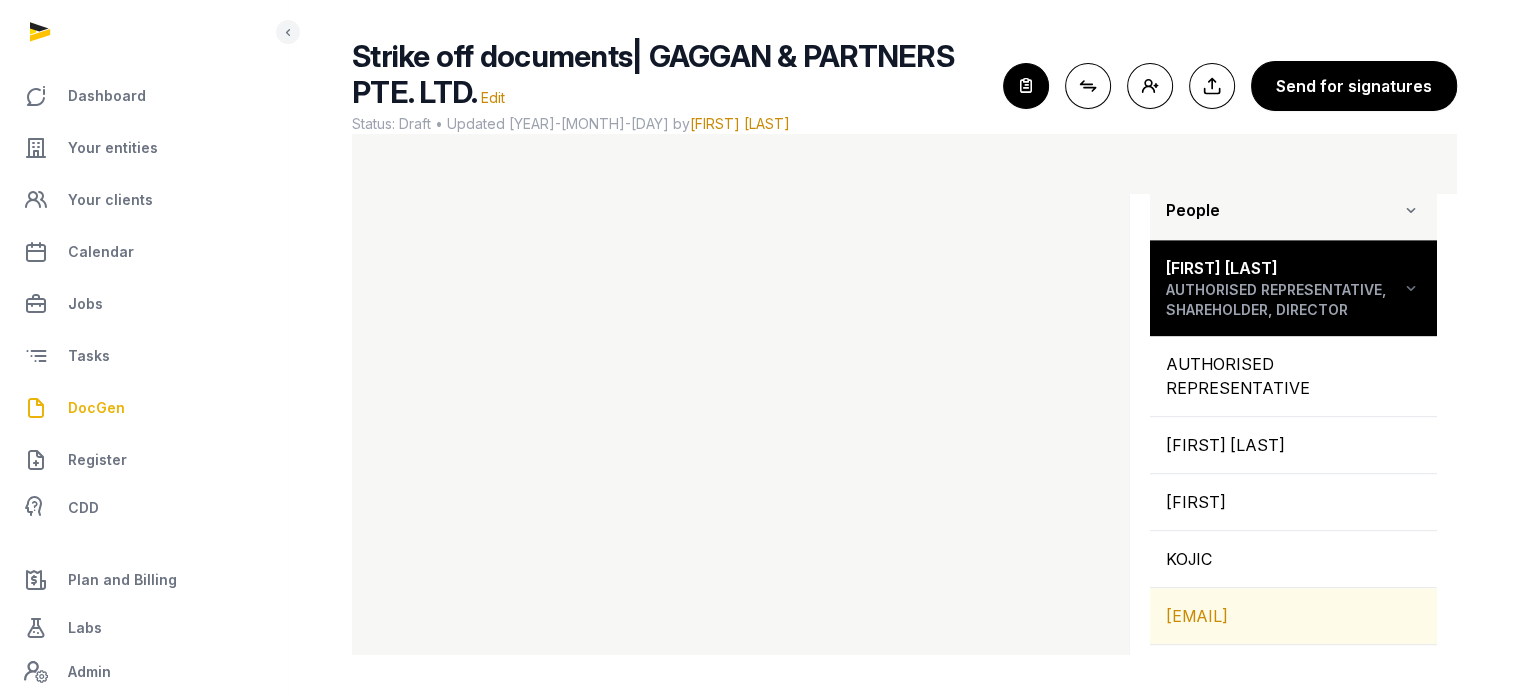 click on "DRULA9@YAHOO.COM" at bounding box center [1293, 616] 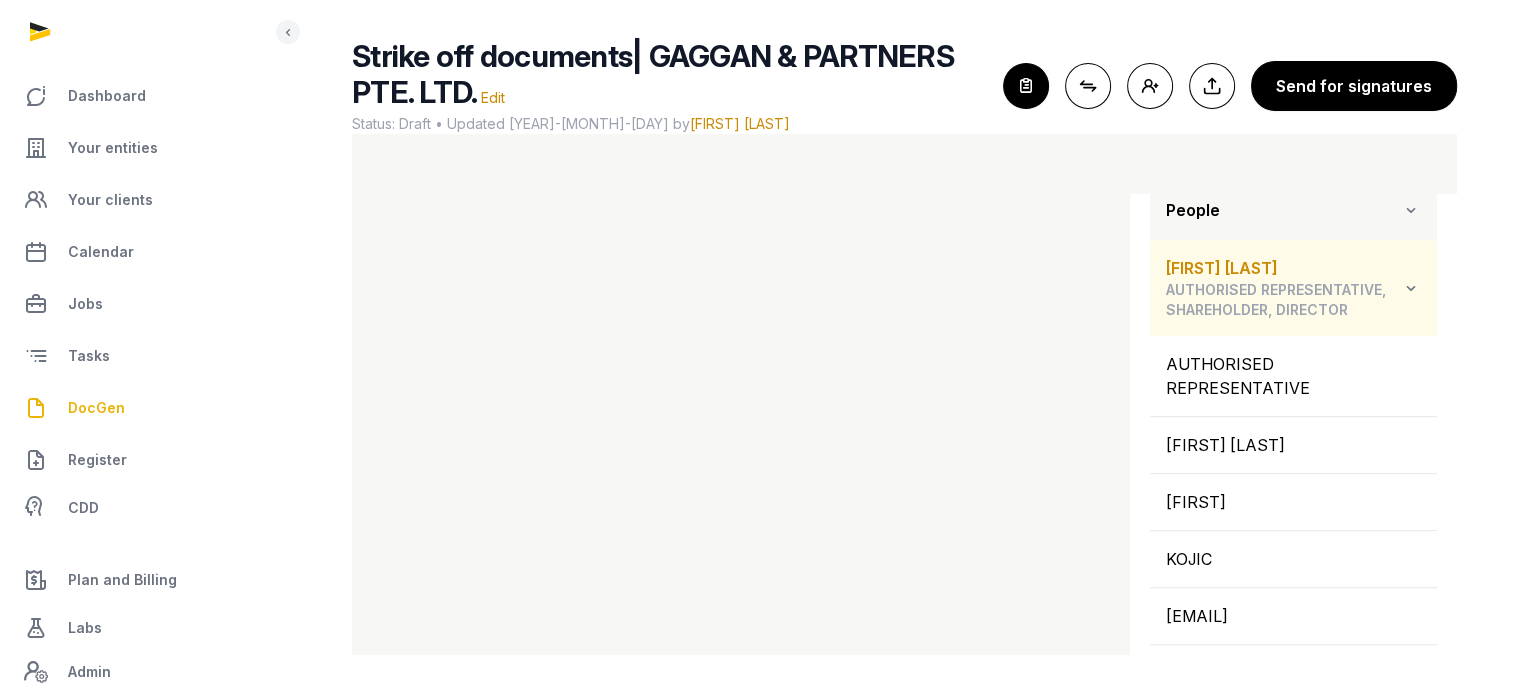 click at bounding box center [1411, 288] 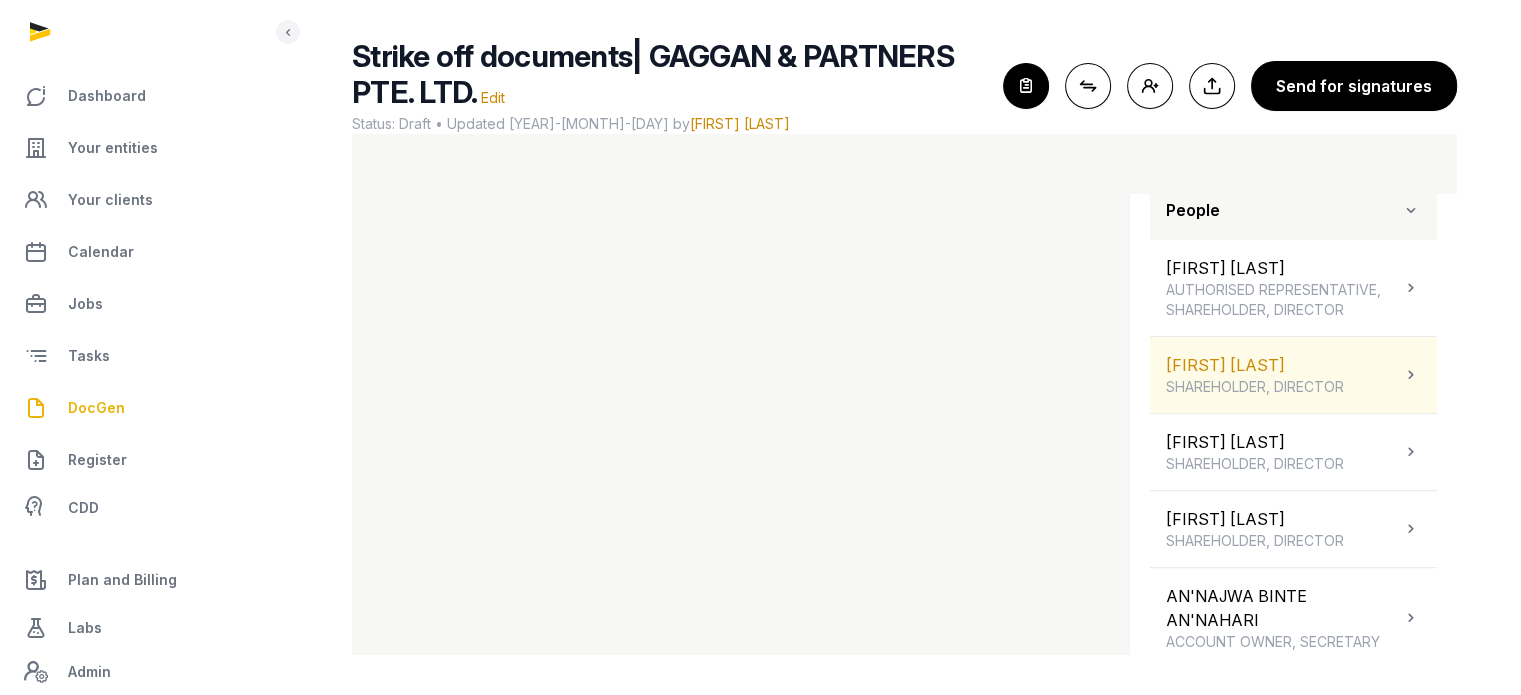 click at bounding box center (1411, 375) 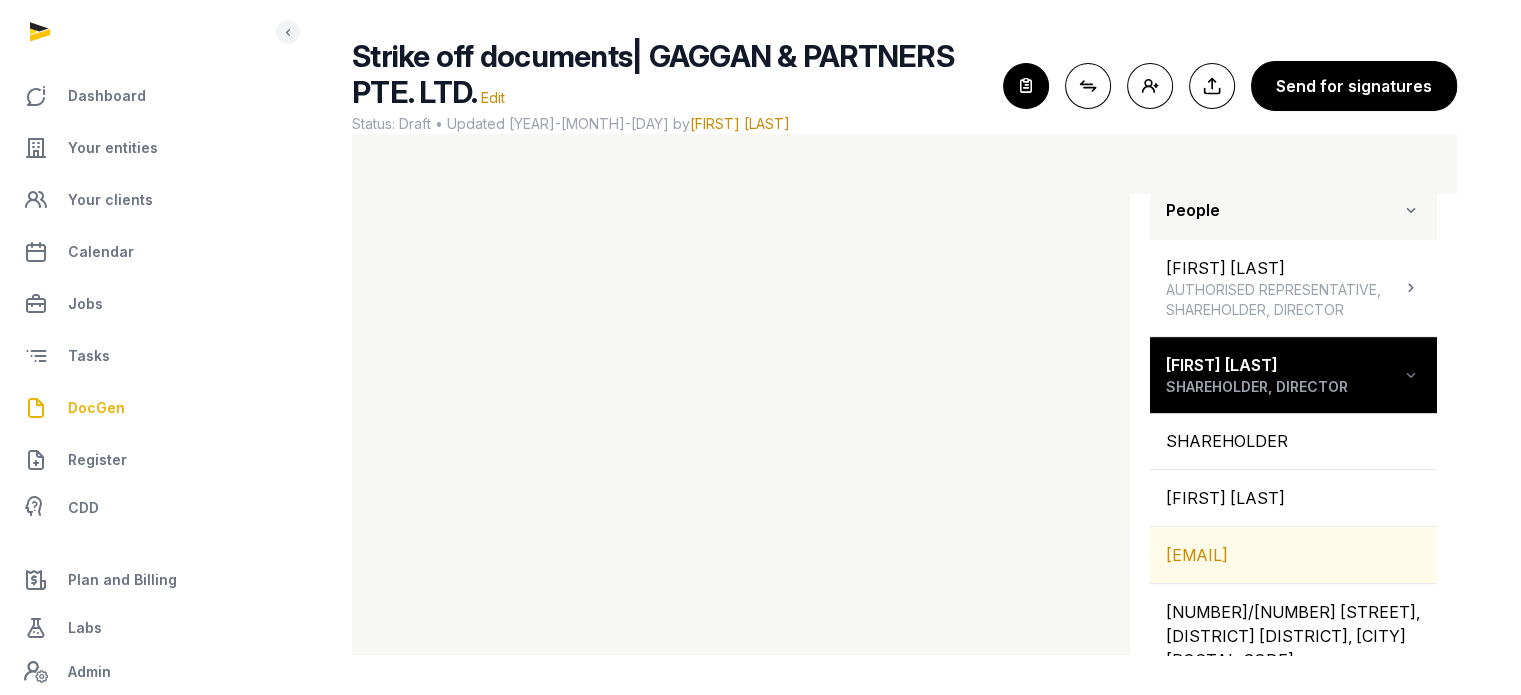 click on "VIBHIHR19@GMAIL.COM" at bounding box center [1293, 555] 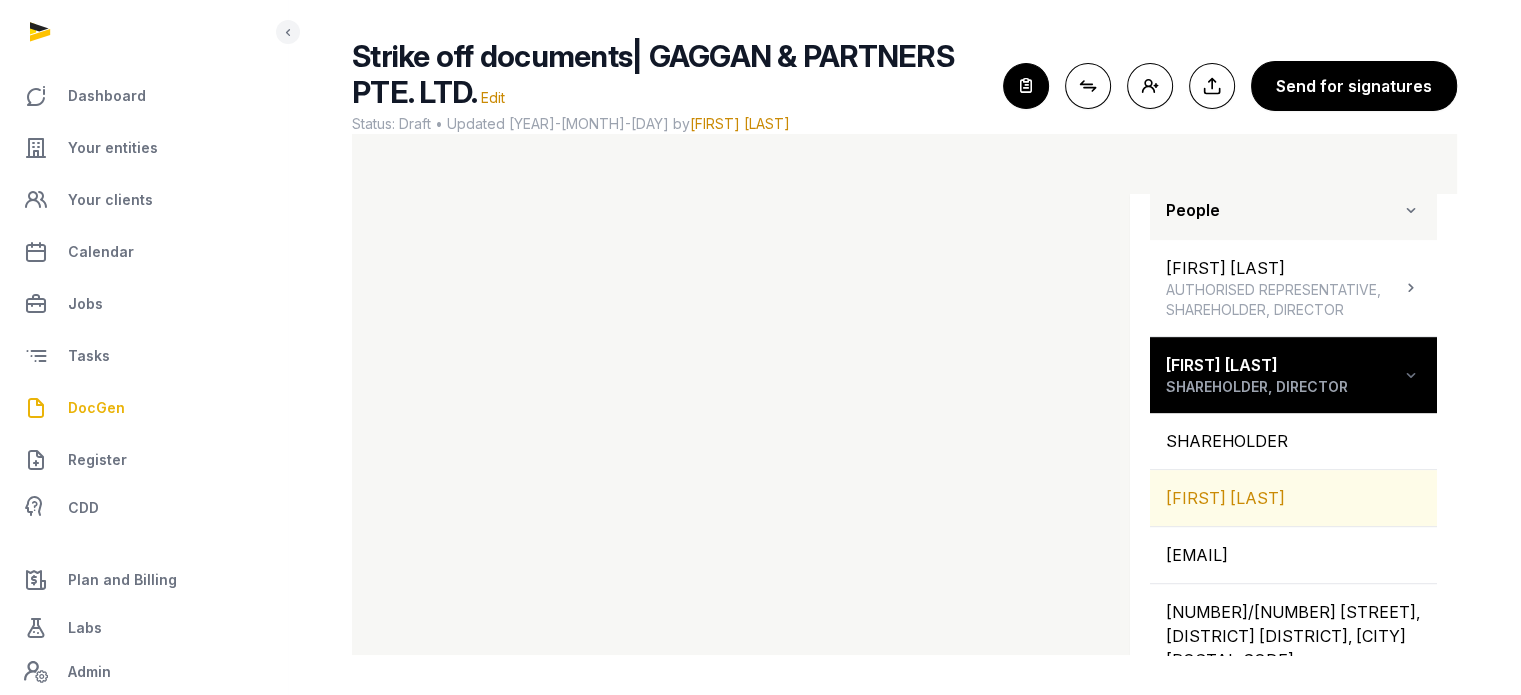 click on "[FIRST] [LAST]" at bounding box center (1293, 498) 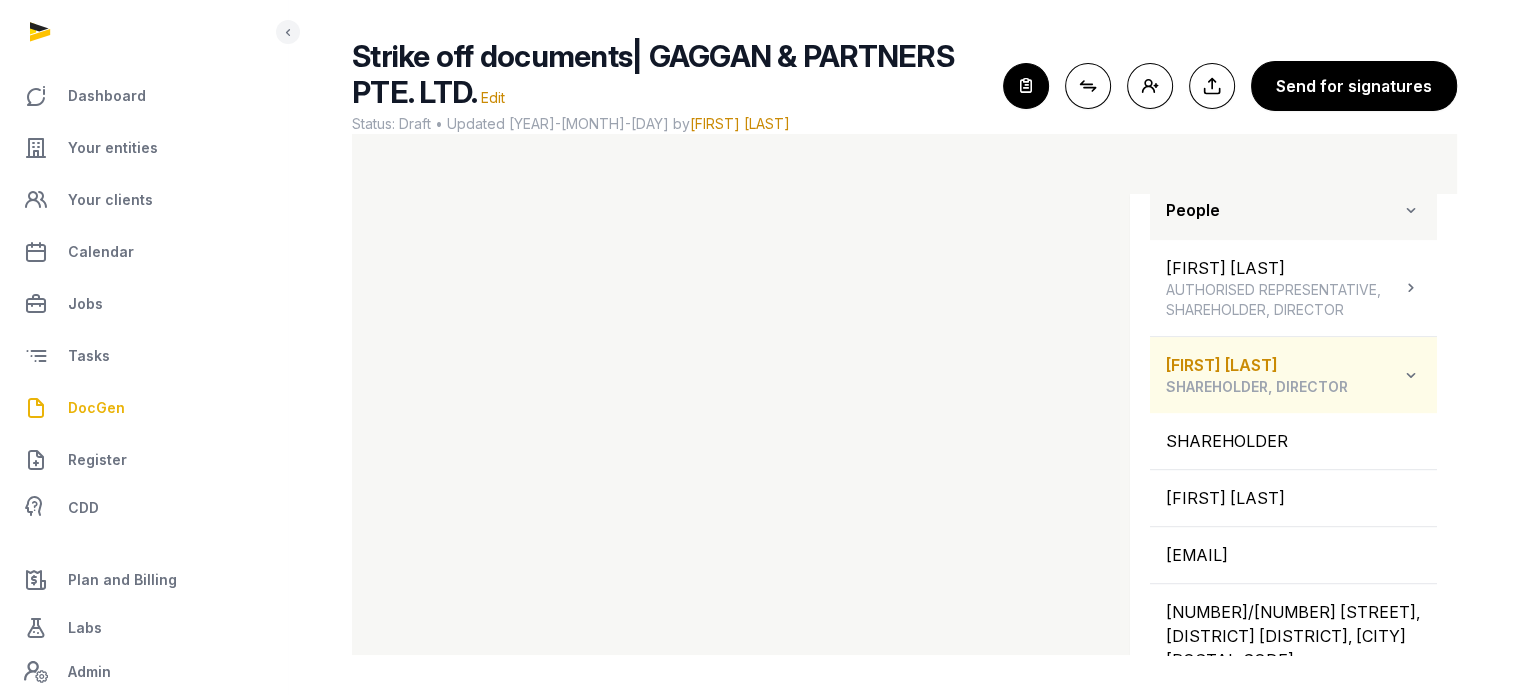 click at bounding box center [1411, 375] 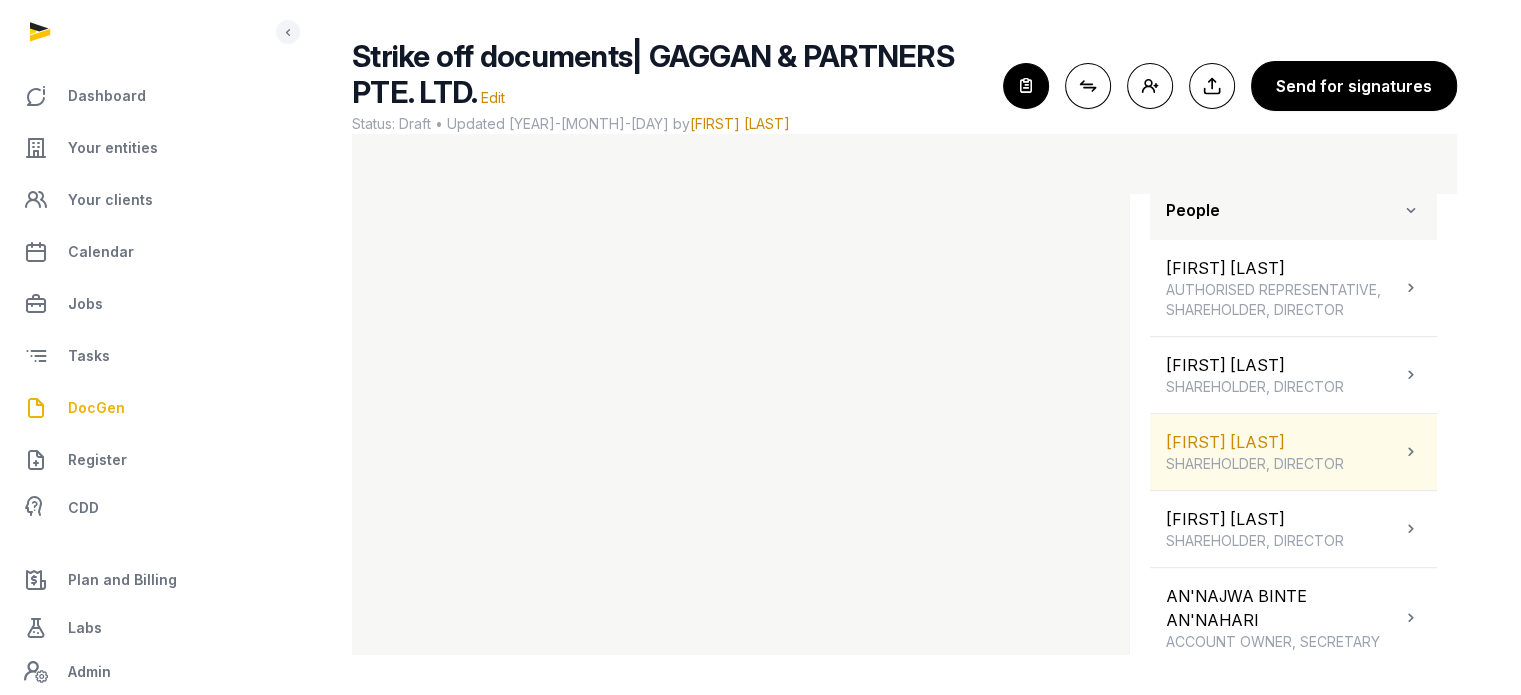 click at bounding box center (1411, 452) 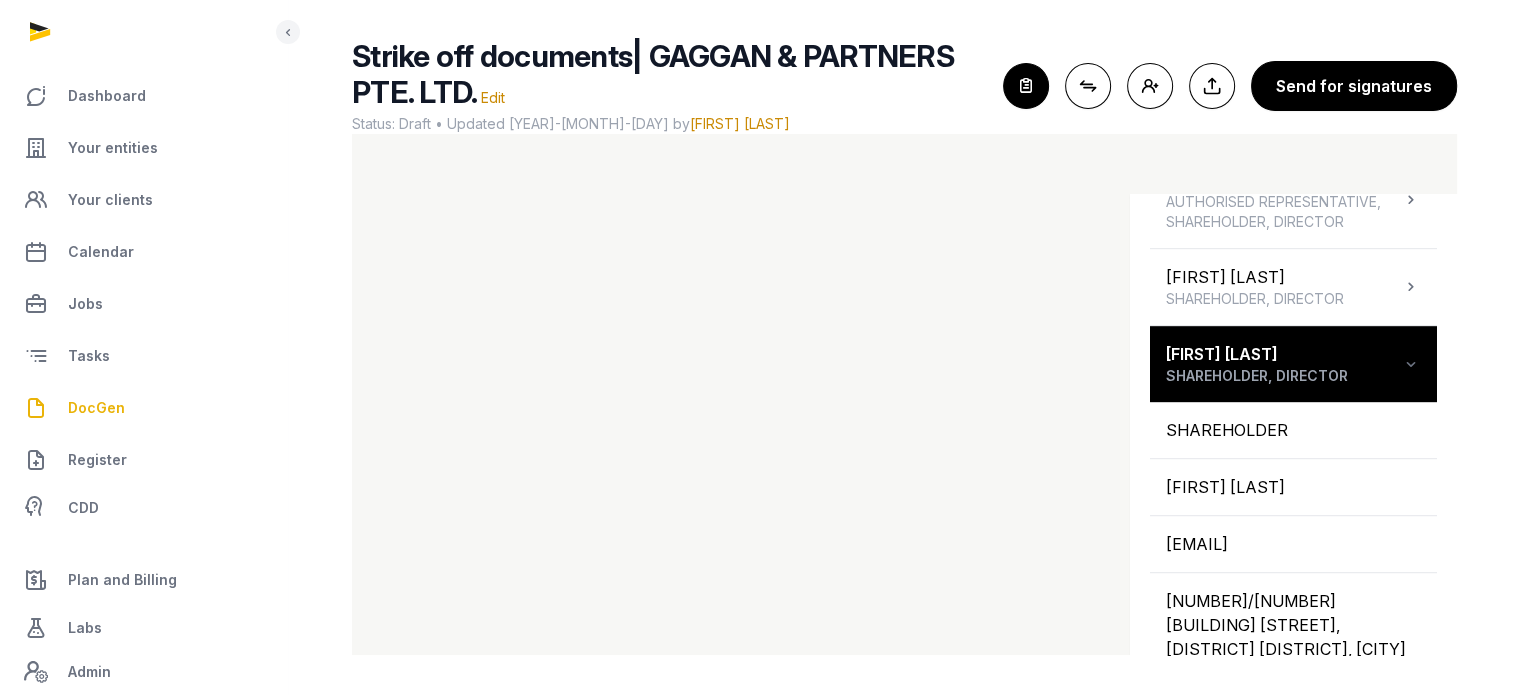 scroll, scrollTop: 1220, scrollLeft: 0, axis: vertical 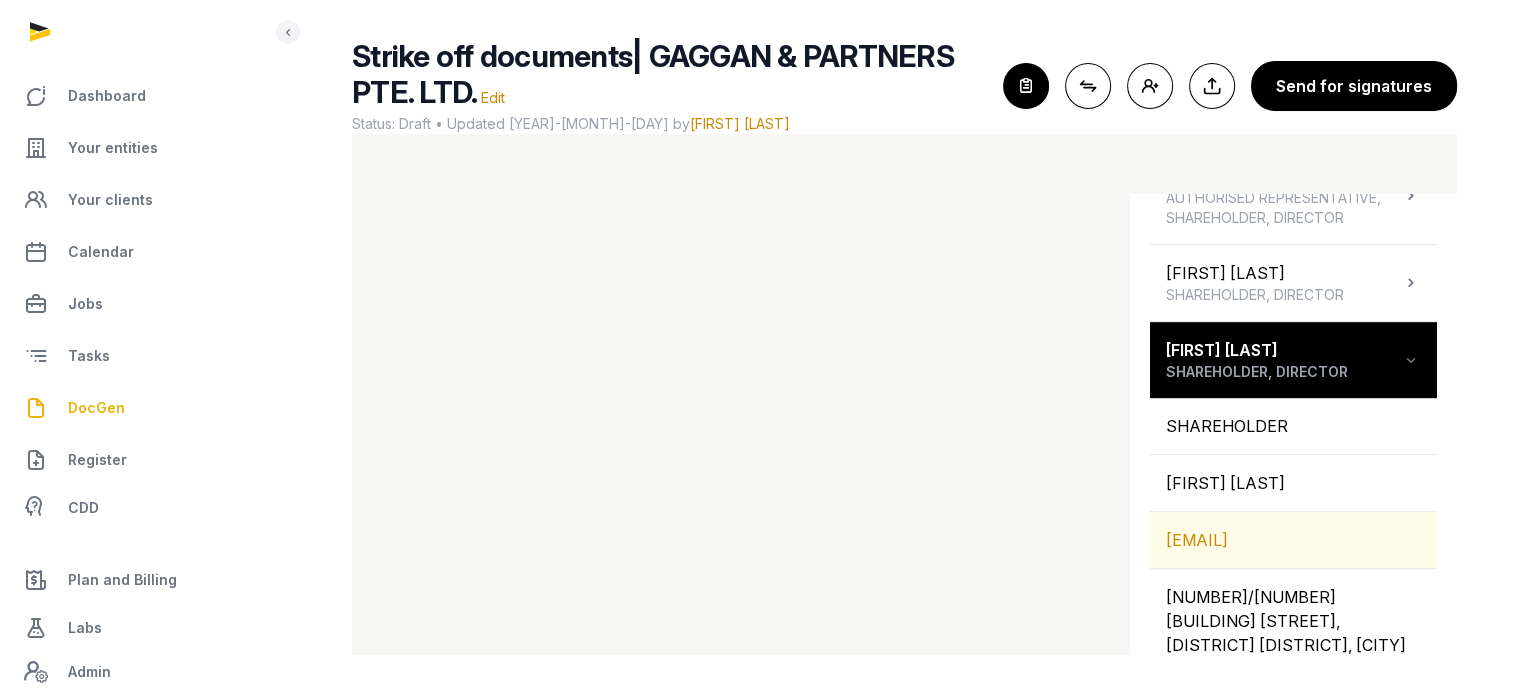 click on "RYDO.ANTON@HOTMAIL.COM" at bounding box center (1293, 540) 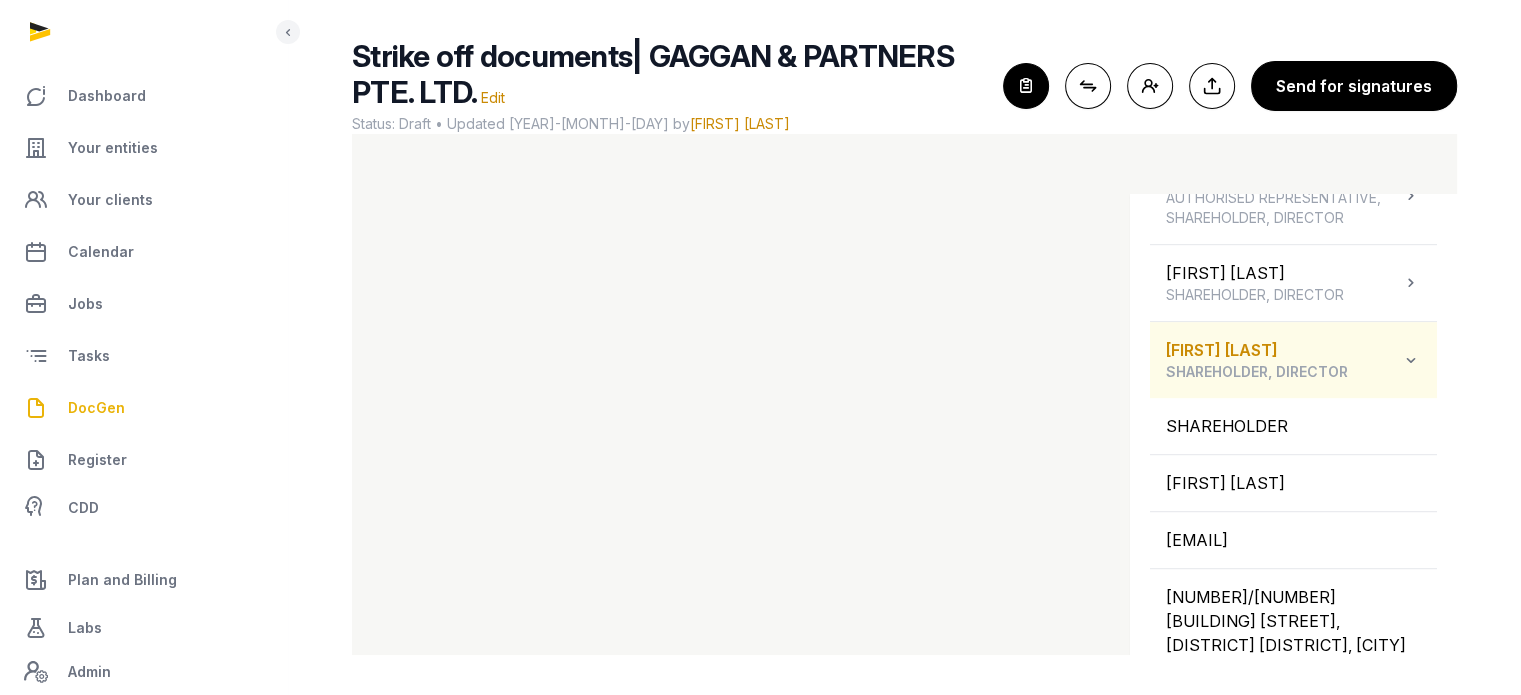 click at bounding box center (1411, 360) 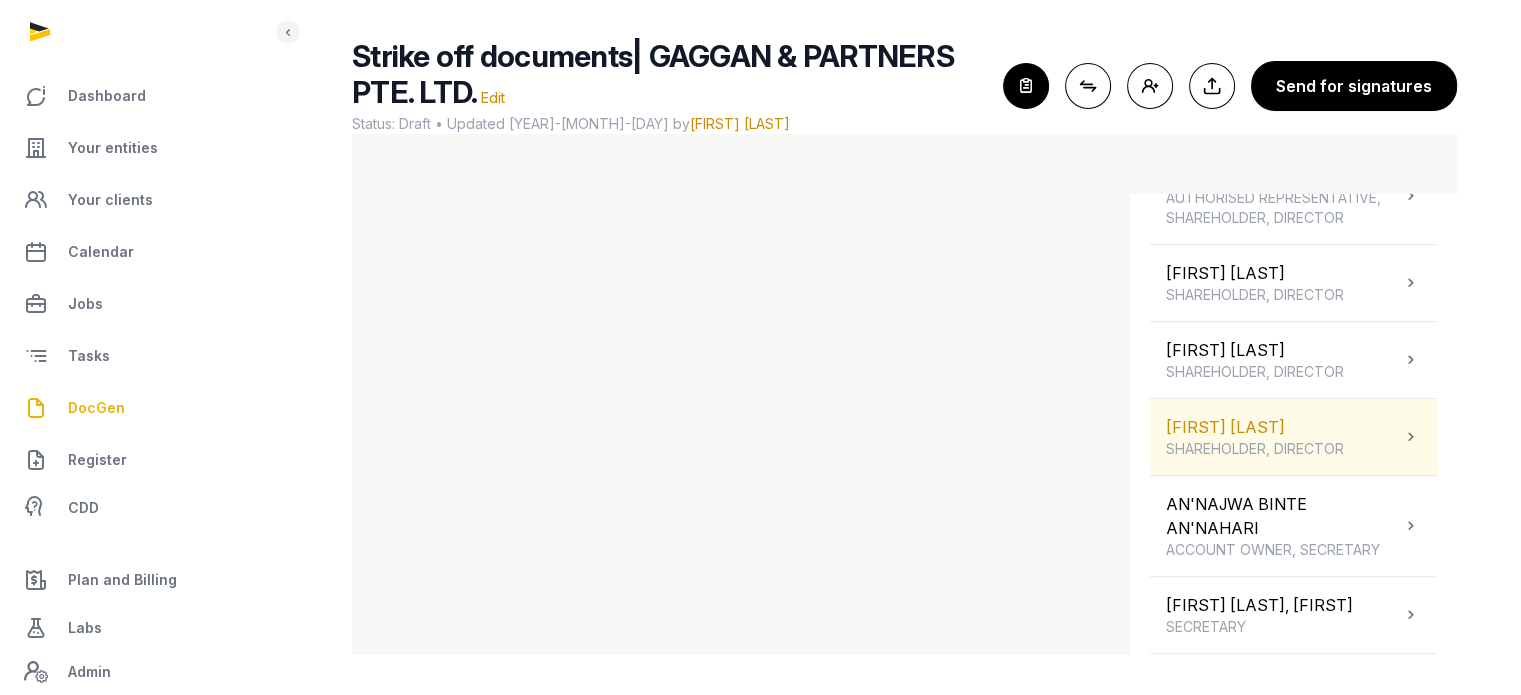 click on "GAGAN ANAND SHAREHOLDER, DIRECTOR" at bounding box center [1293, 437] 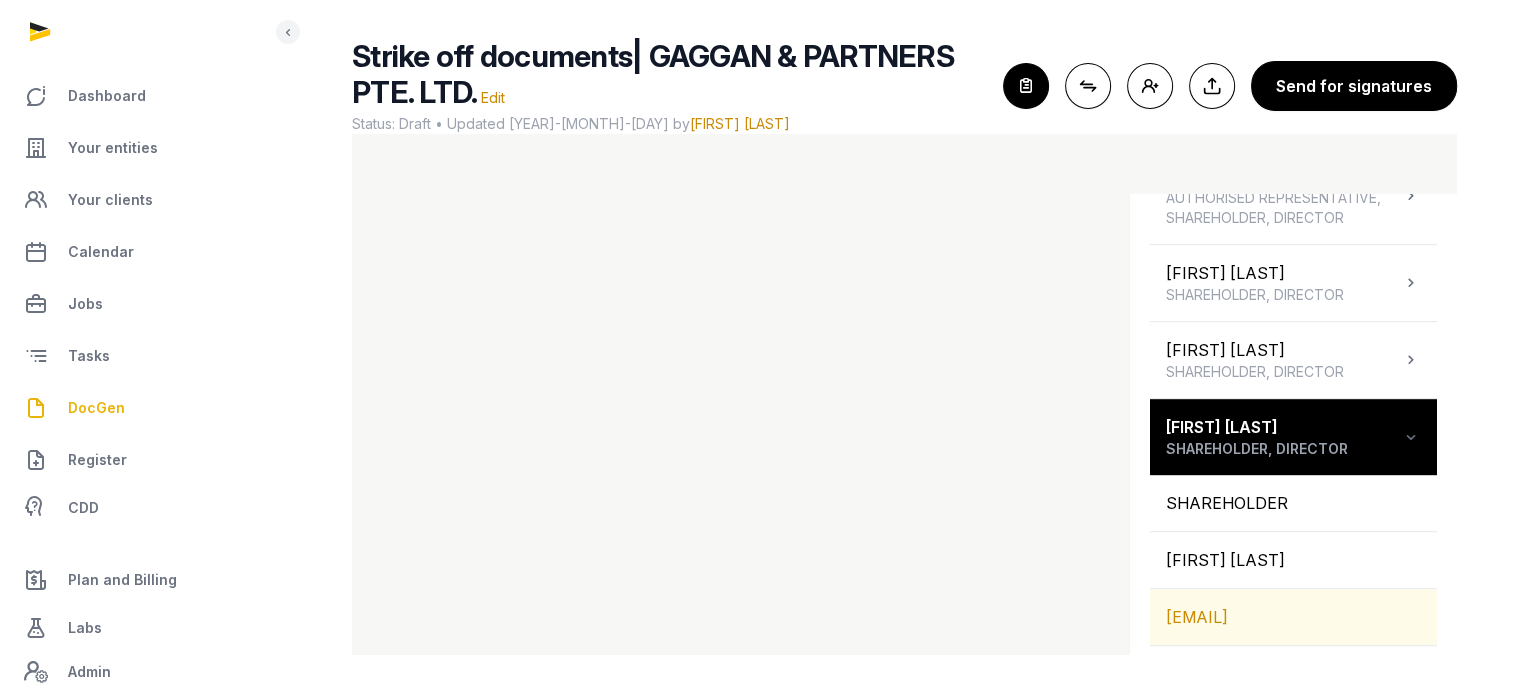 click on "MEETGAGS@ME.COM" at bounding box center (1293, 617) 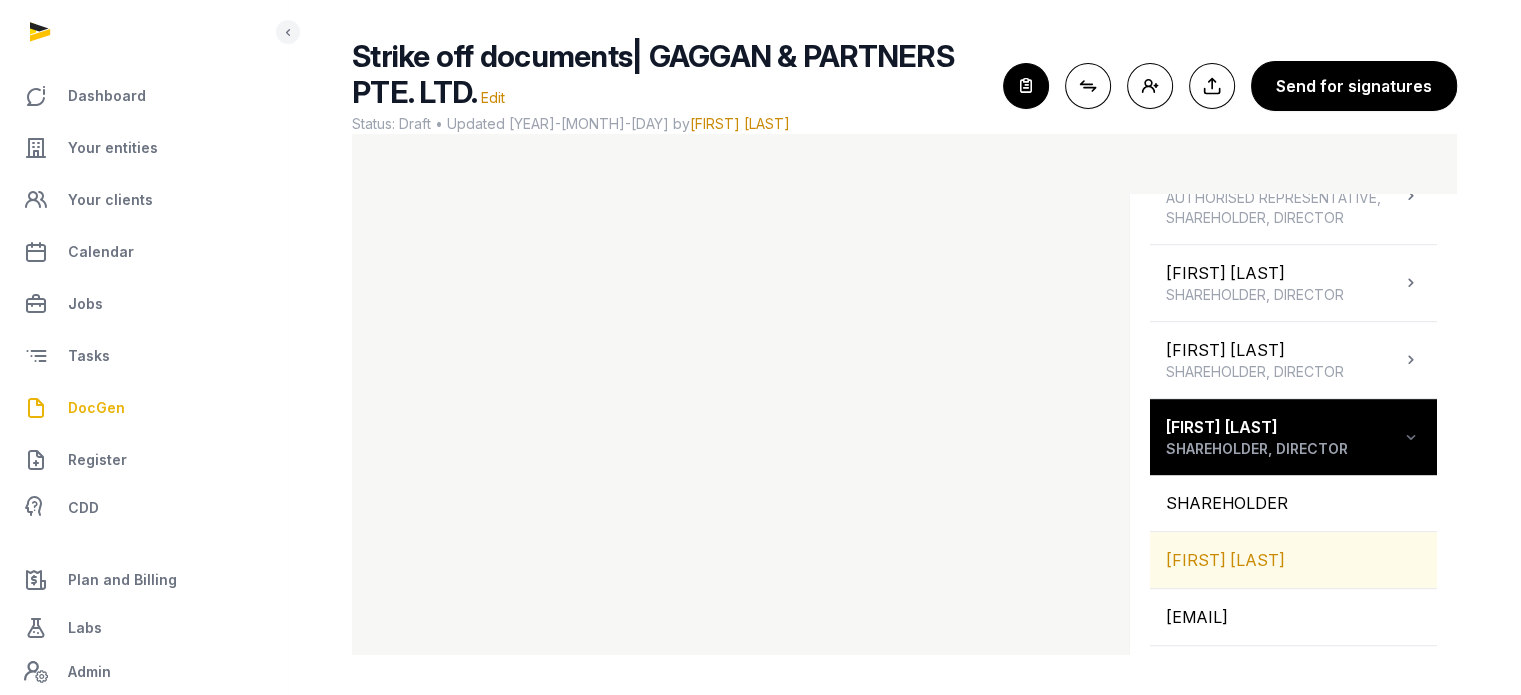 click on "[FIRST] [LAST]" at bounding box center (1293, 560) 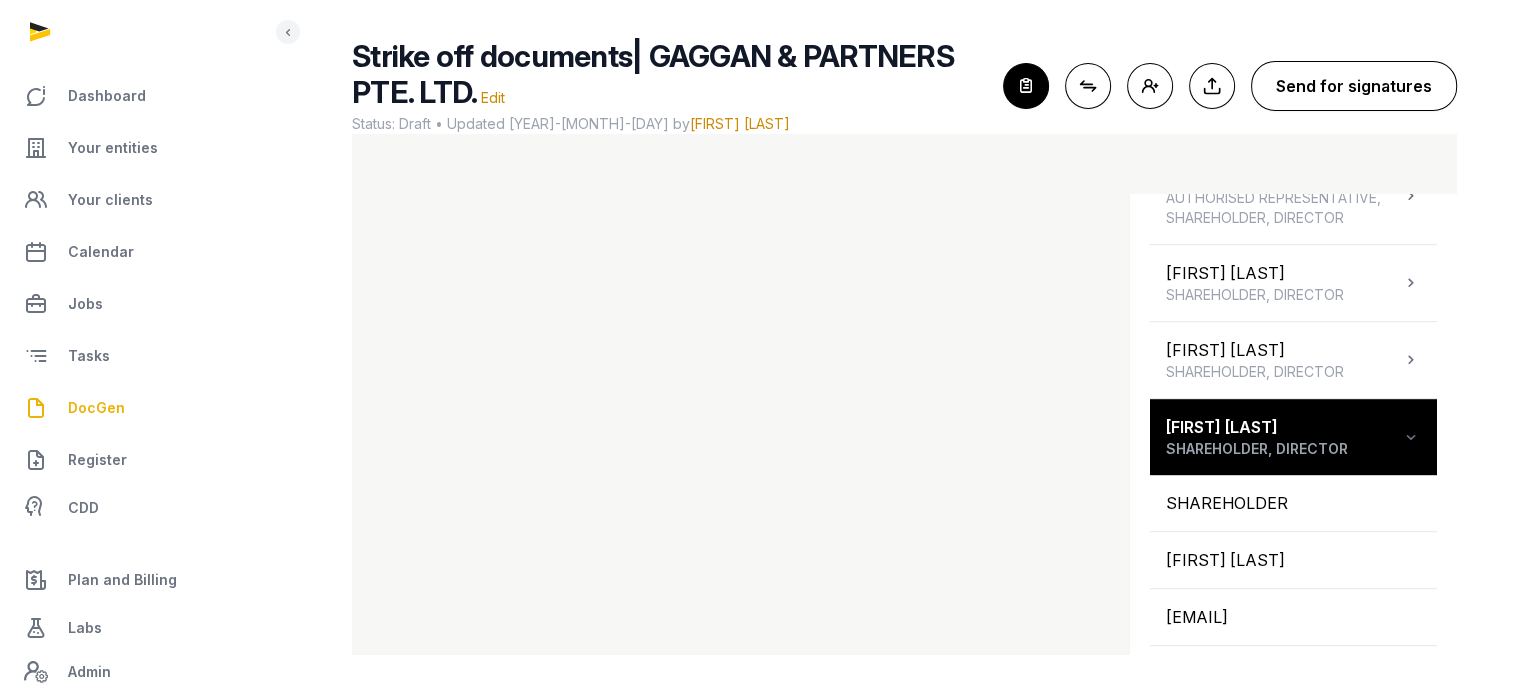 click on "Send for signatures" at bounding box center [1354, 86] 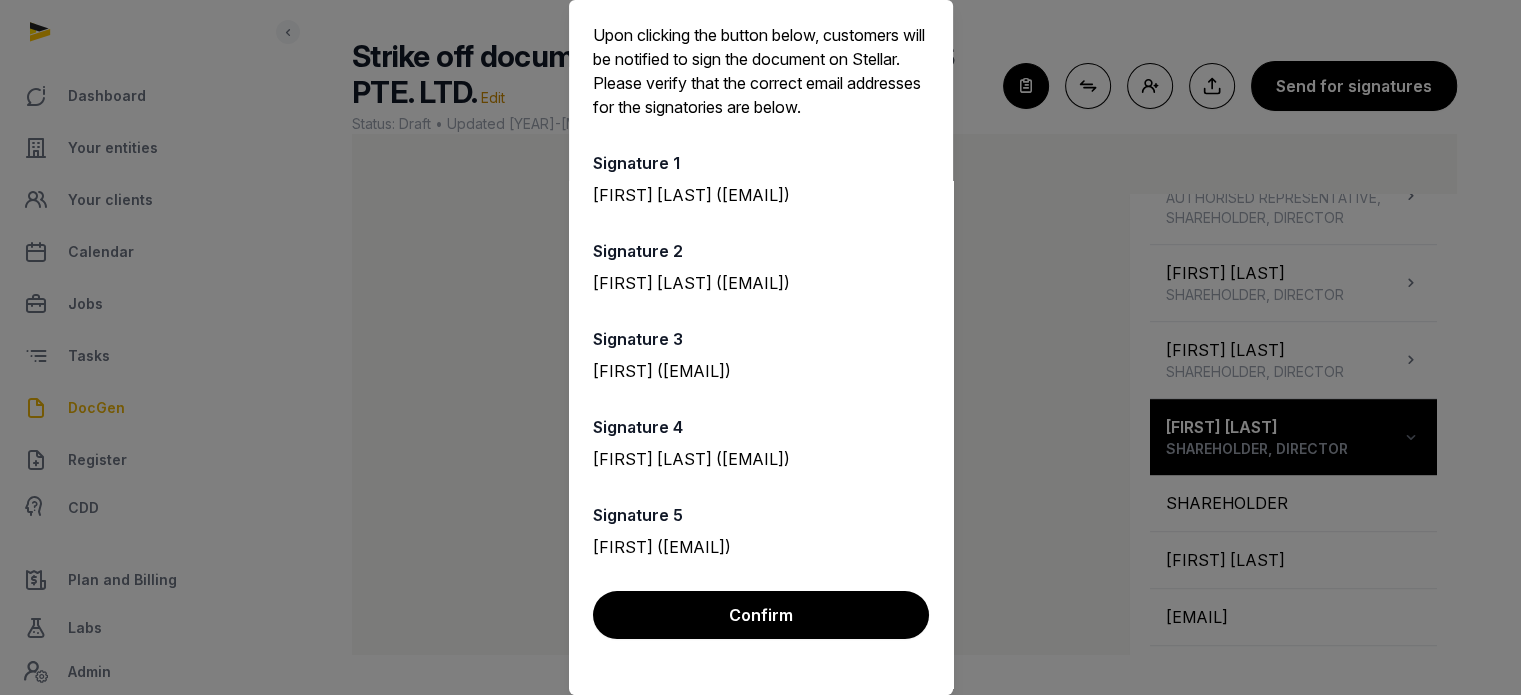 scroll, scrollTop: 97, scrollLeft: 0, axis: vertical 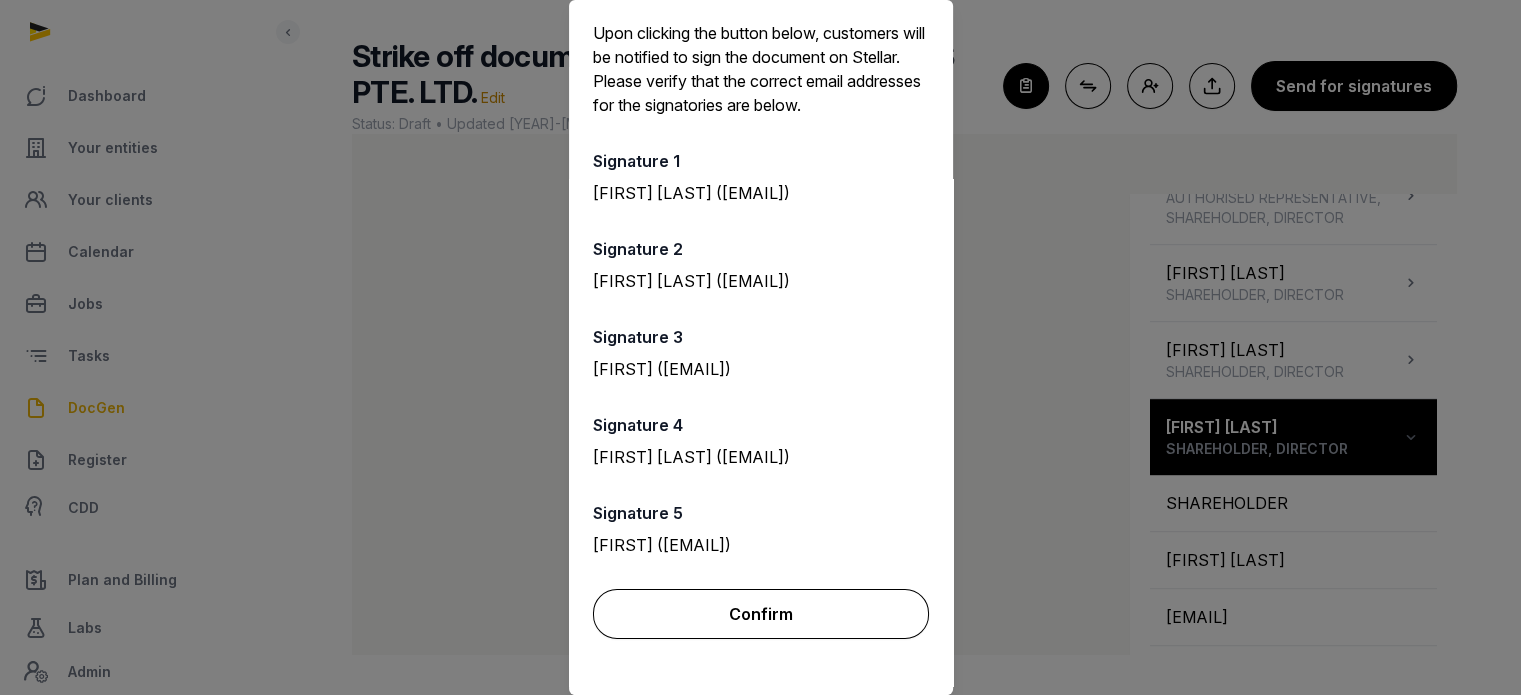click on "Confirm" at bounding box center [761, 614] 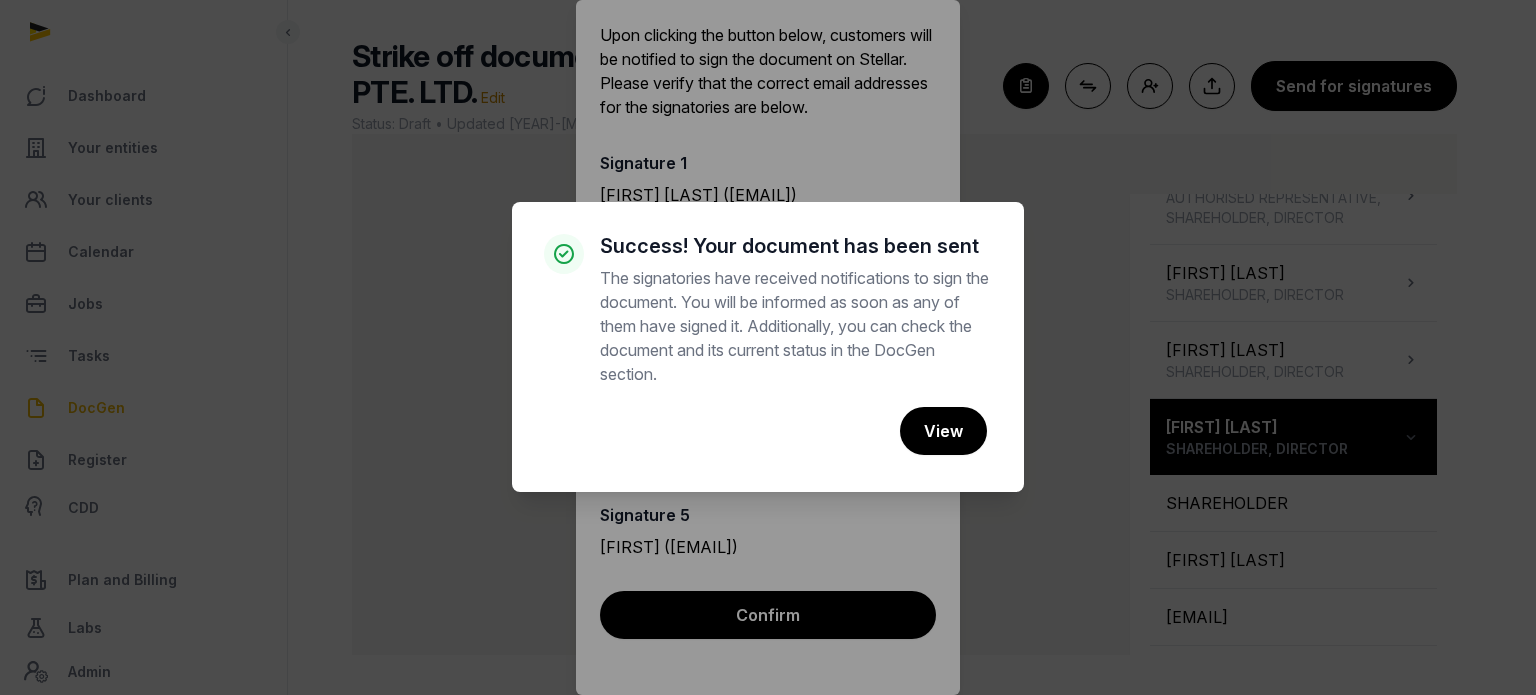 click on "×
Success! Your document has been sent
The signatories have received notifications to sign the document. You will be informed as soon as any of them have signed it. Additionally, you can check the document and its current status in the DocGen section.
Cancel No View" at bounding box center (768, 347) 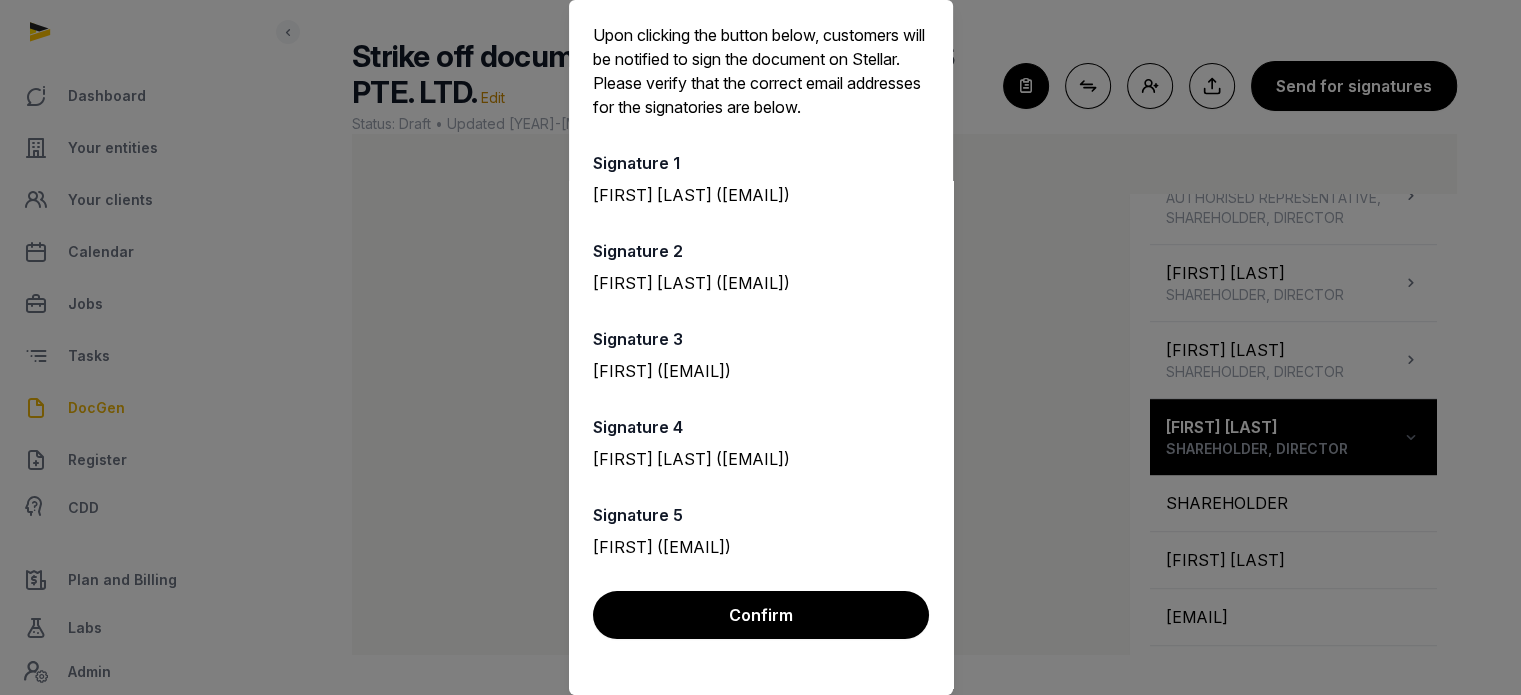 scroll, scrollTop: 0, scrollLeft: 0, axis: both 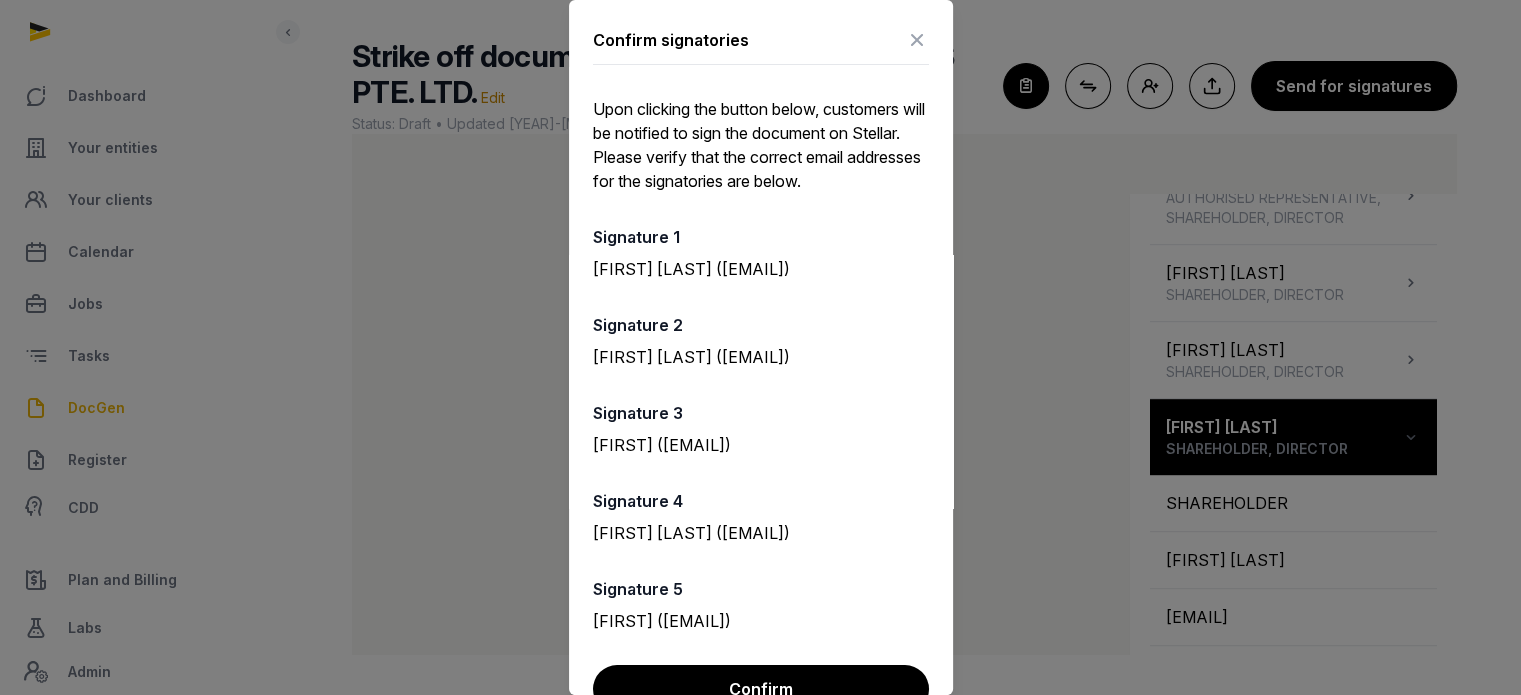 click at bounding box center [917, 40] 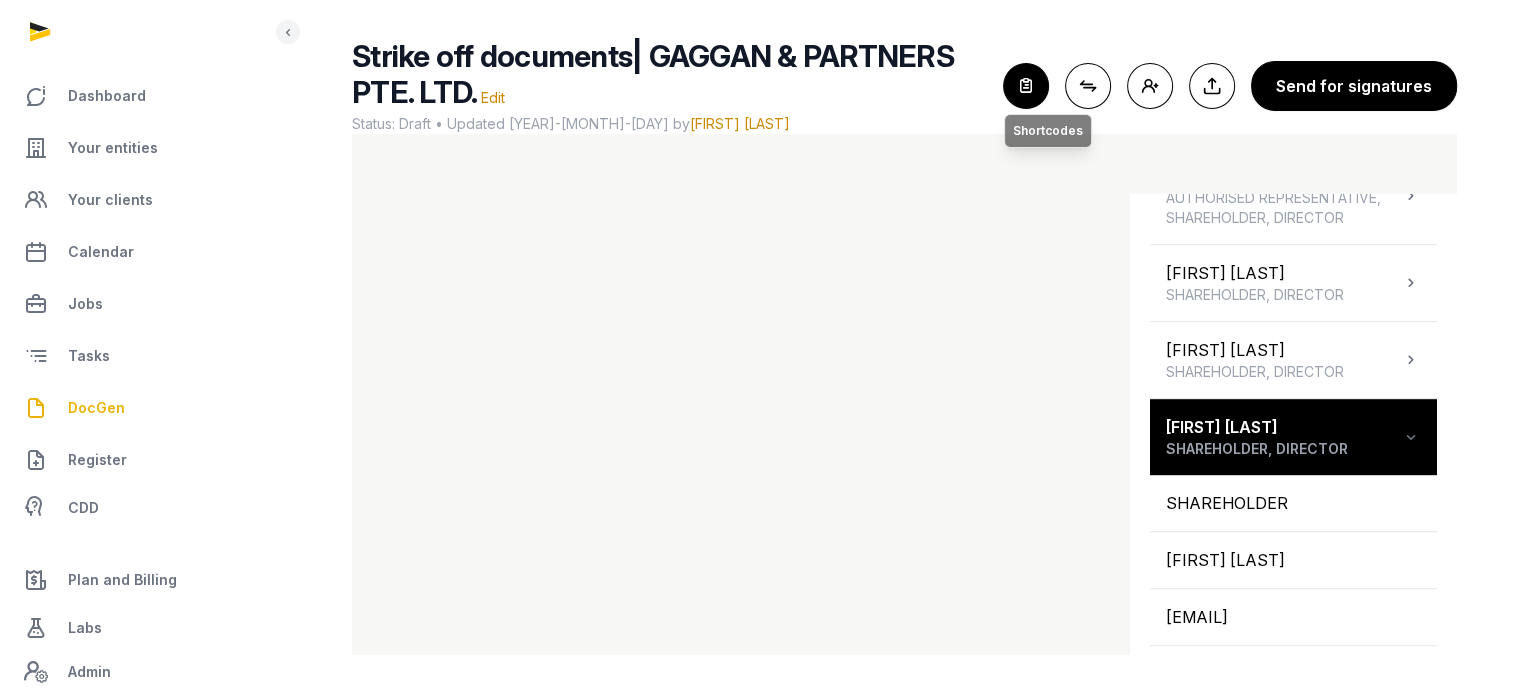click at bounding box center (1026, 86) 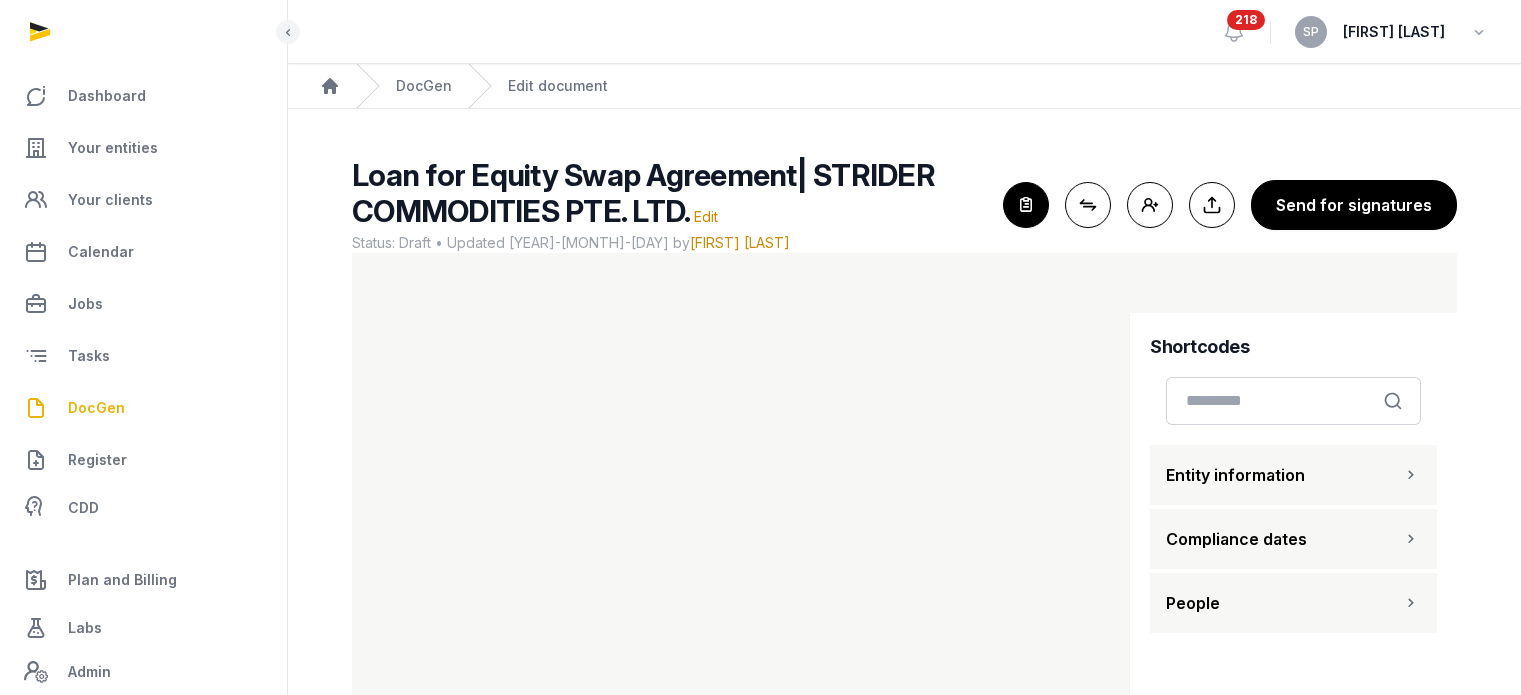 scroll, scrollTop: 18, scrollLeft: 0, axis: vertical 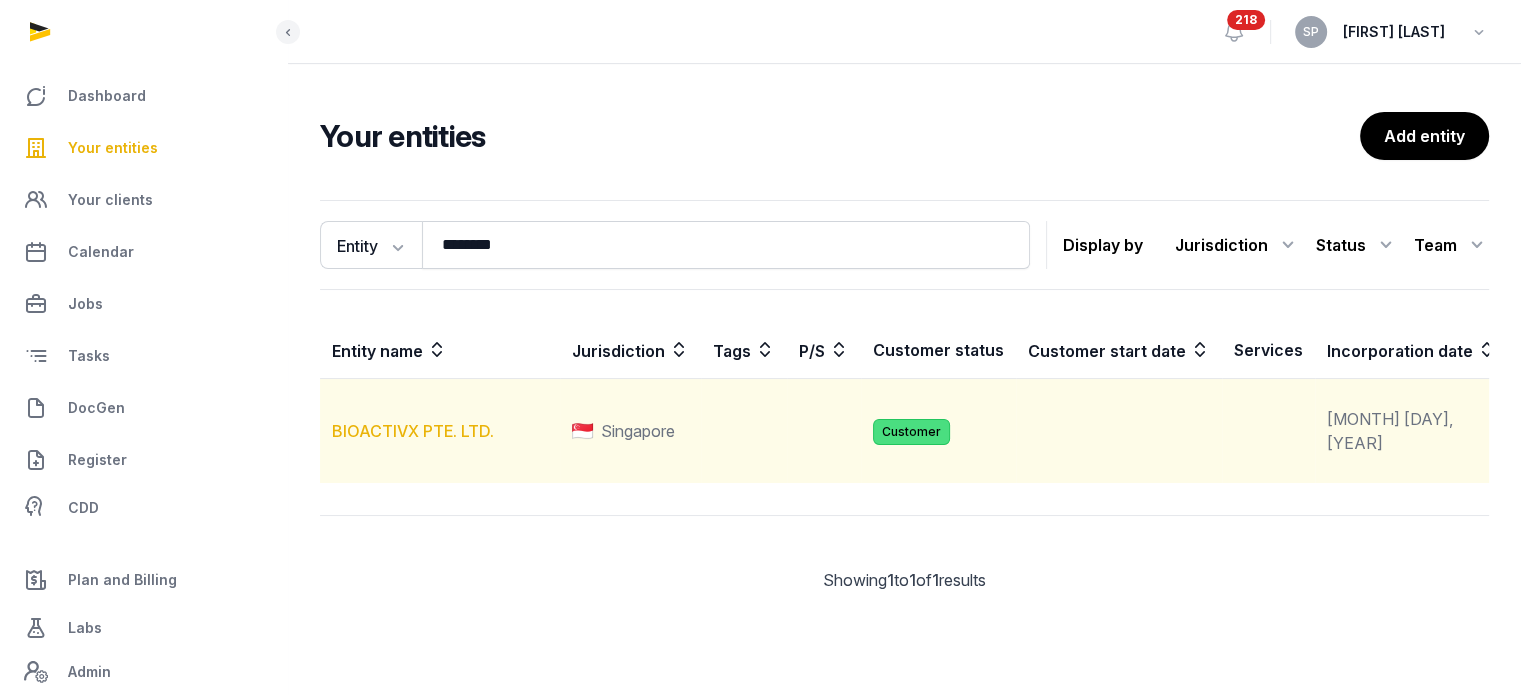 click on "BIOACTIVX PTE. LTD." at bounding box center [413, 431] 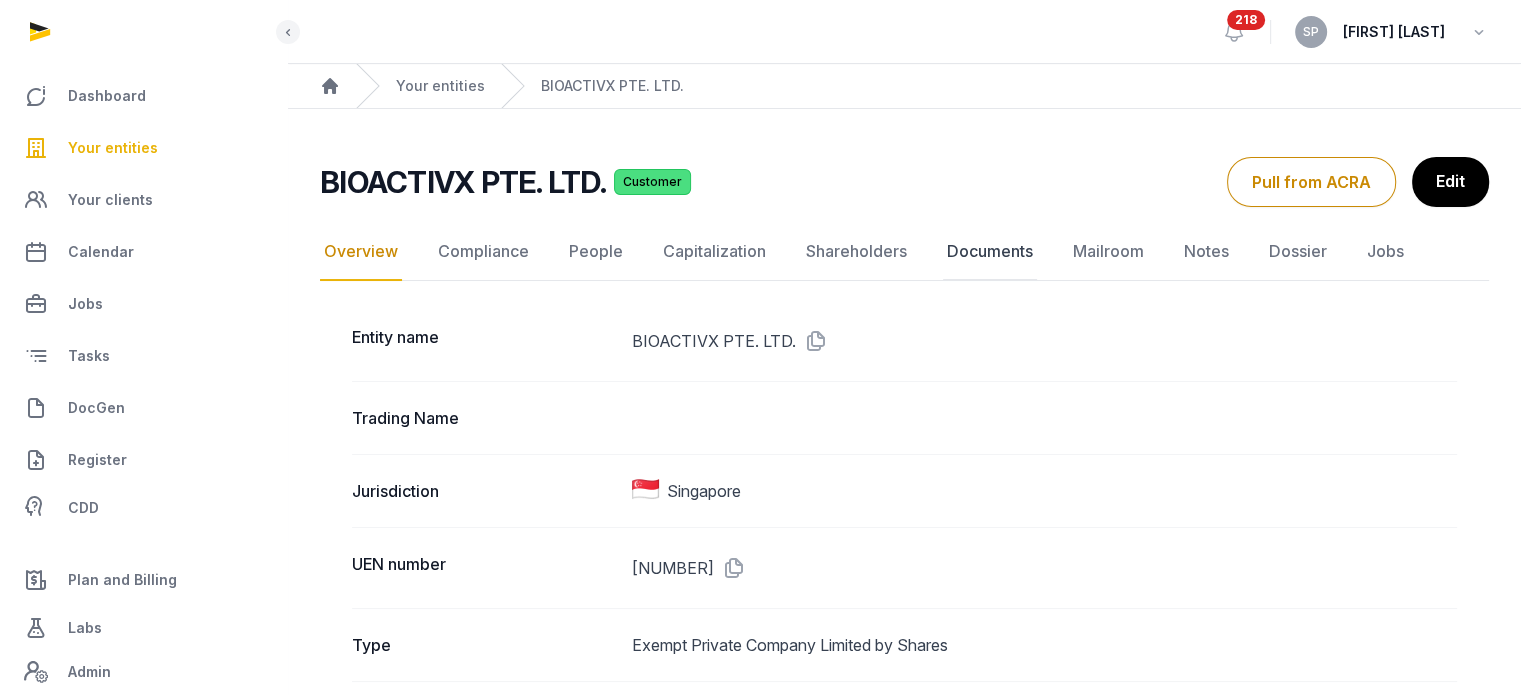 click on "Documents" 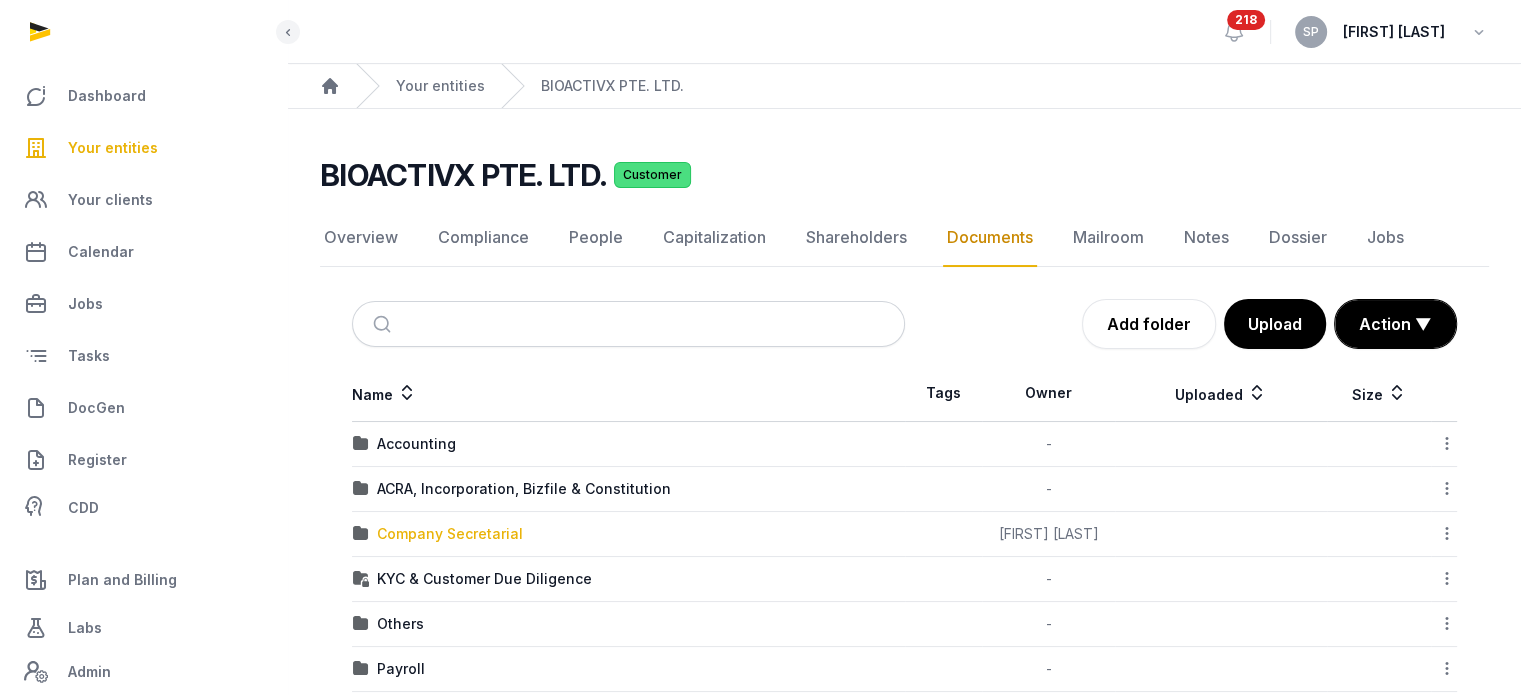 click on "Company Secretarial" at bounding box center [450, 534] 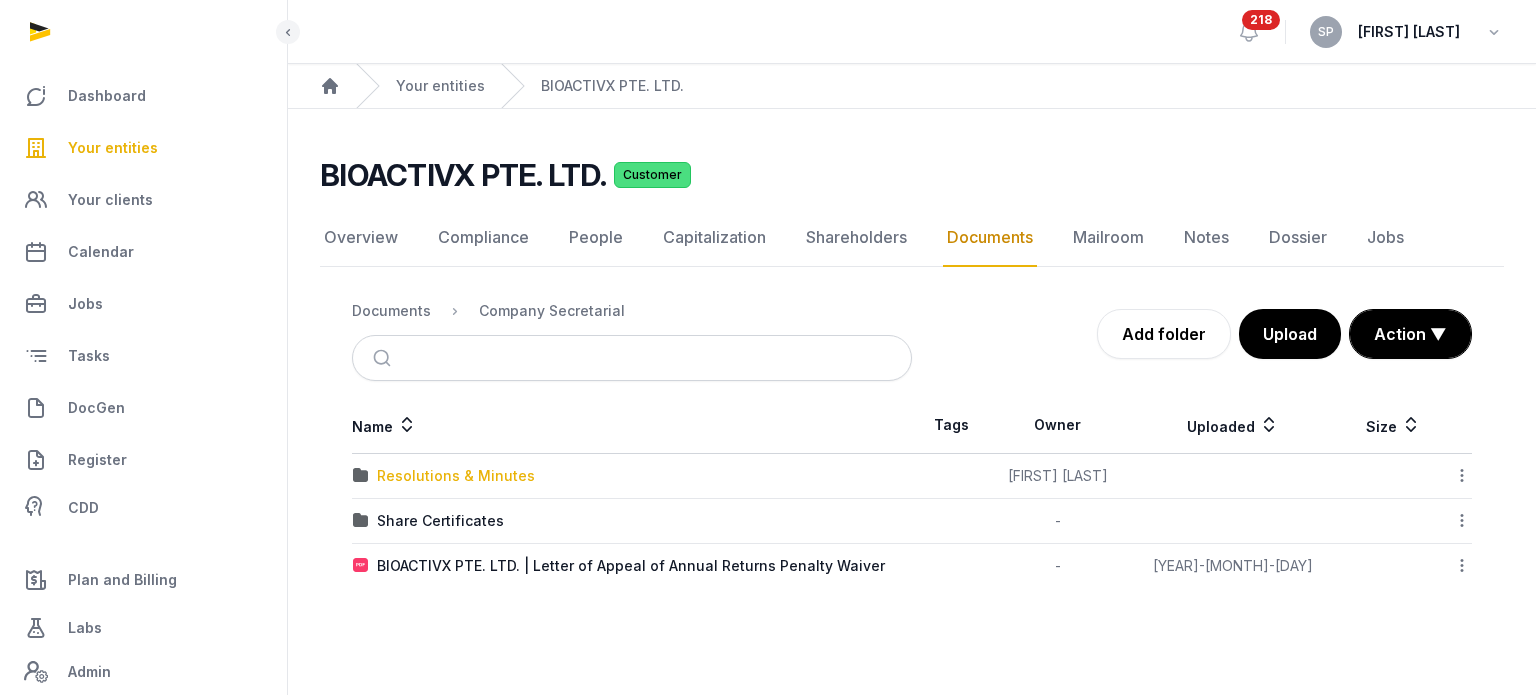 click on "Resolutions & Minutes" at bounding box center (456, 476) 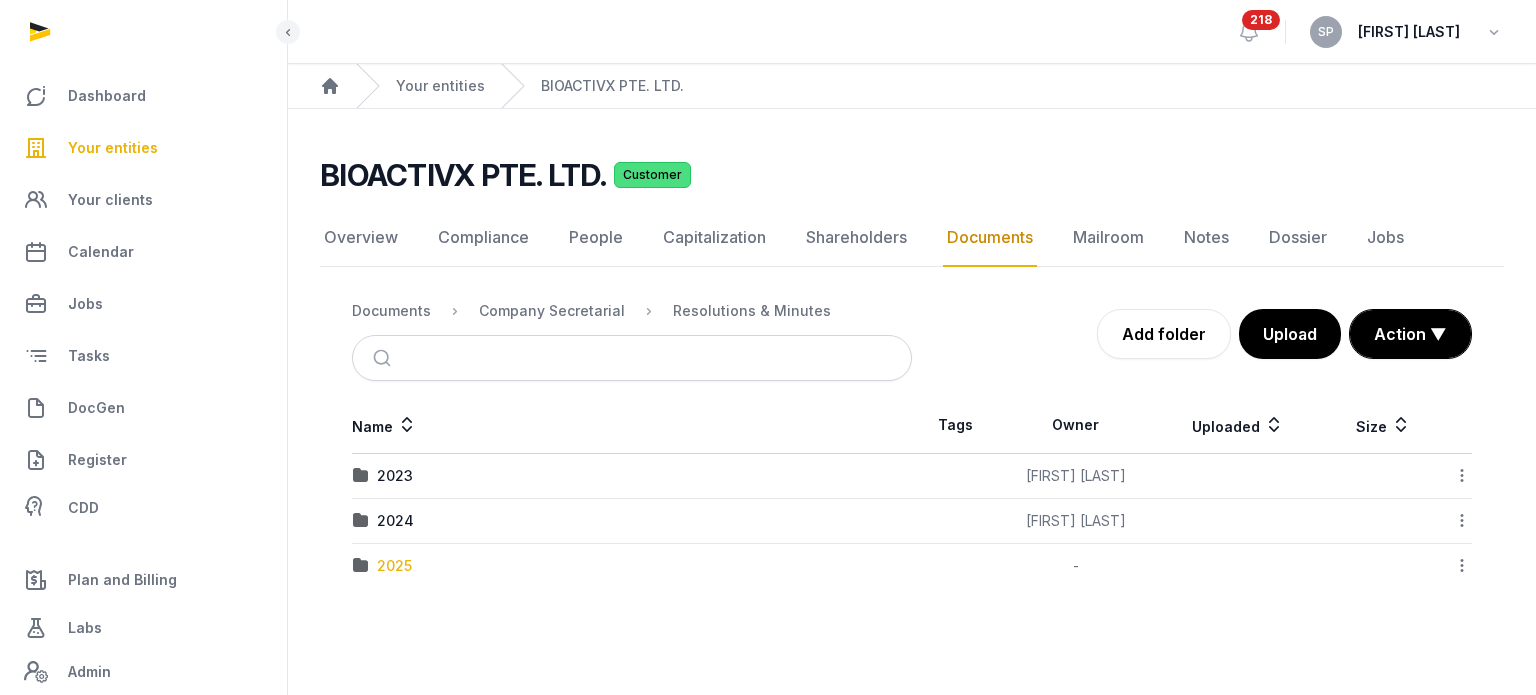 click on "2025" at bounding box center (394, 566) 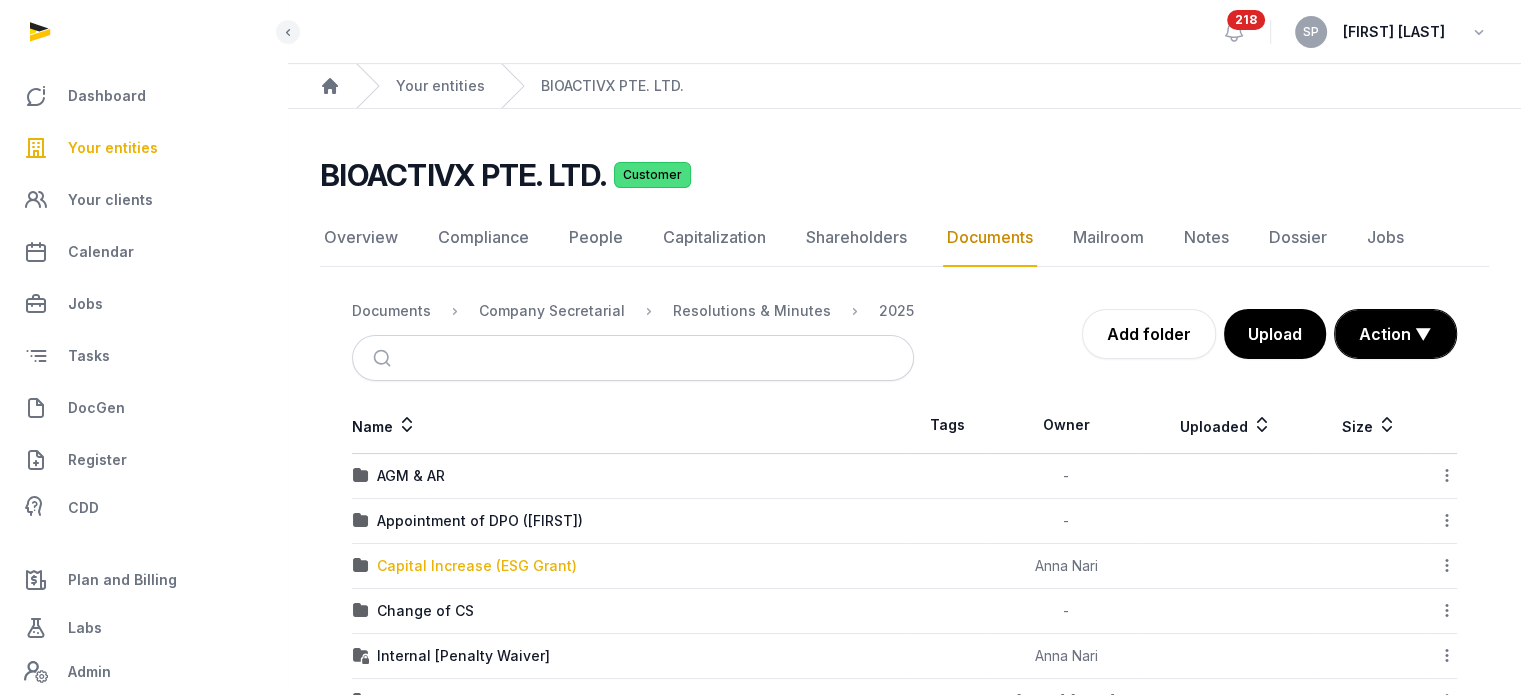 click on "Capital Increase (ESG Grant)" at bounding box center [477, 566] 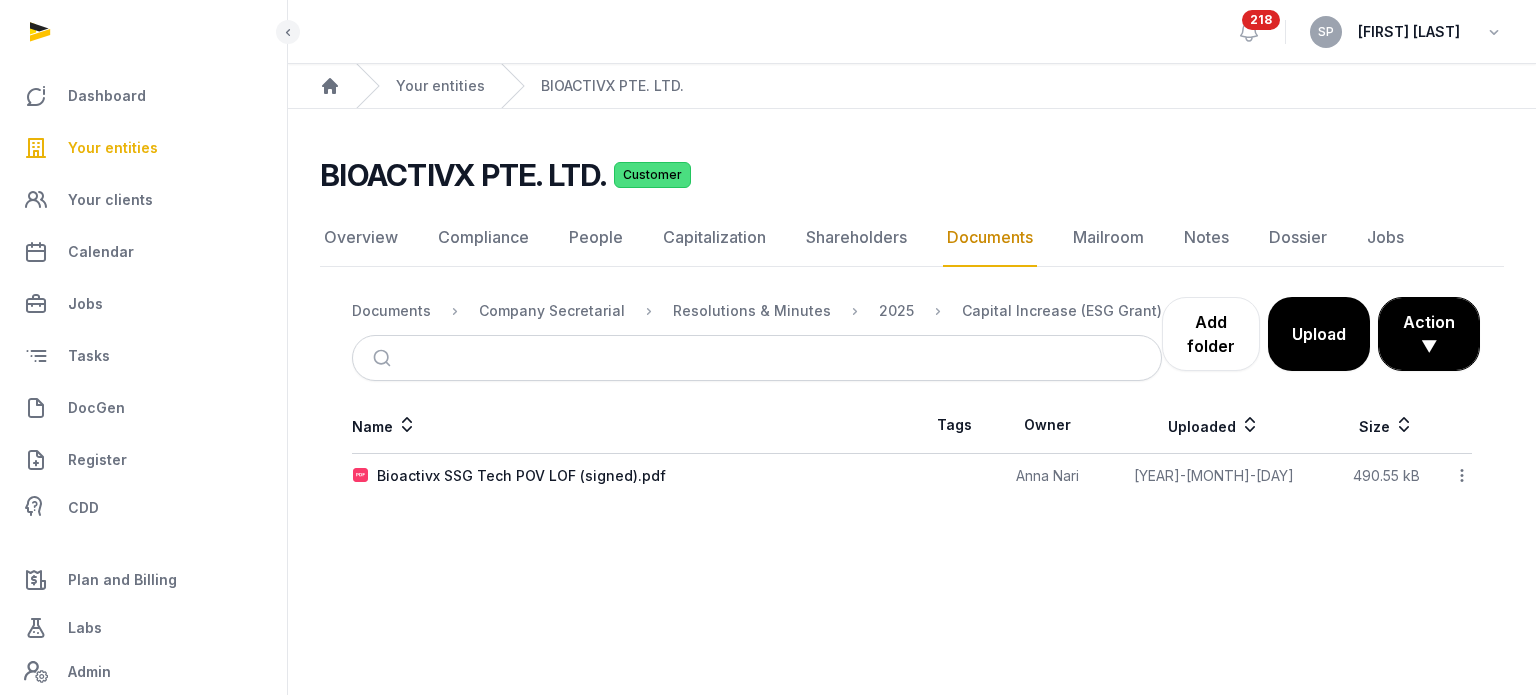 click on "Bioactivx SSG Tech POV LOF (signed).pdf" at bounding box center (632, 476) 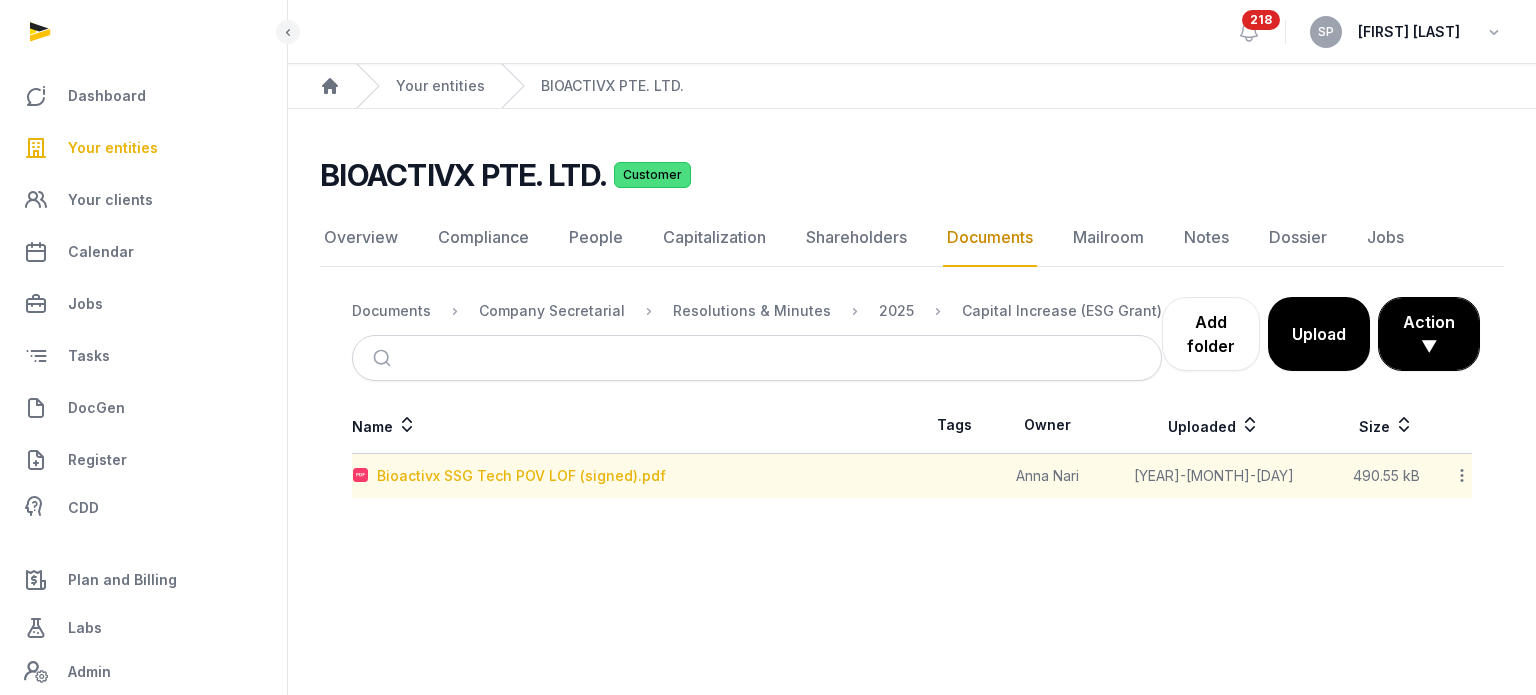 click on "Bioactivx SSG Tech POV LOF (signed).pdf" at bounding box center [521, 476] 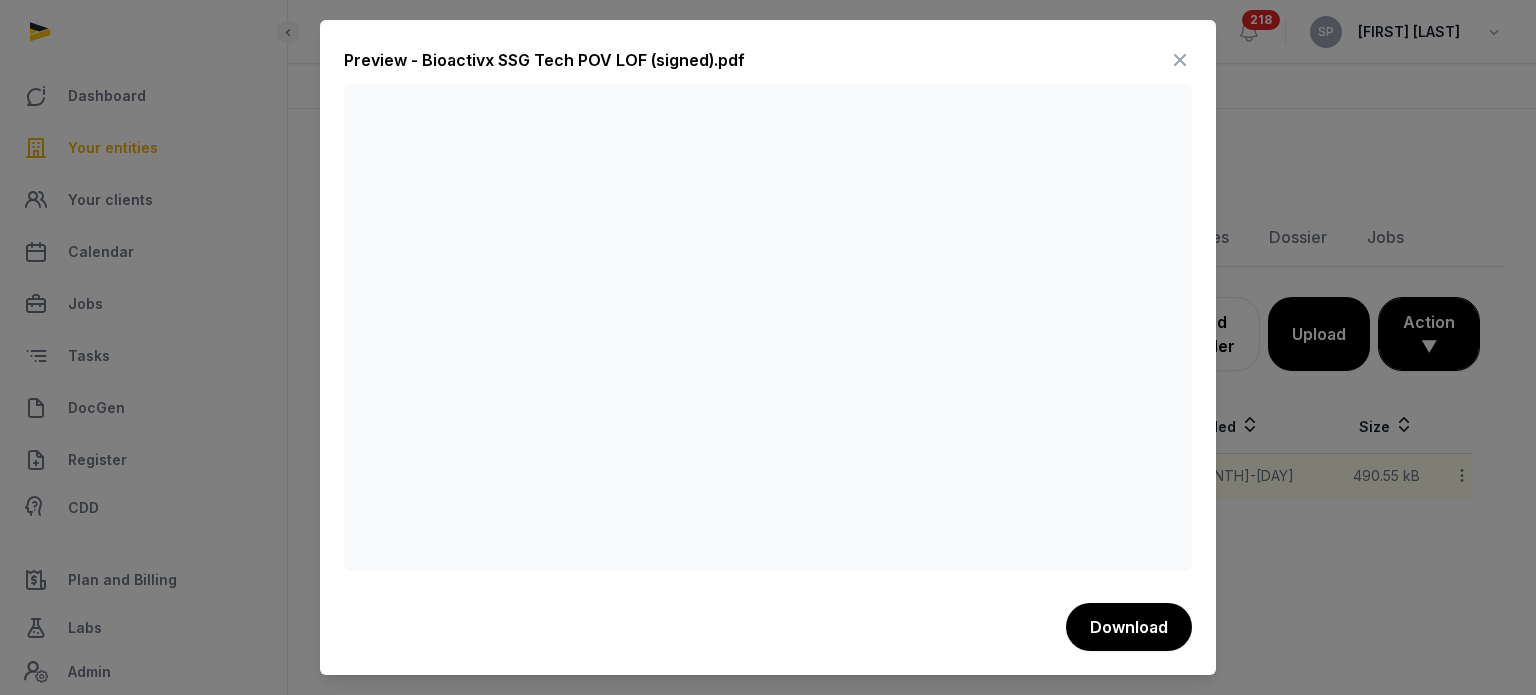 click at bounding box center [1180, 60] 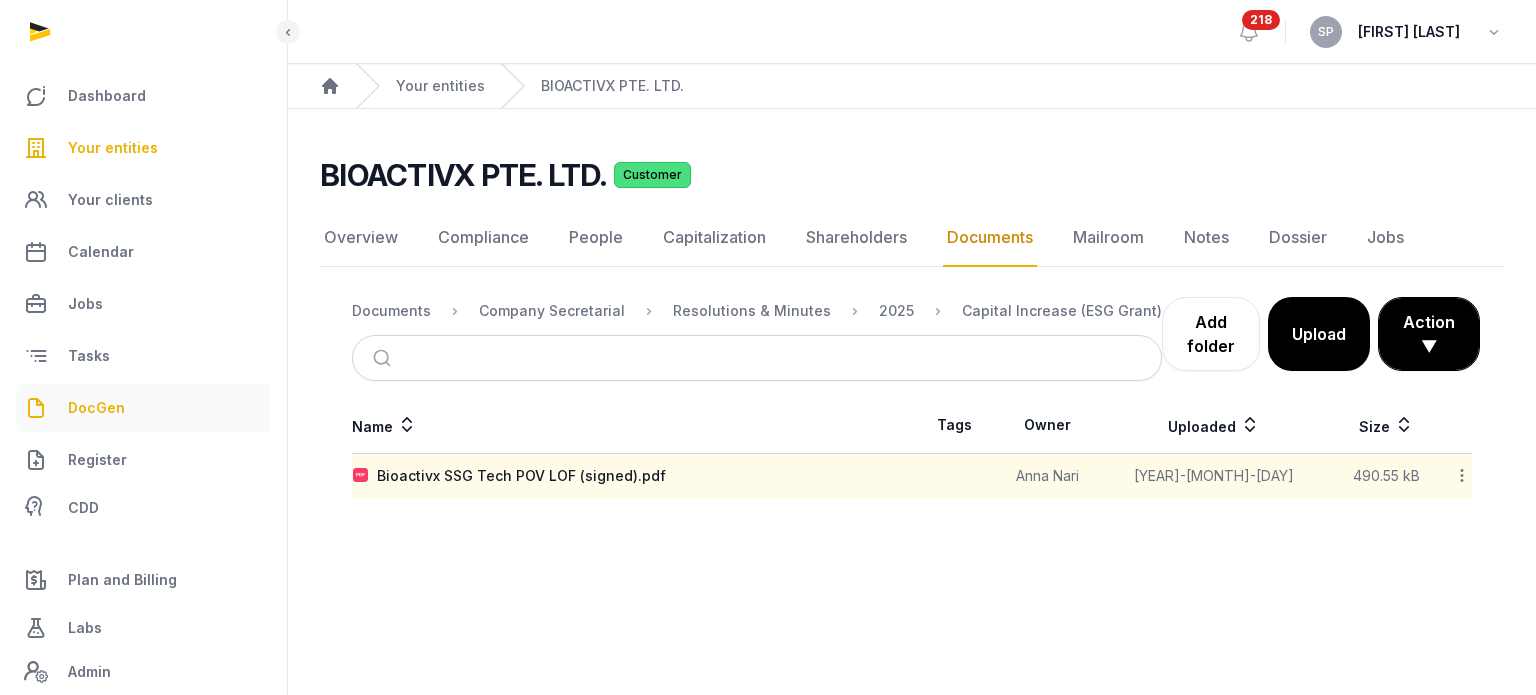 click on "DocGen" at bounding box center (96, 408) 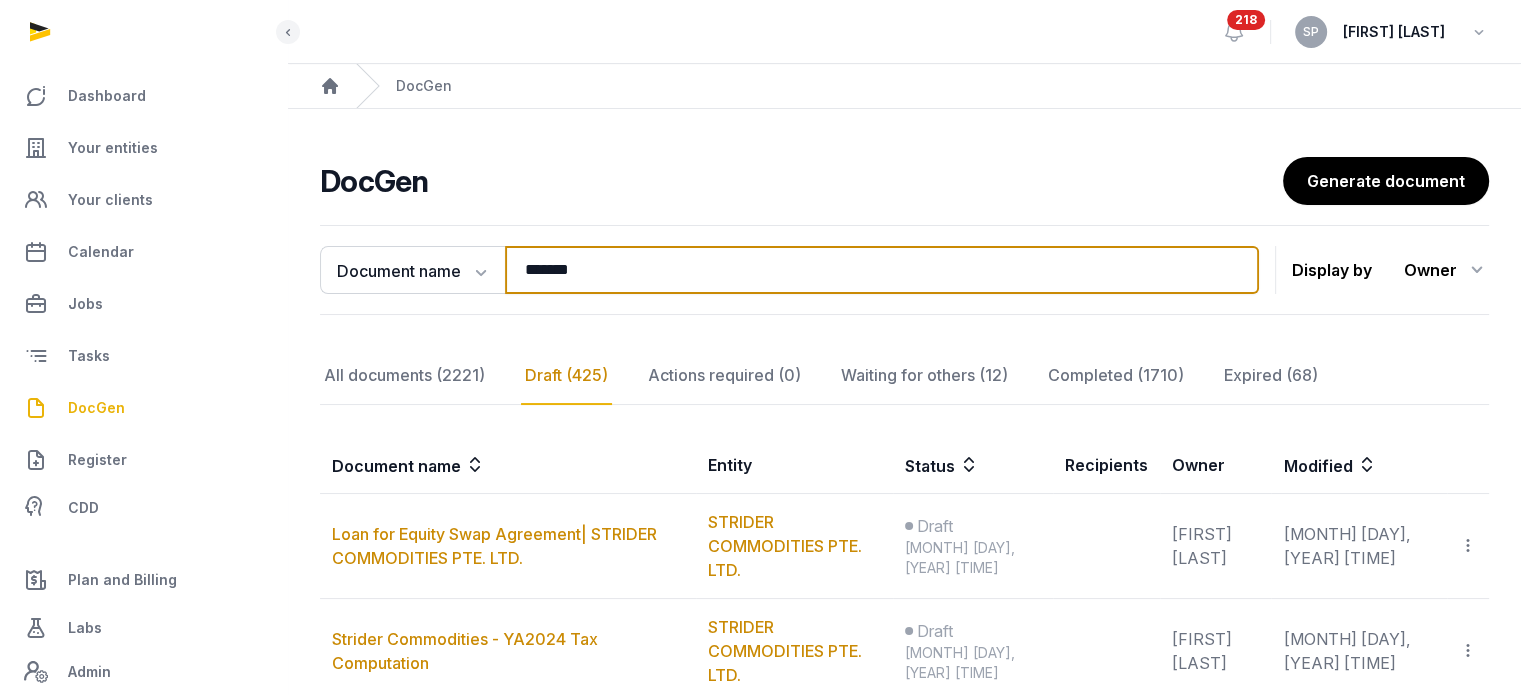 click on "*******" at bounding box center [882, 270] 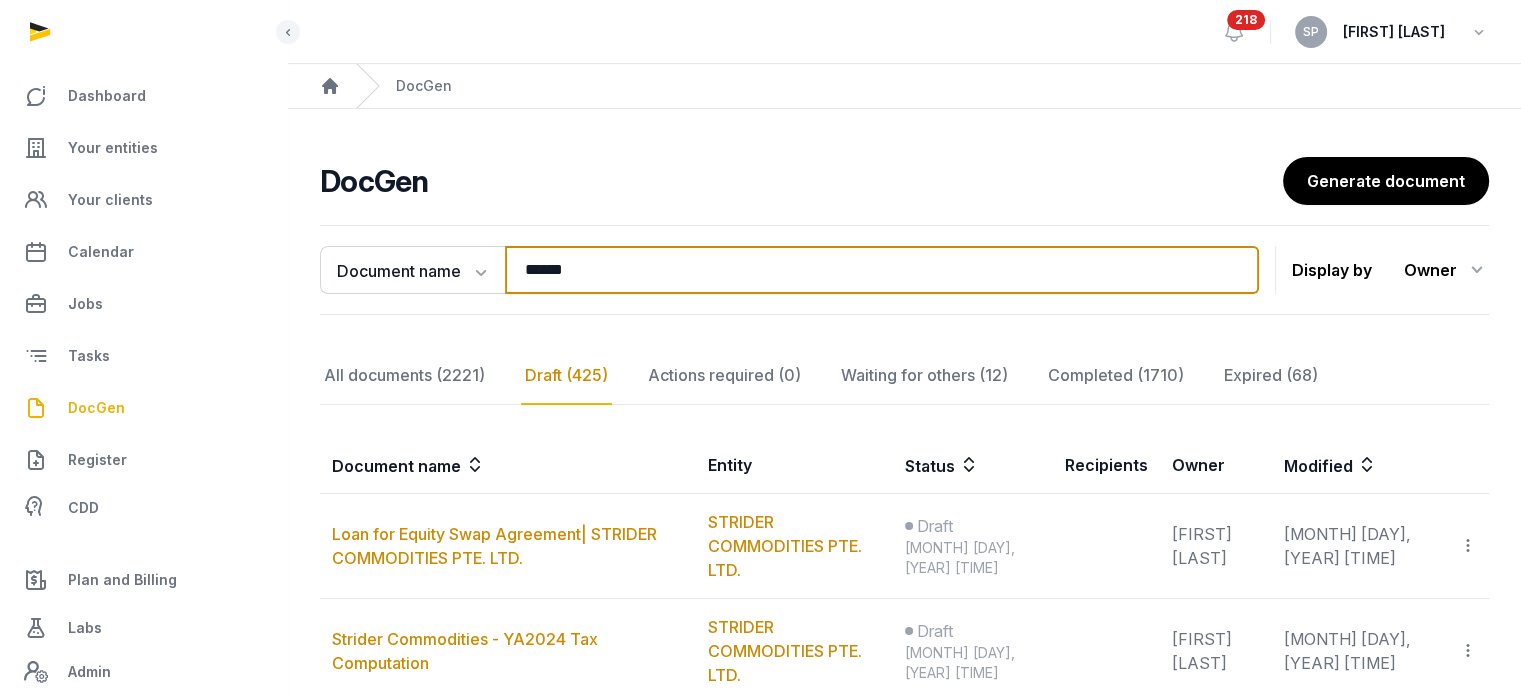 type on "******" 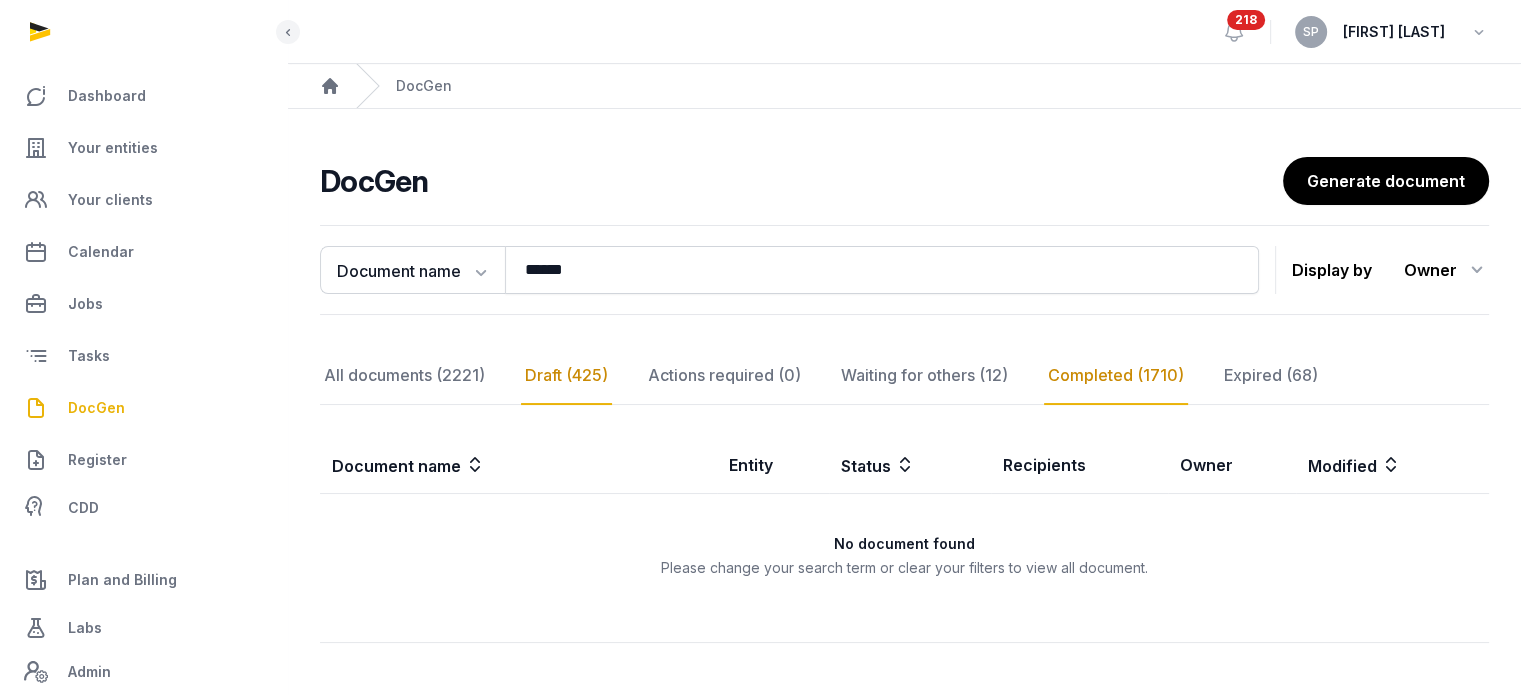 click on "Completed (1710)" 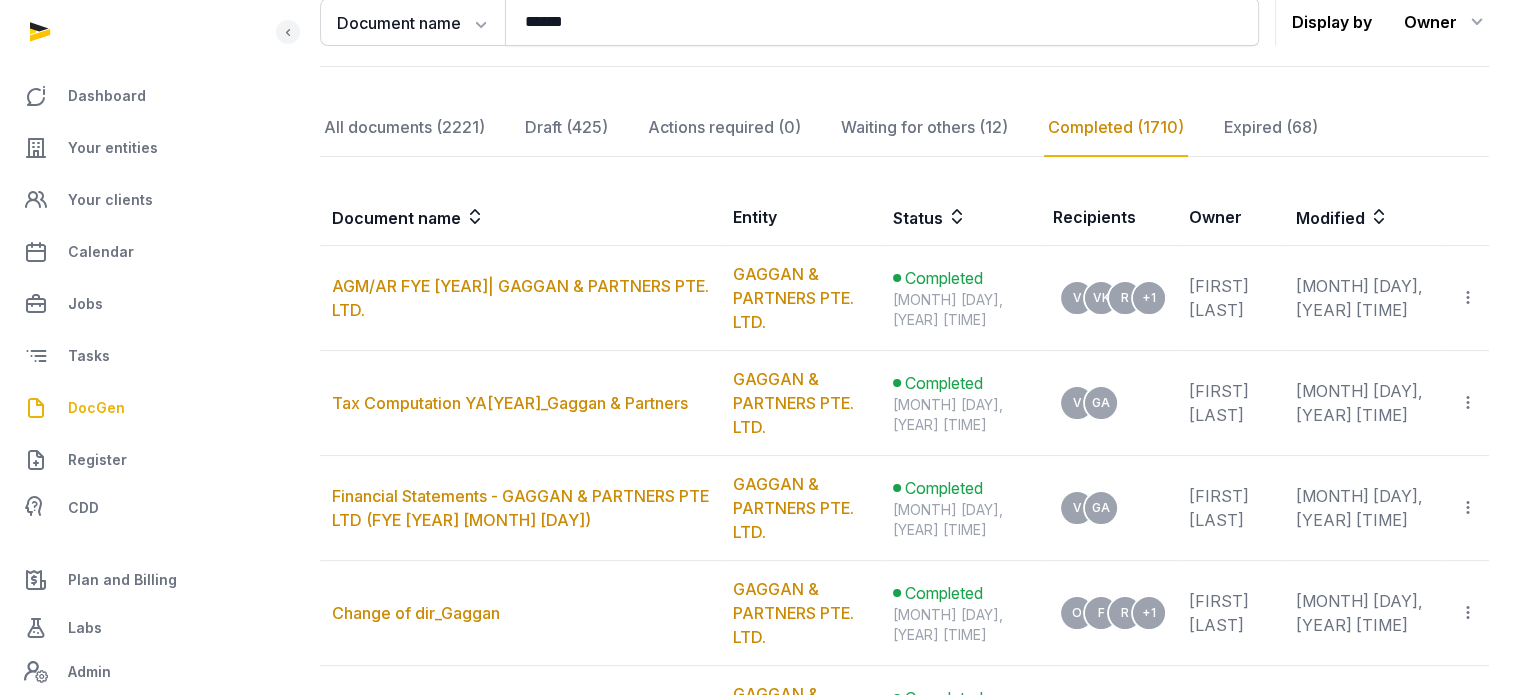 scroll, scrollTop: 247, scrollLeft: 0, axis: vertical 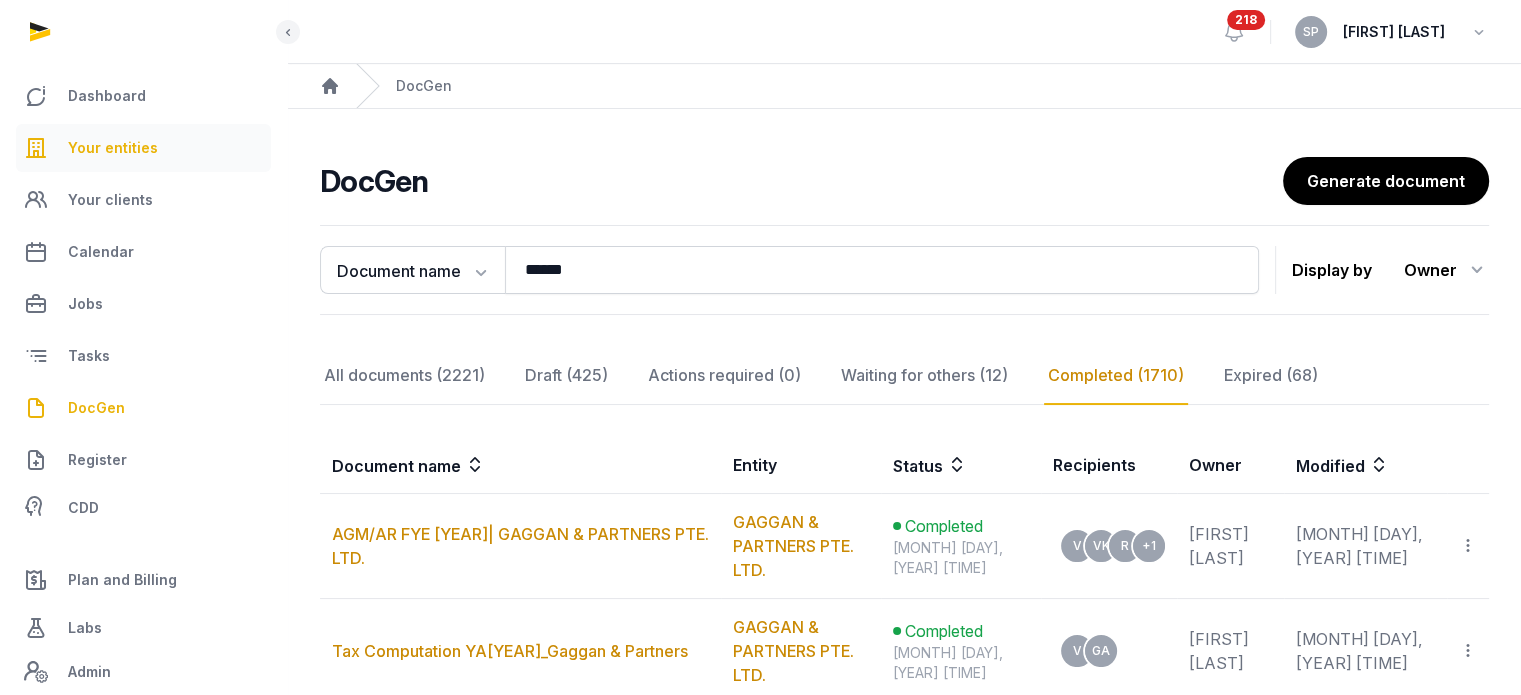 click on "Your entities" at bounding box center (143, 148) 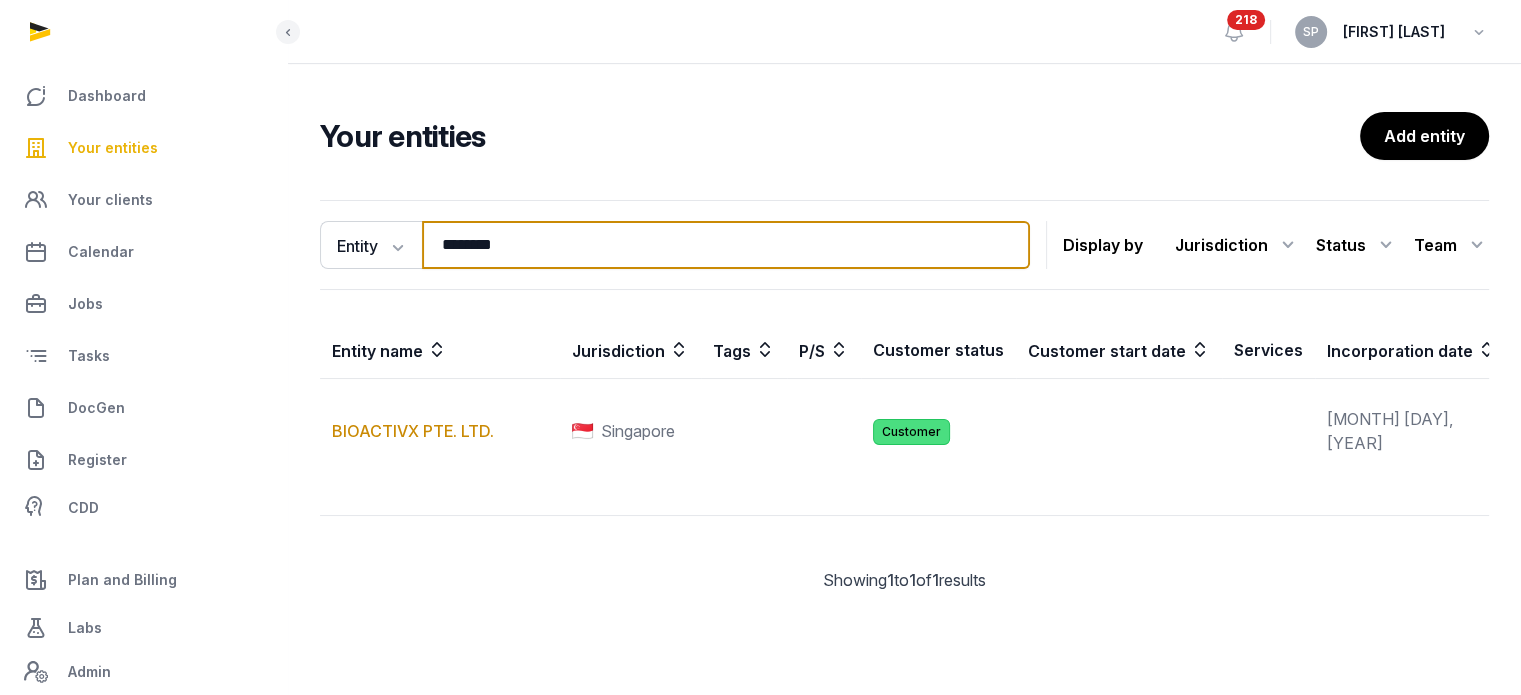 click on "********" at bounding box center (726, 245) 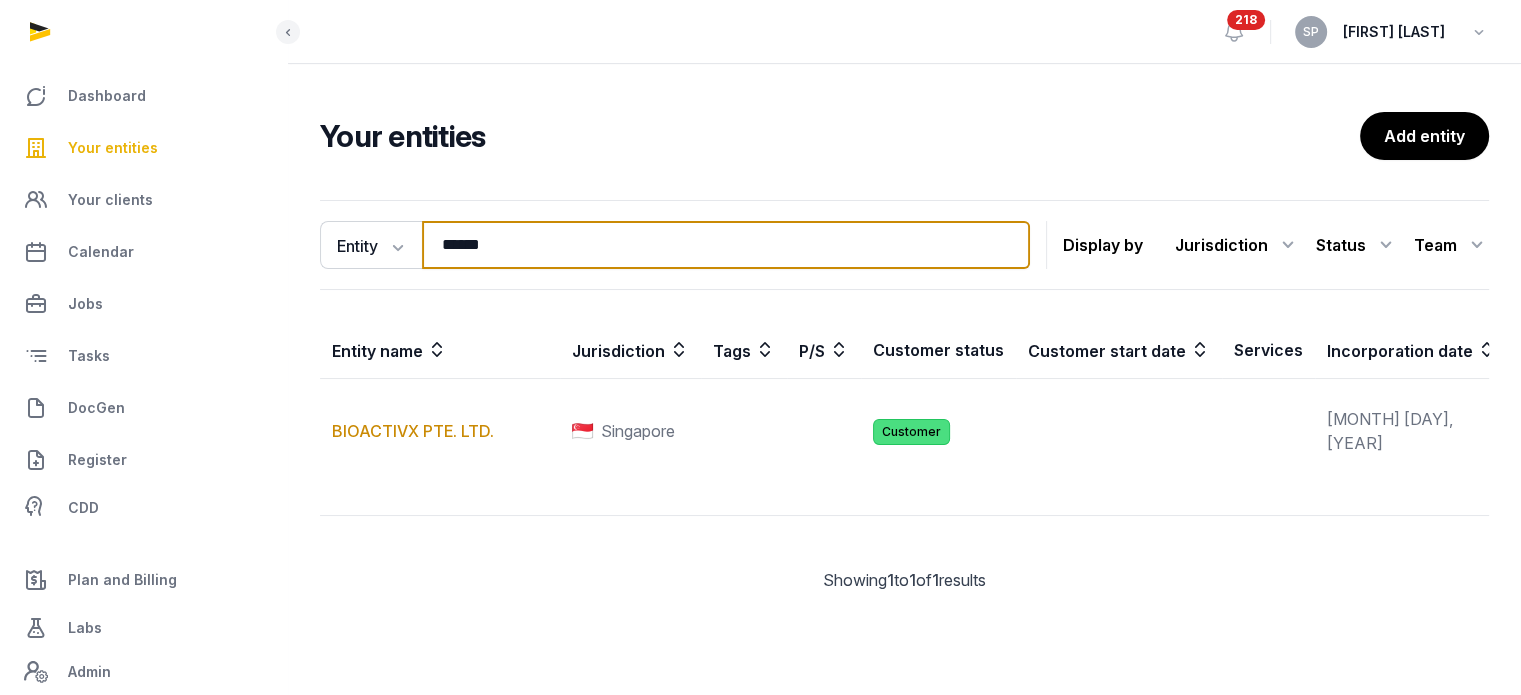 type on "******" 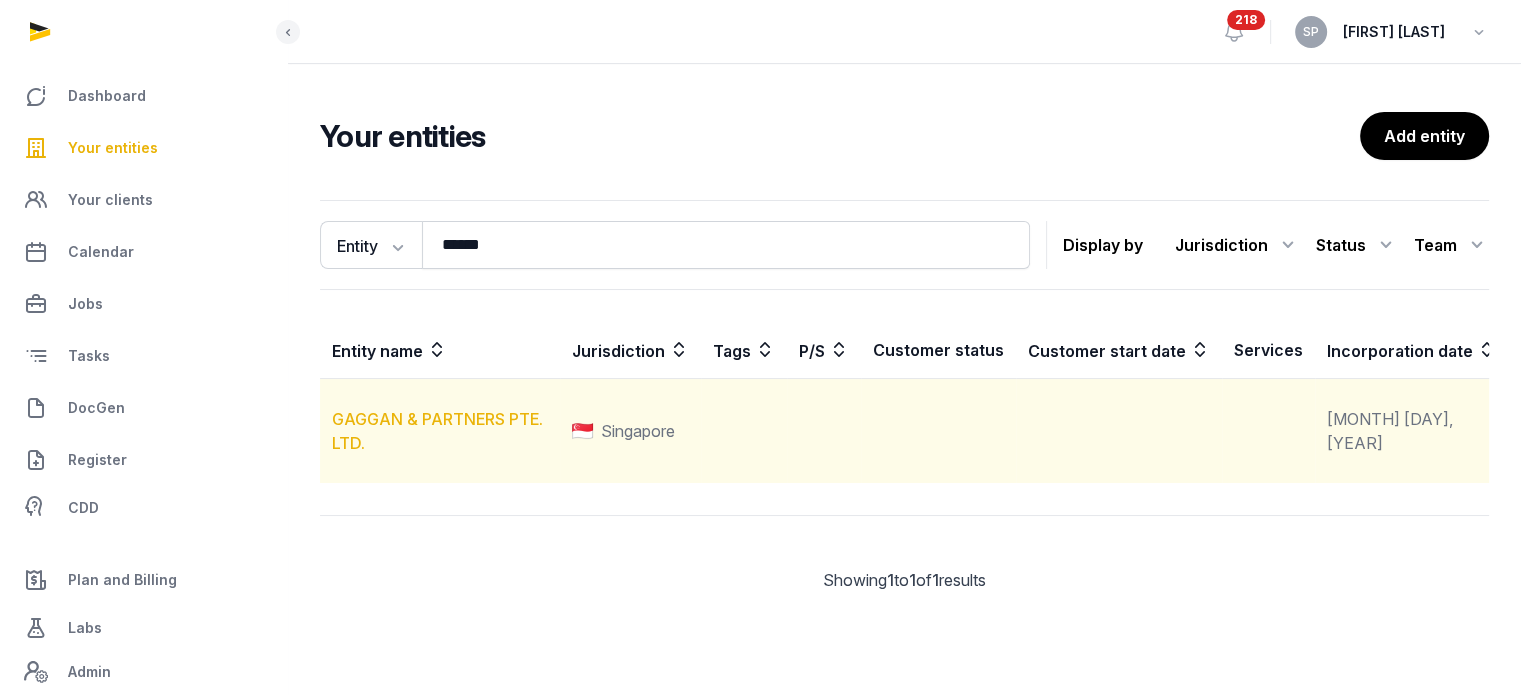 click on "GAGGAN & PARTNERS PTE. LTD." at bounding box center [437, 431] 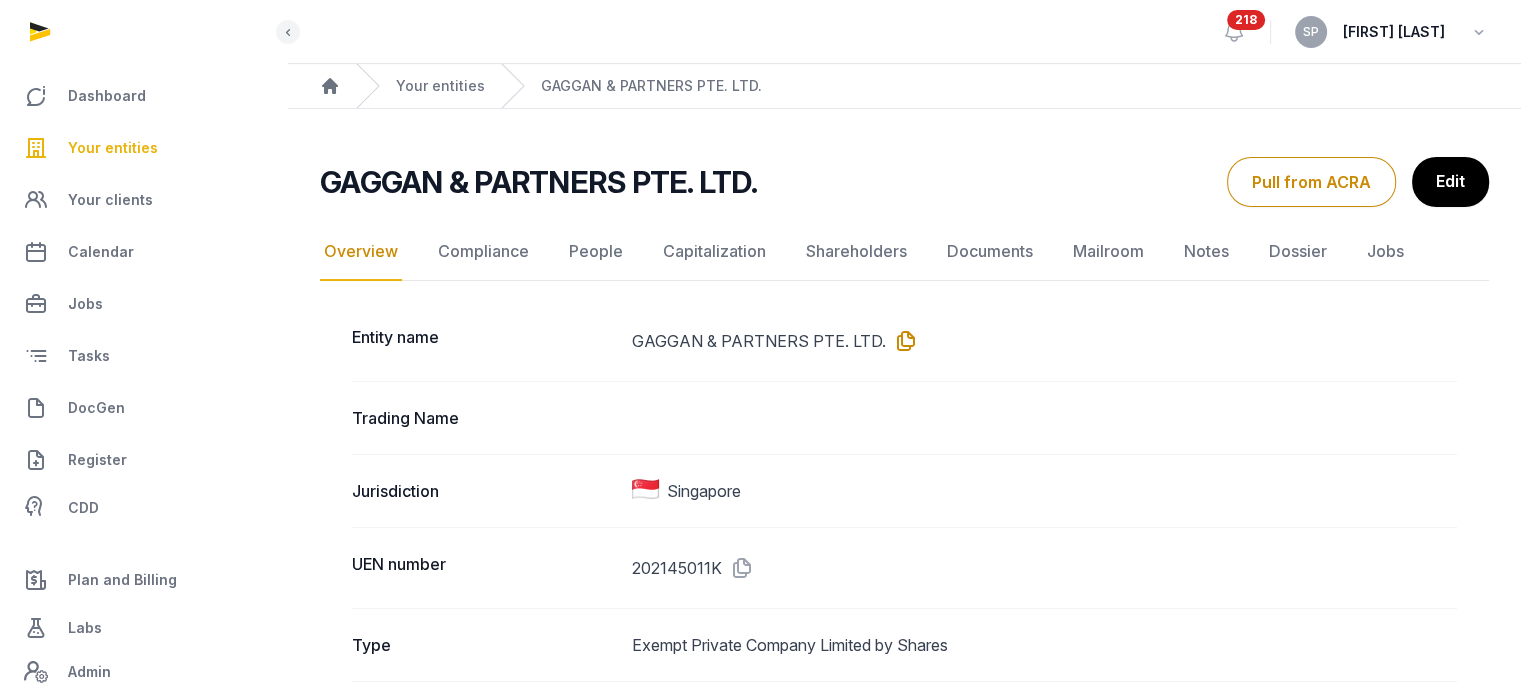 click at bounding box center (902, 341) 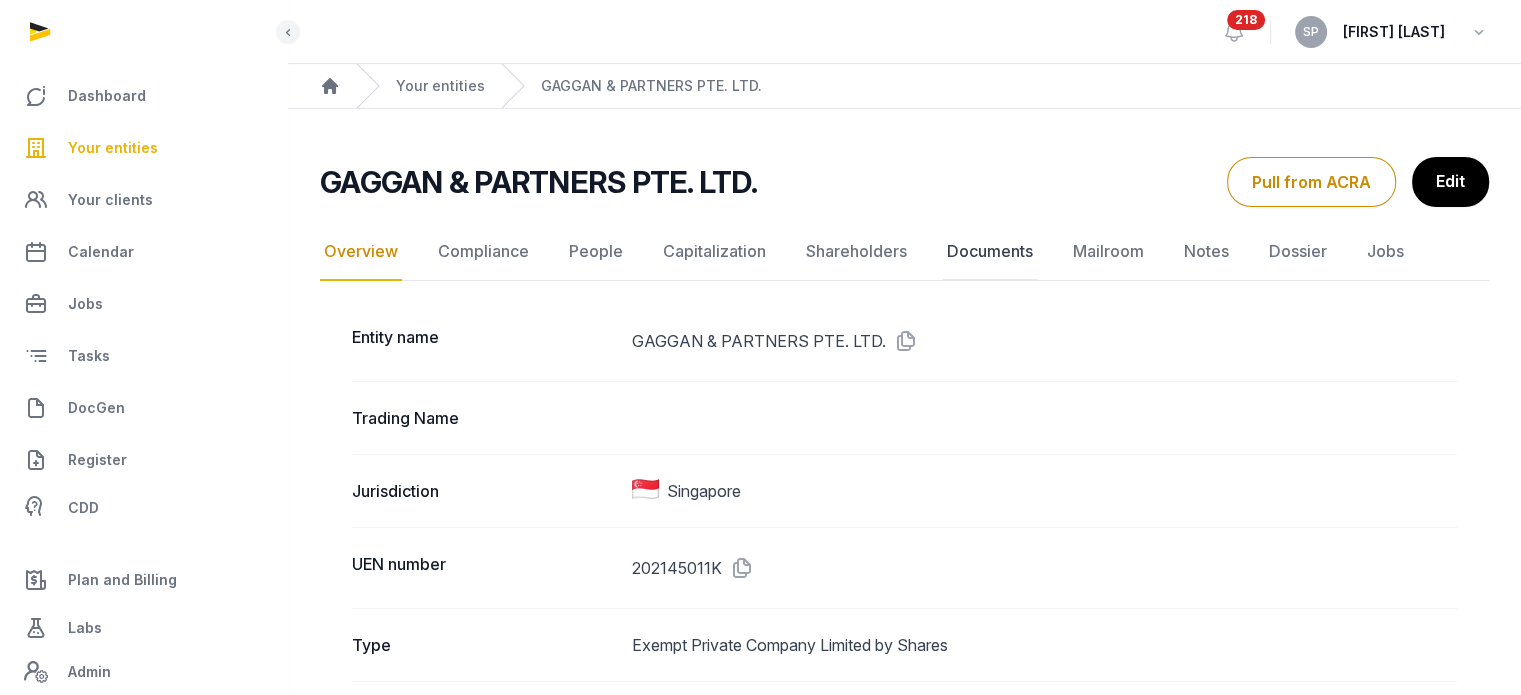 click on "Documents" 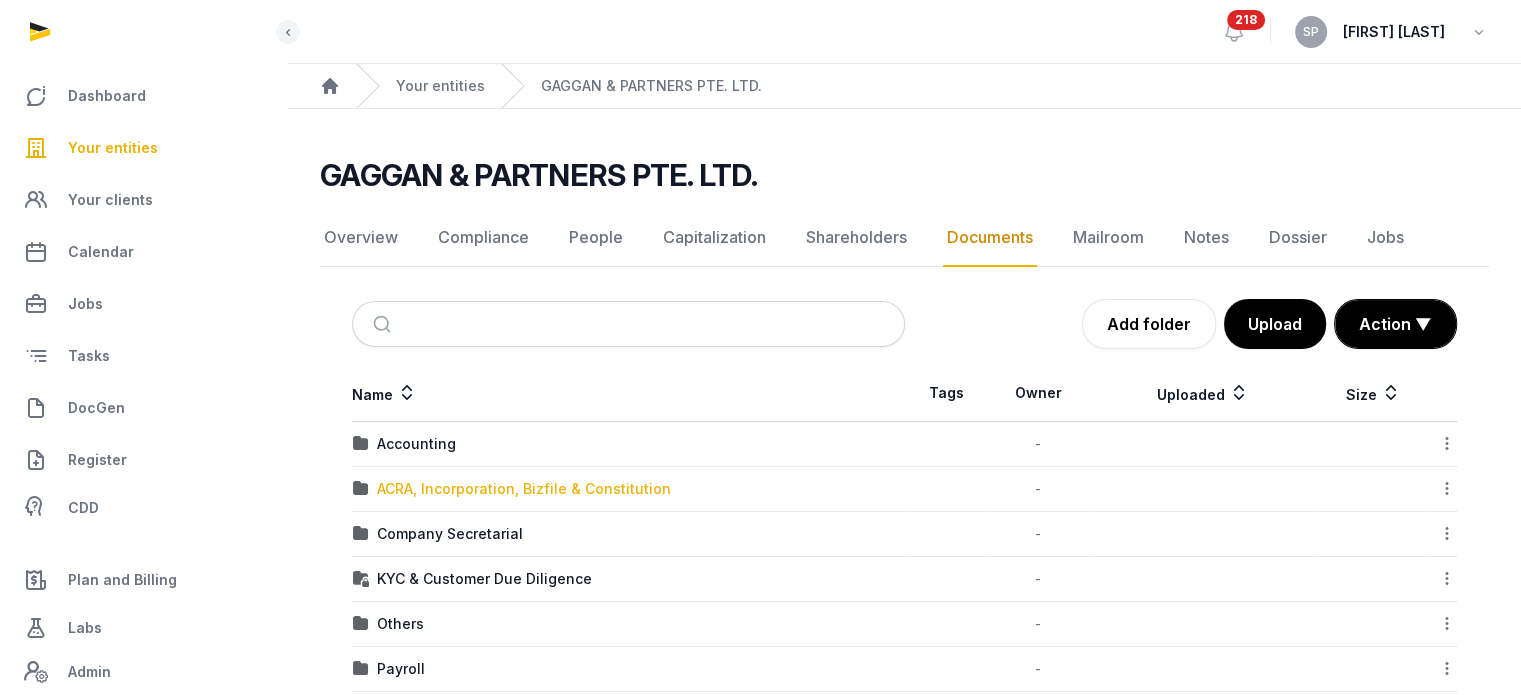 click on "ACRA, Incorporation, Bizfile & Constitution" at bounding box center (524, 489) 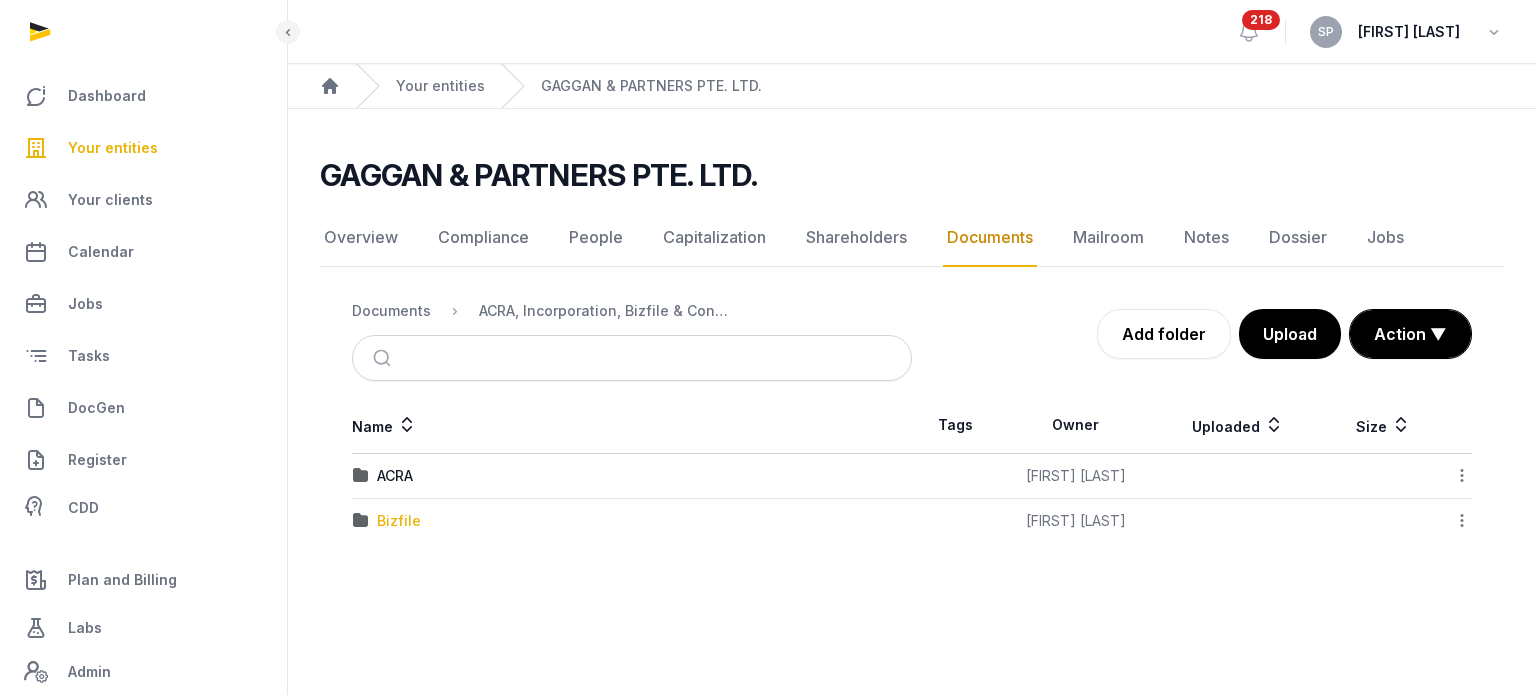 click on "Bizfile" at bounding box center (399, 521) 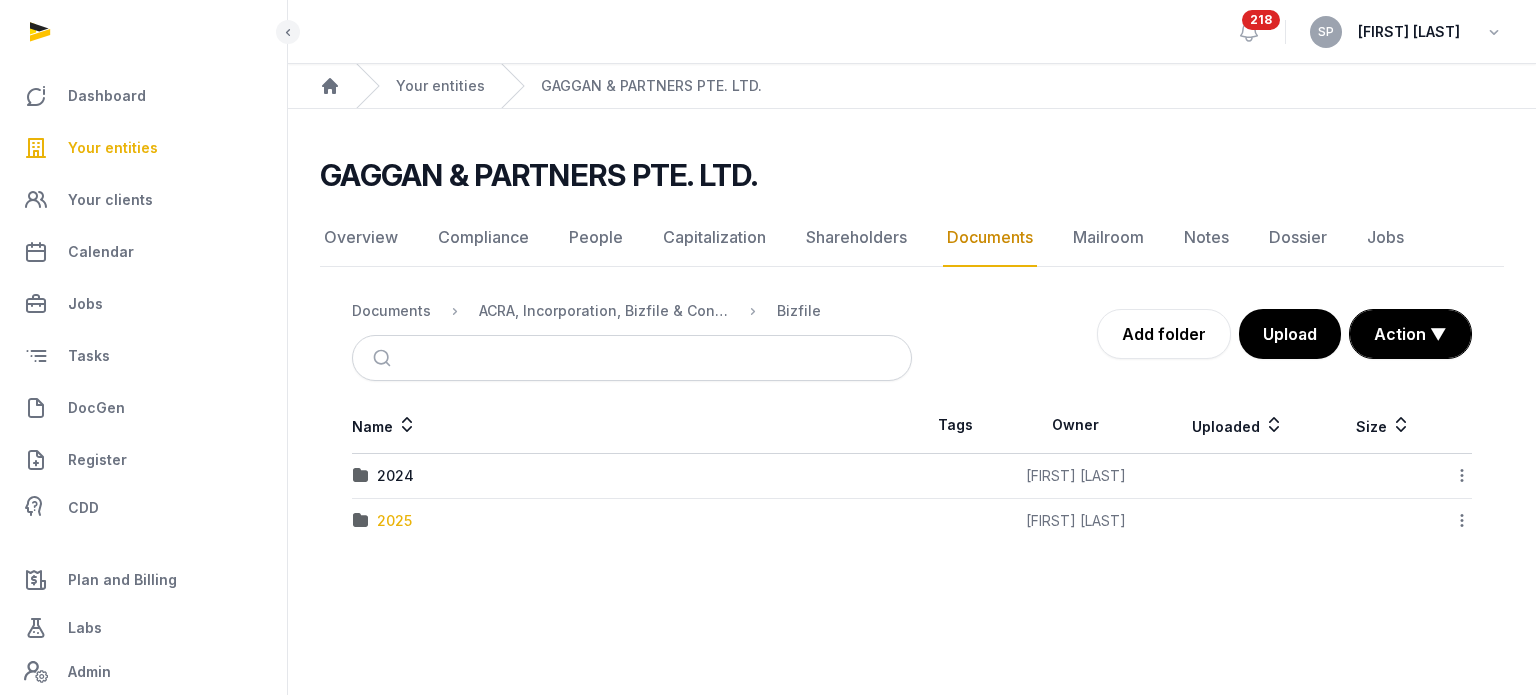 click on "2025" at bounding box center [394, 521] 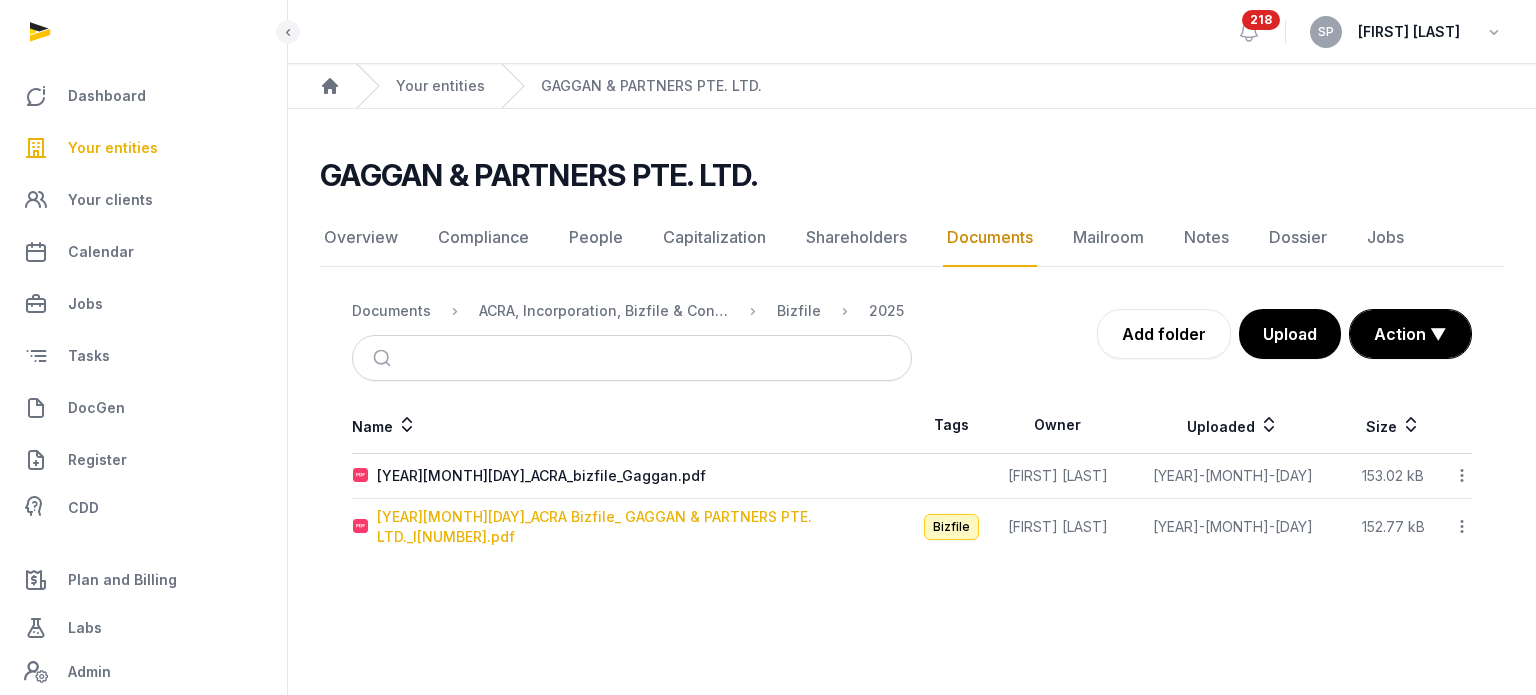 click on "[YEAR][MONTH][DAY]_ACRA Bizfile_ GAGGAN & PARTNERS PTE. LTD._I[NUMBER].pdf" at bounding box center (644, 527) 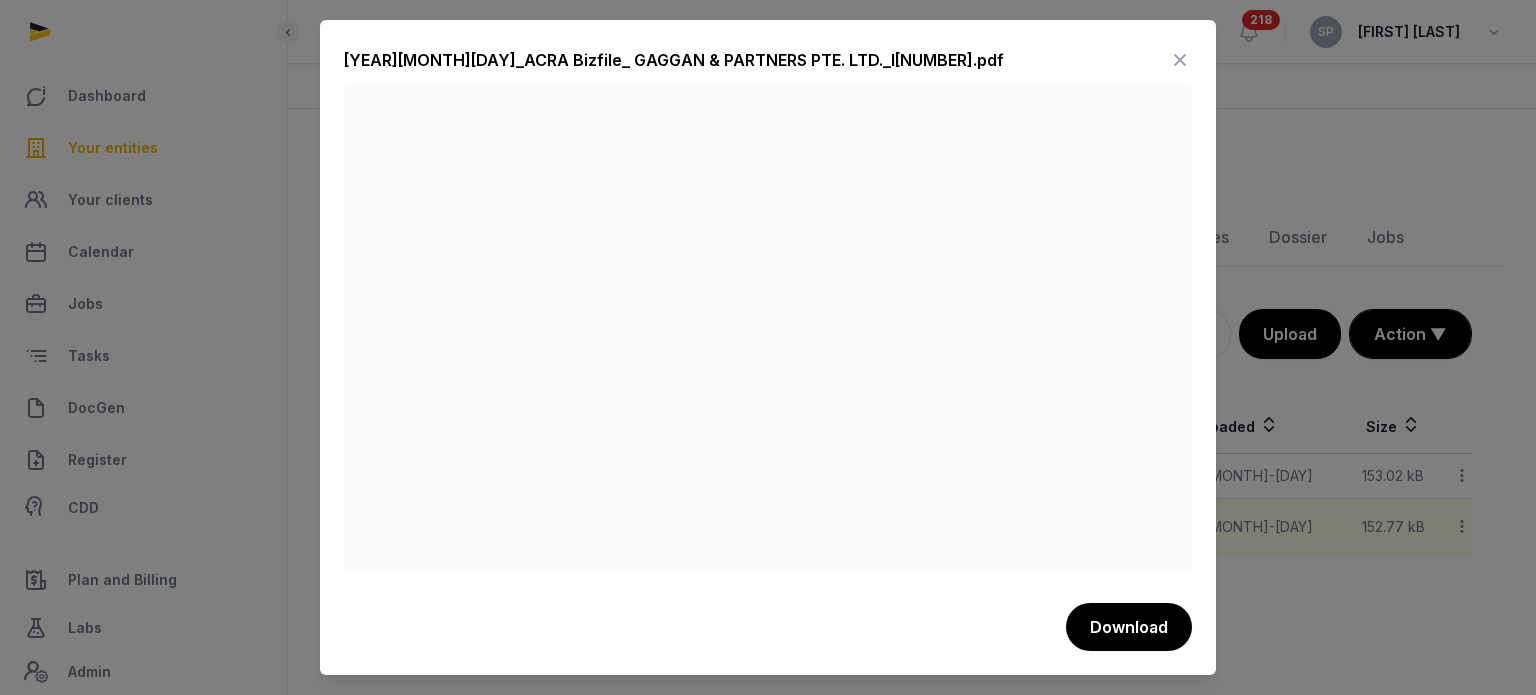 click at bounding box center [1180, 60] 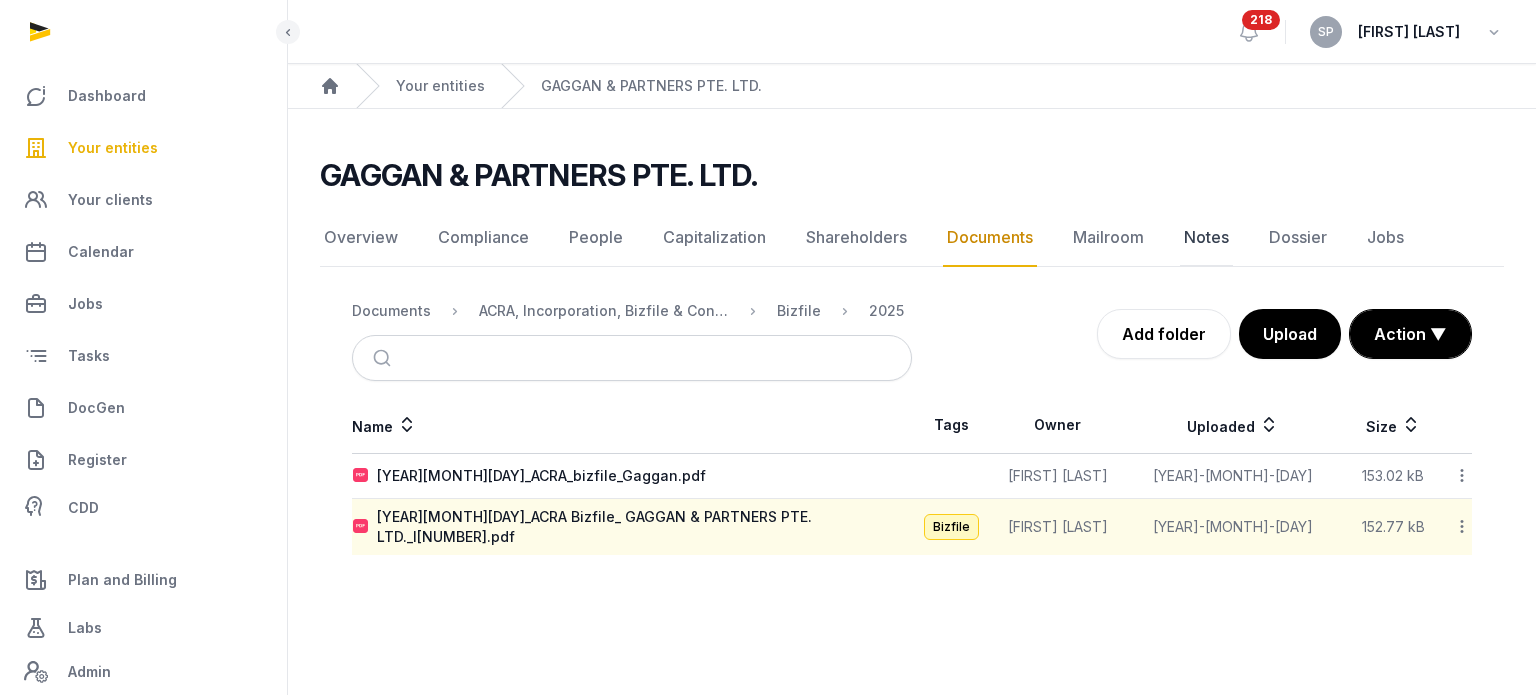 click on "Notes" 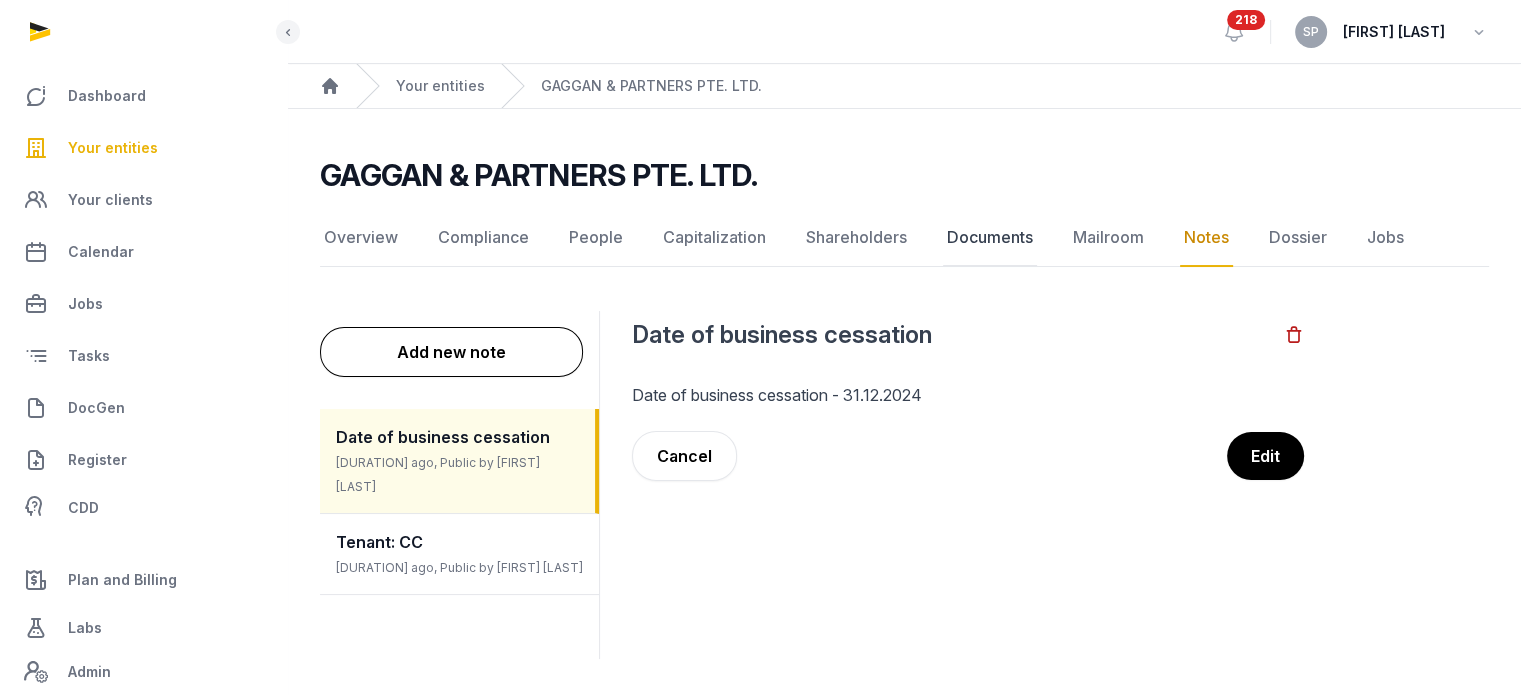 click on "Documents" 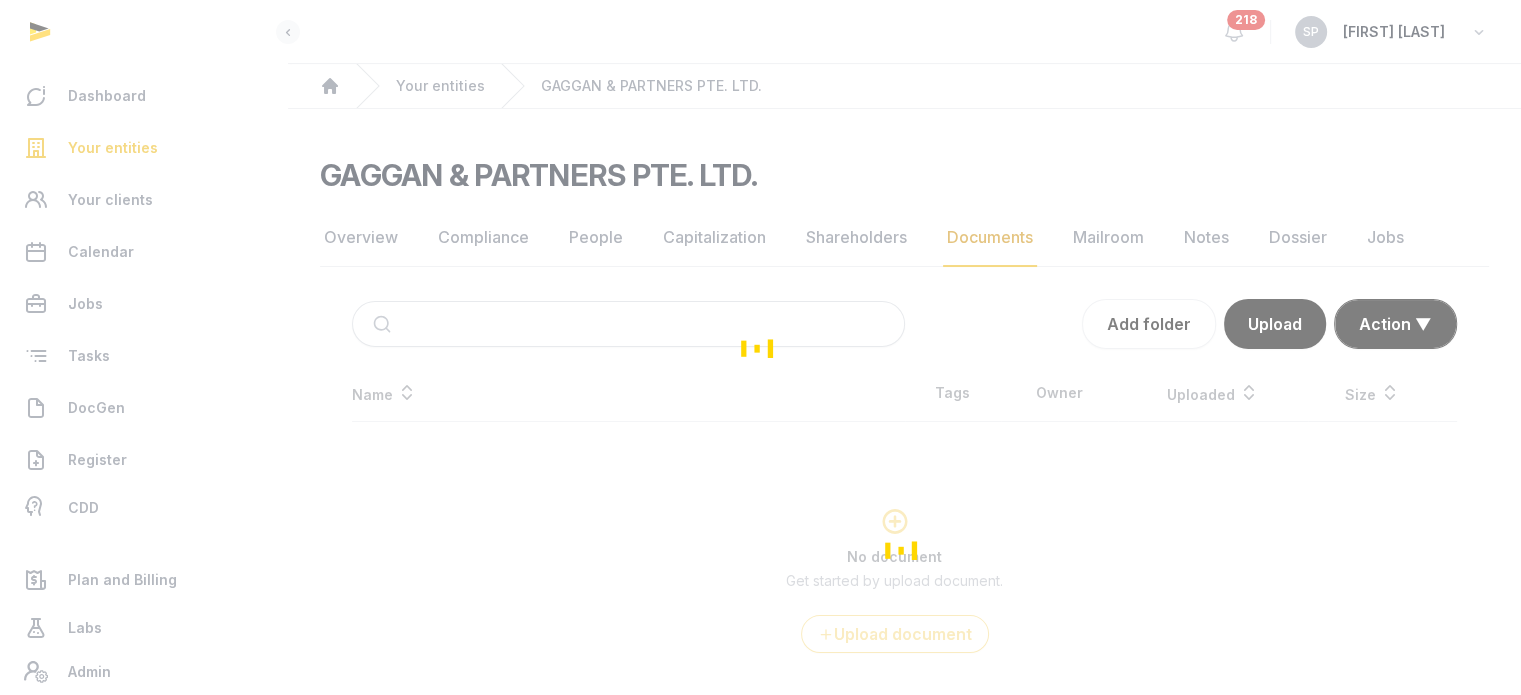 scroll, scrollTop: 76, scrollLeft: 0, axis: vertical 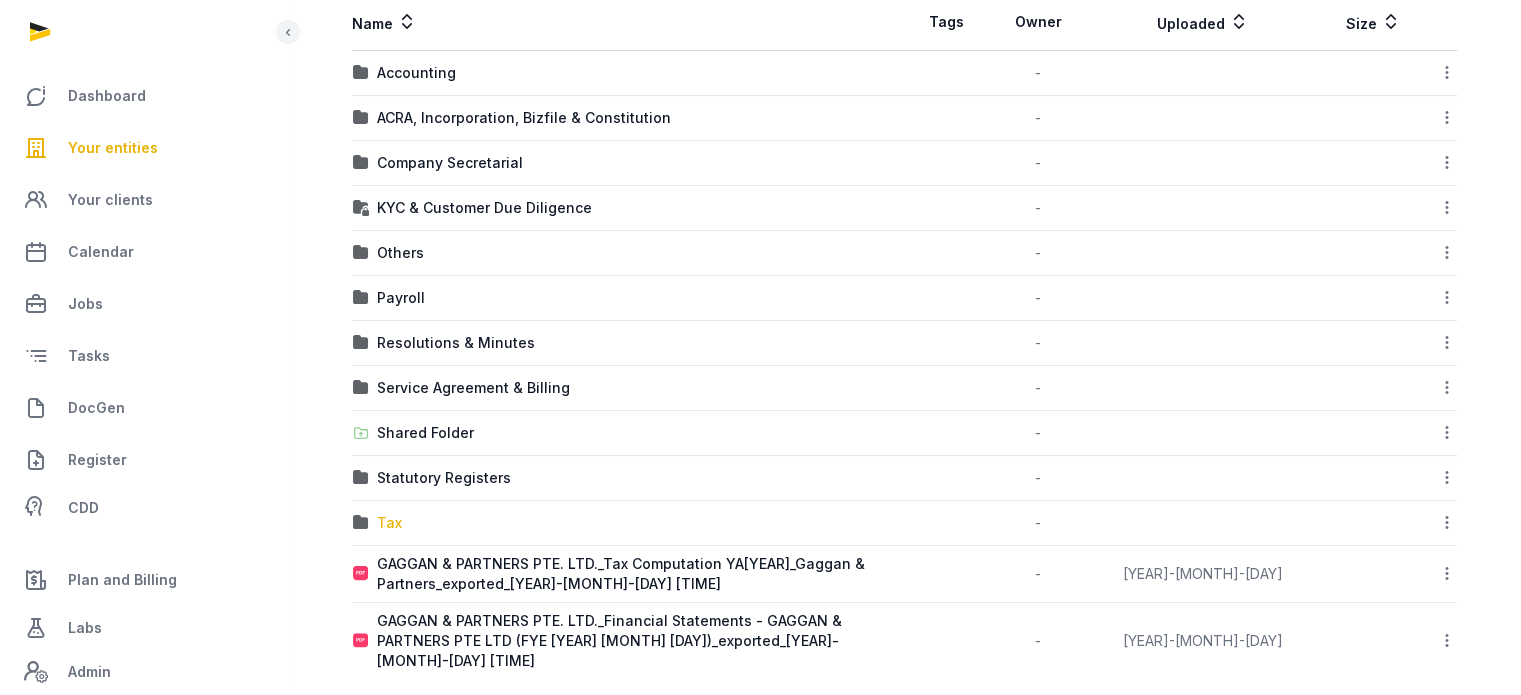 click on "Tax" at bounding box center (389, 523) 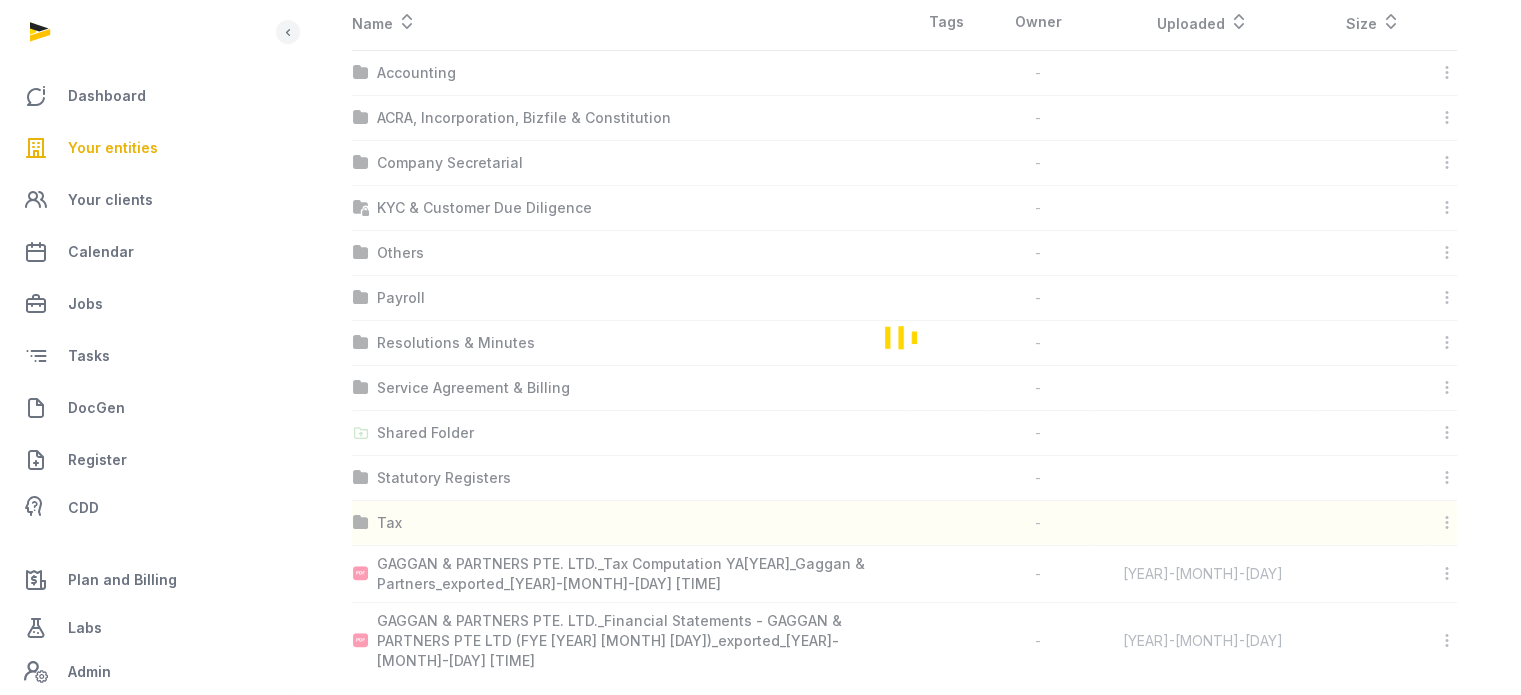 scroll, scrollTop: 0, scrollLeft: 0, axis: both 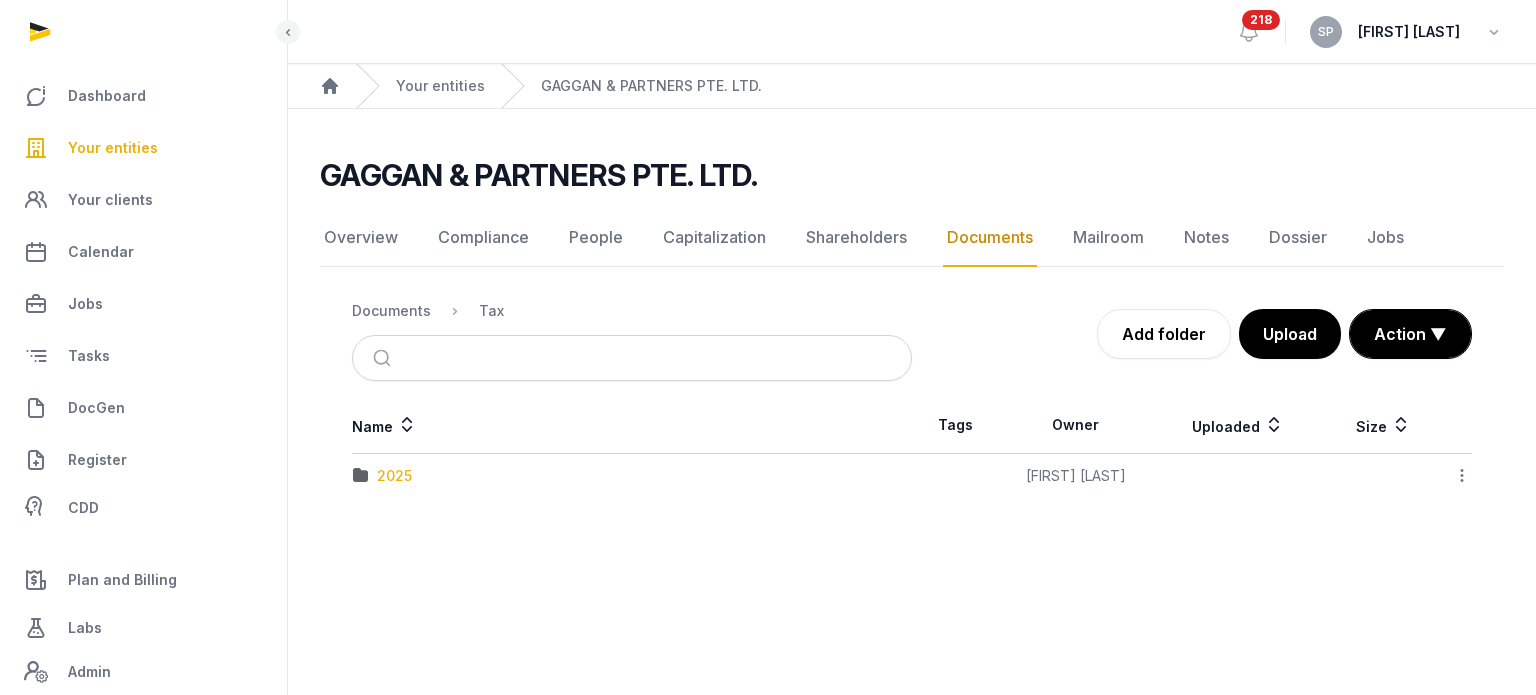 click on "2025" at bounding box center (394, 476) 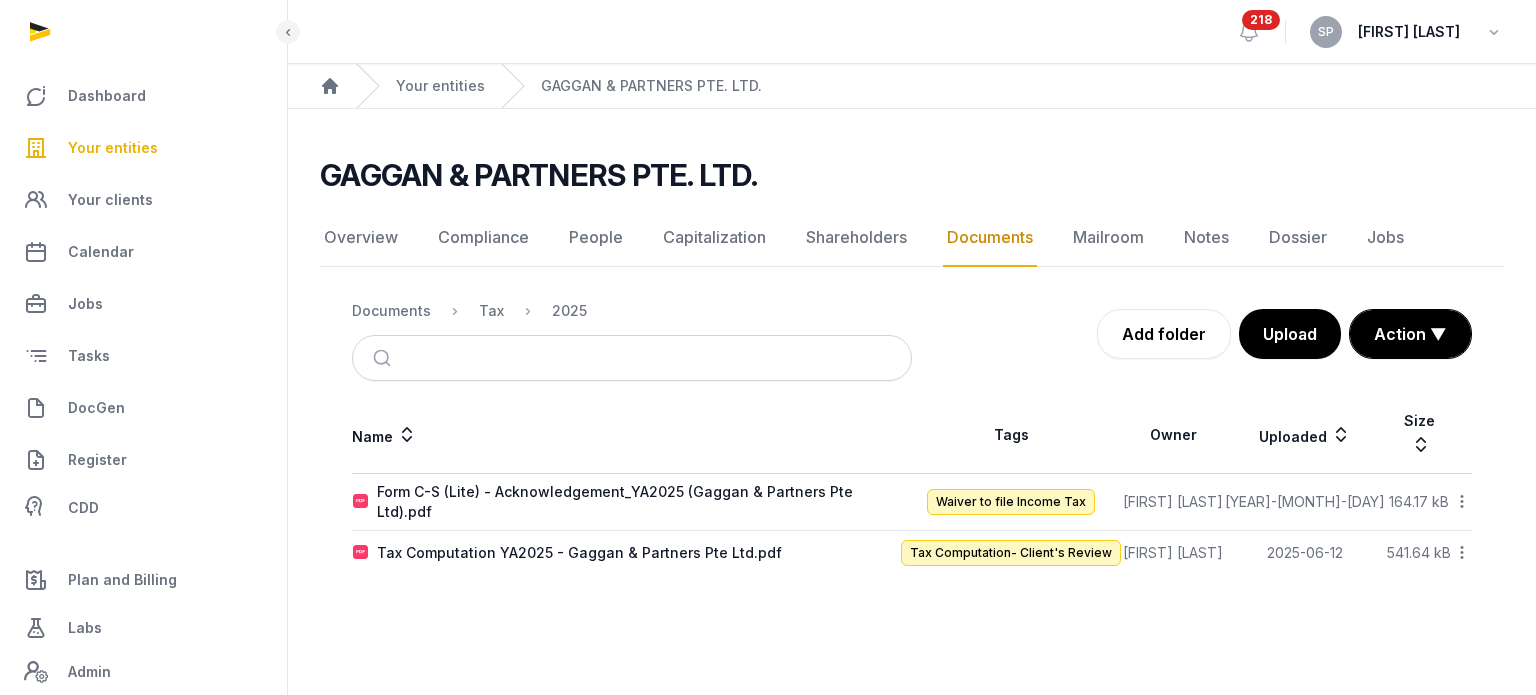 click on "Form C-S (Lite) - Acknowledgement_YA2025 (Gaggan & Partners Pte Ltd).pdf" at bounding box center [626, 502] 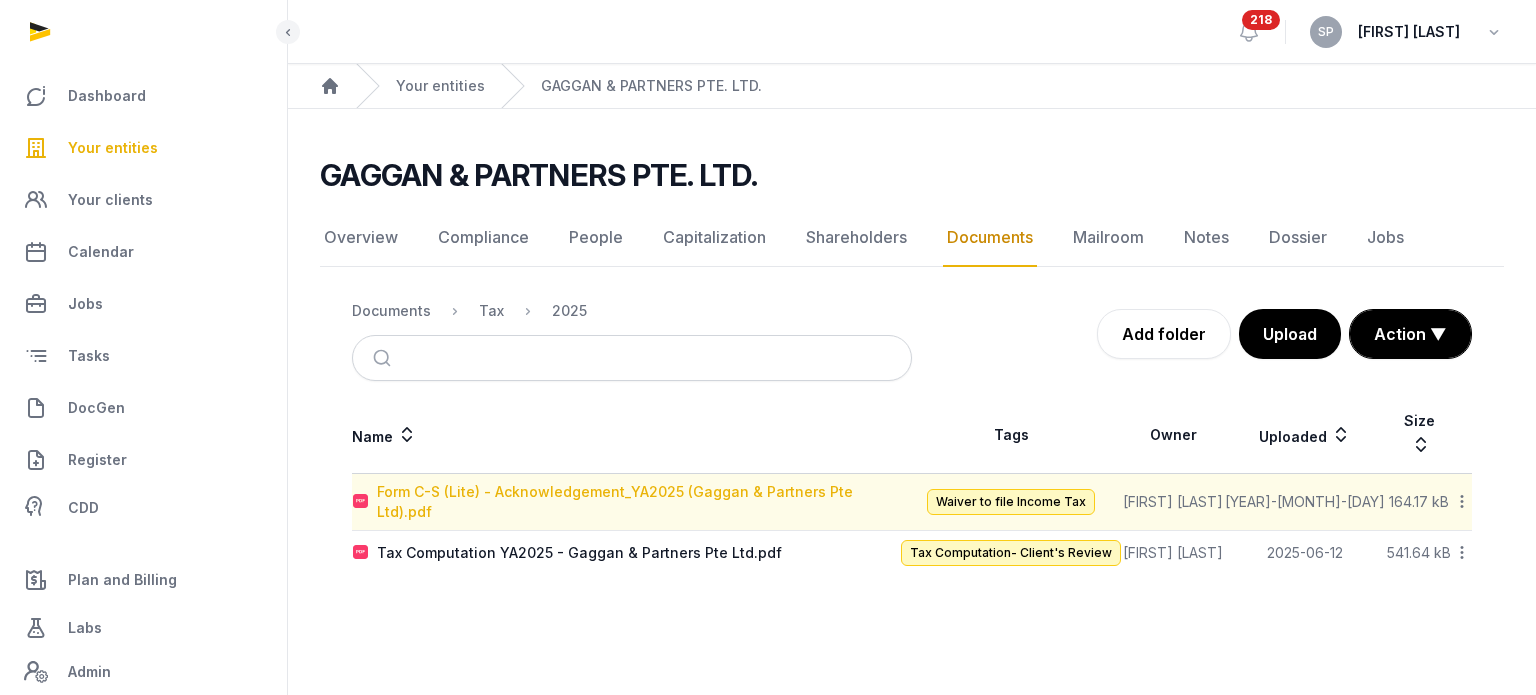 click on "Form C-S (Lite) - Acknowledgement_YA2025 (Gaggan & Partners Pte Ltd).pdf" at bounding box center (638, 502) 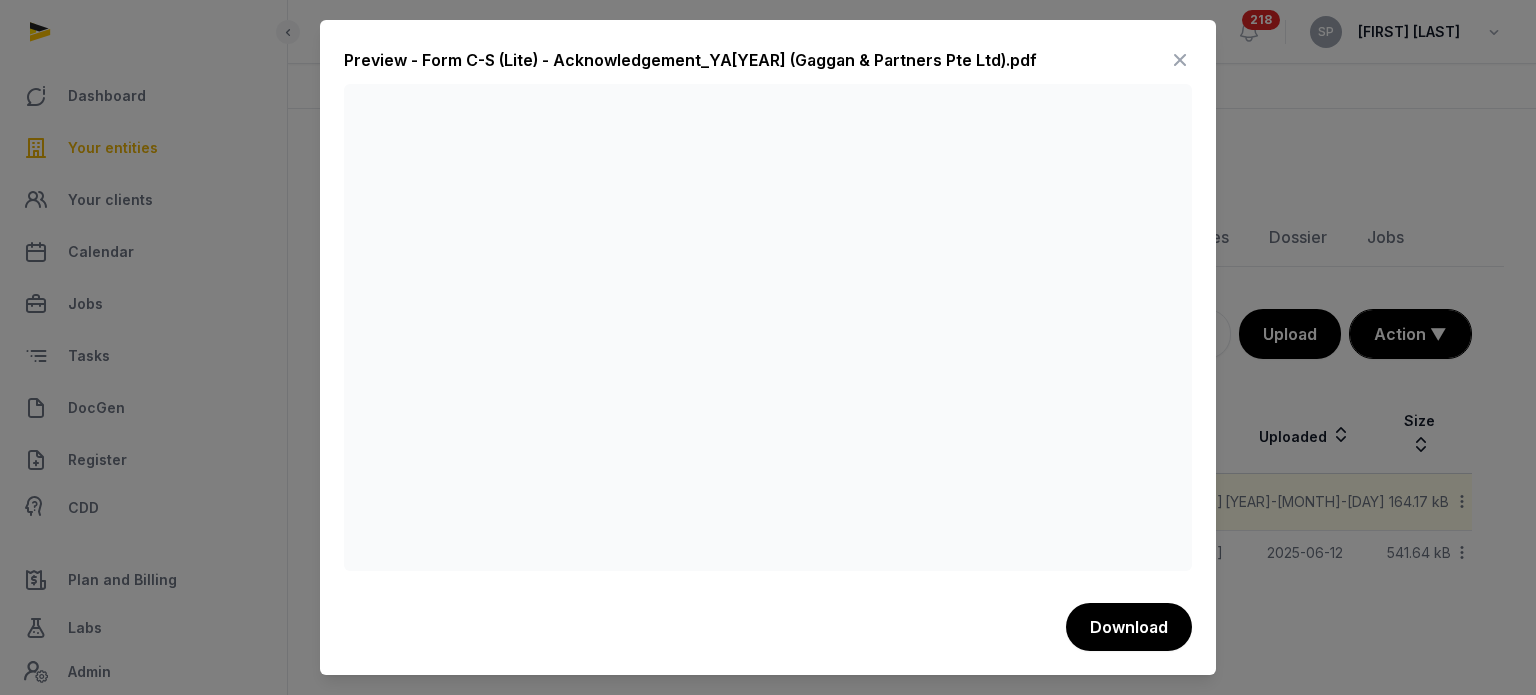 click at bounding box center [1180, 60] 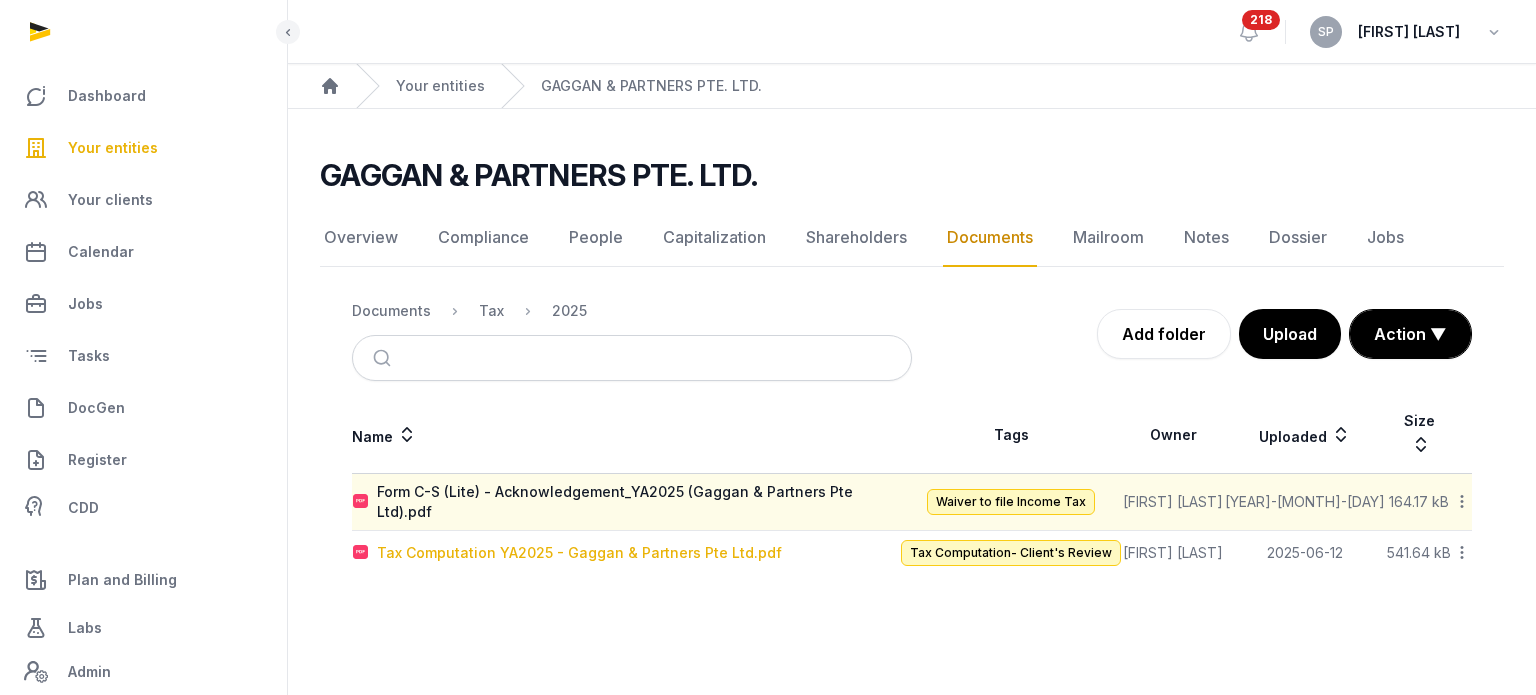 click on "Tax Computation YA2025 - Gaggan & Partners Pte Ltd.pdf" at bounding box center [579, 553] 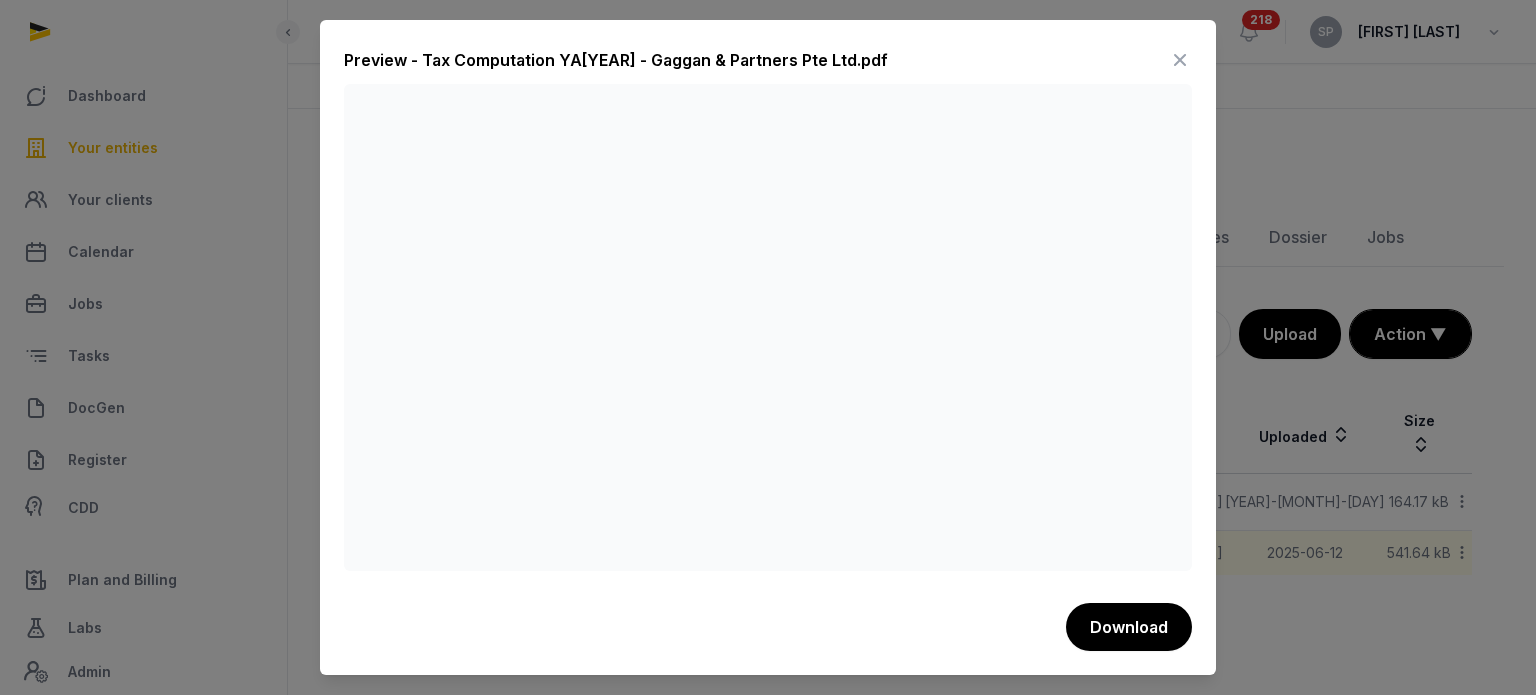 click at bounding box center [1180, 60] 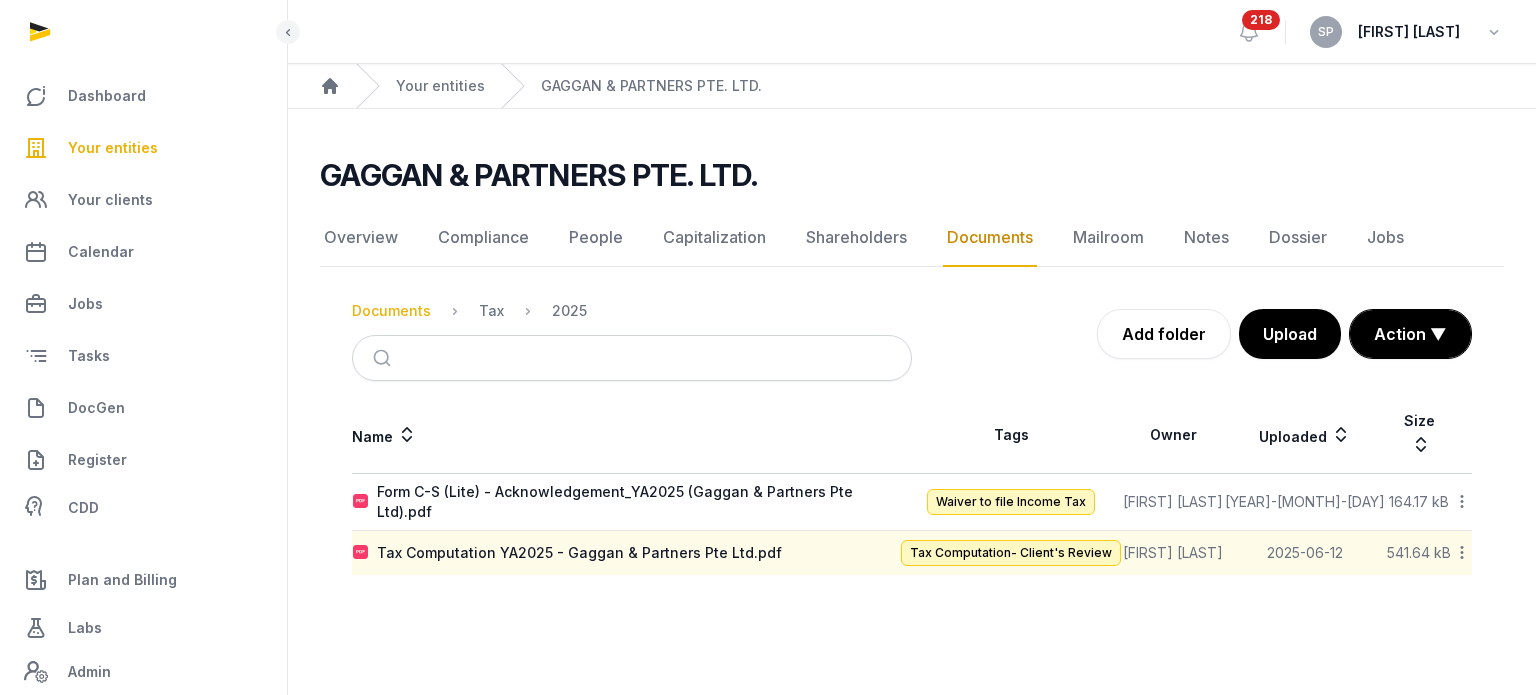 click on "Documents" at bounding box center (391, 311) 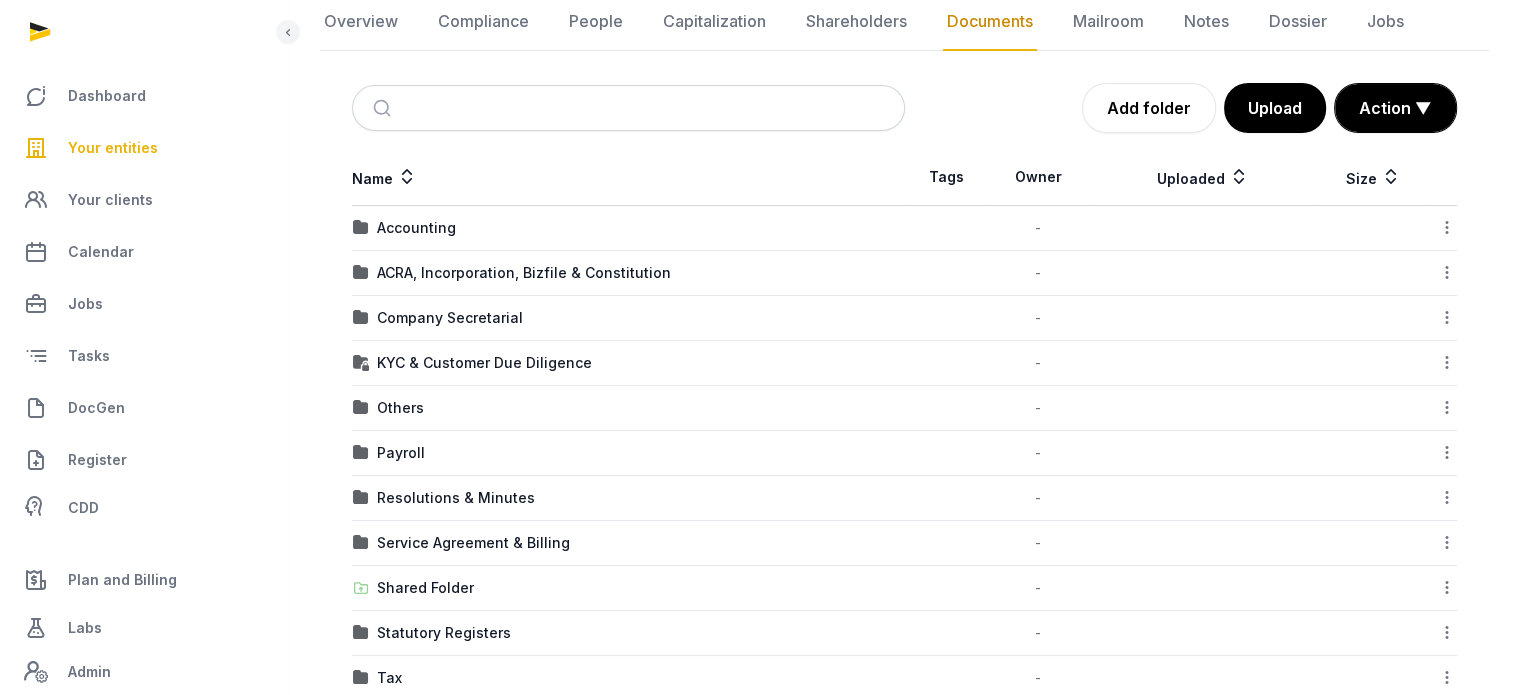 scroll, scrollTop: 170, scrollLeft: 0, axis: vertical 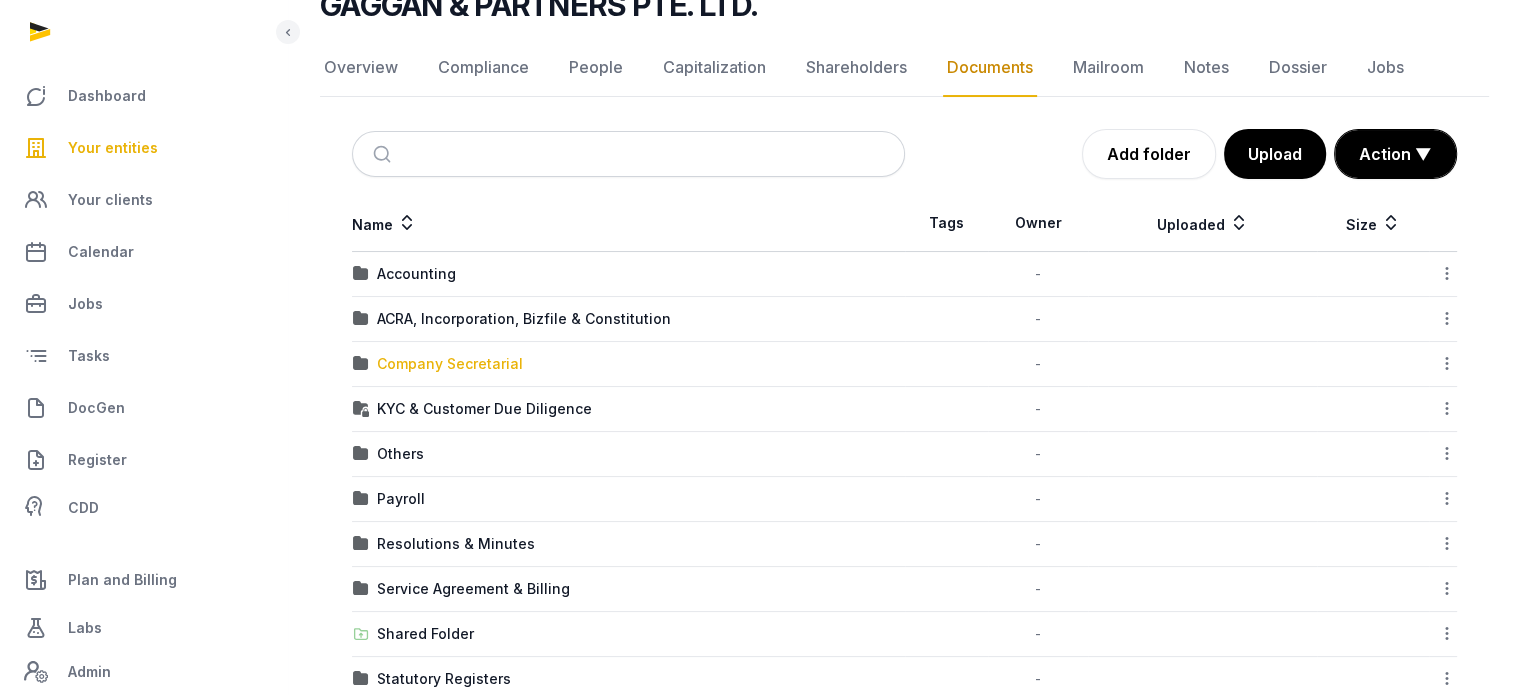 click on "Company Secretarial" at bounding box center [450, 364] 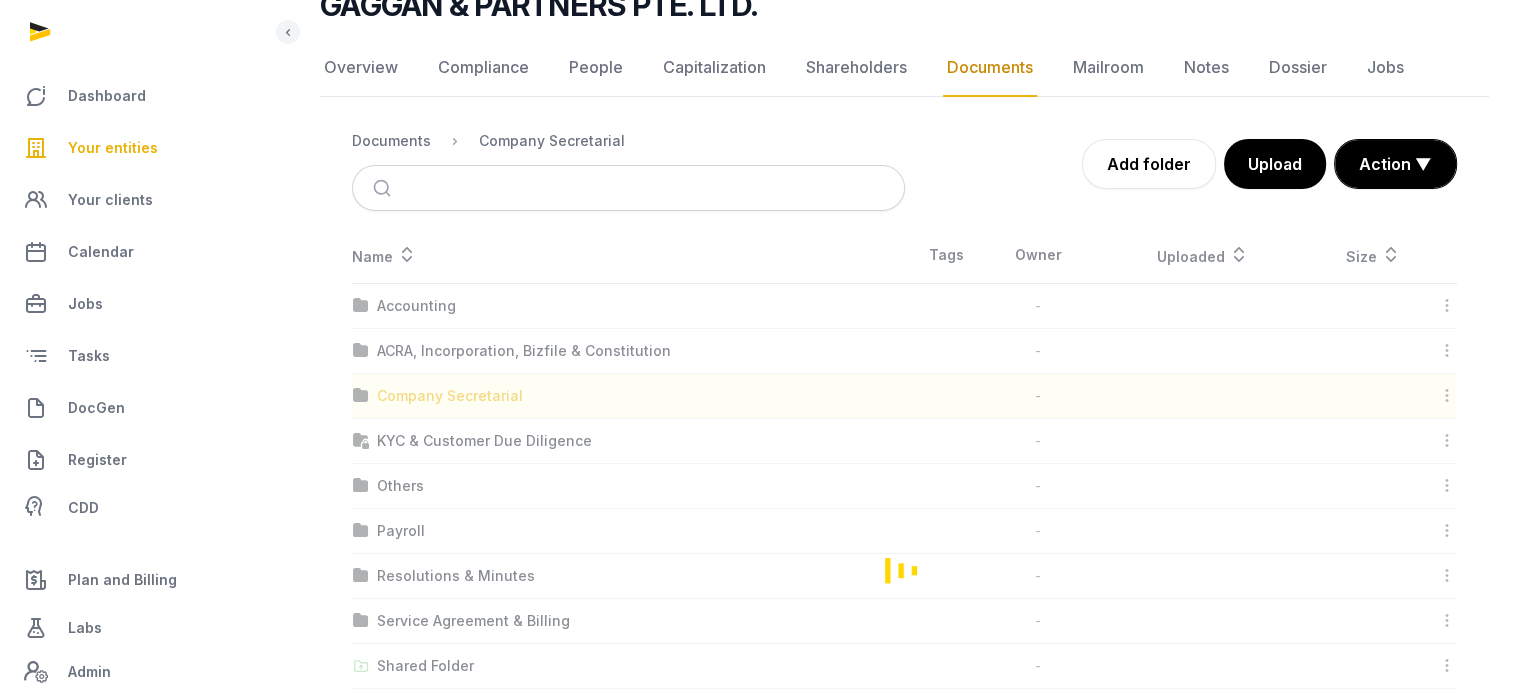 scroll, scrollTop: 0, scrollLeft: 0, axis: both 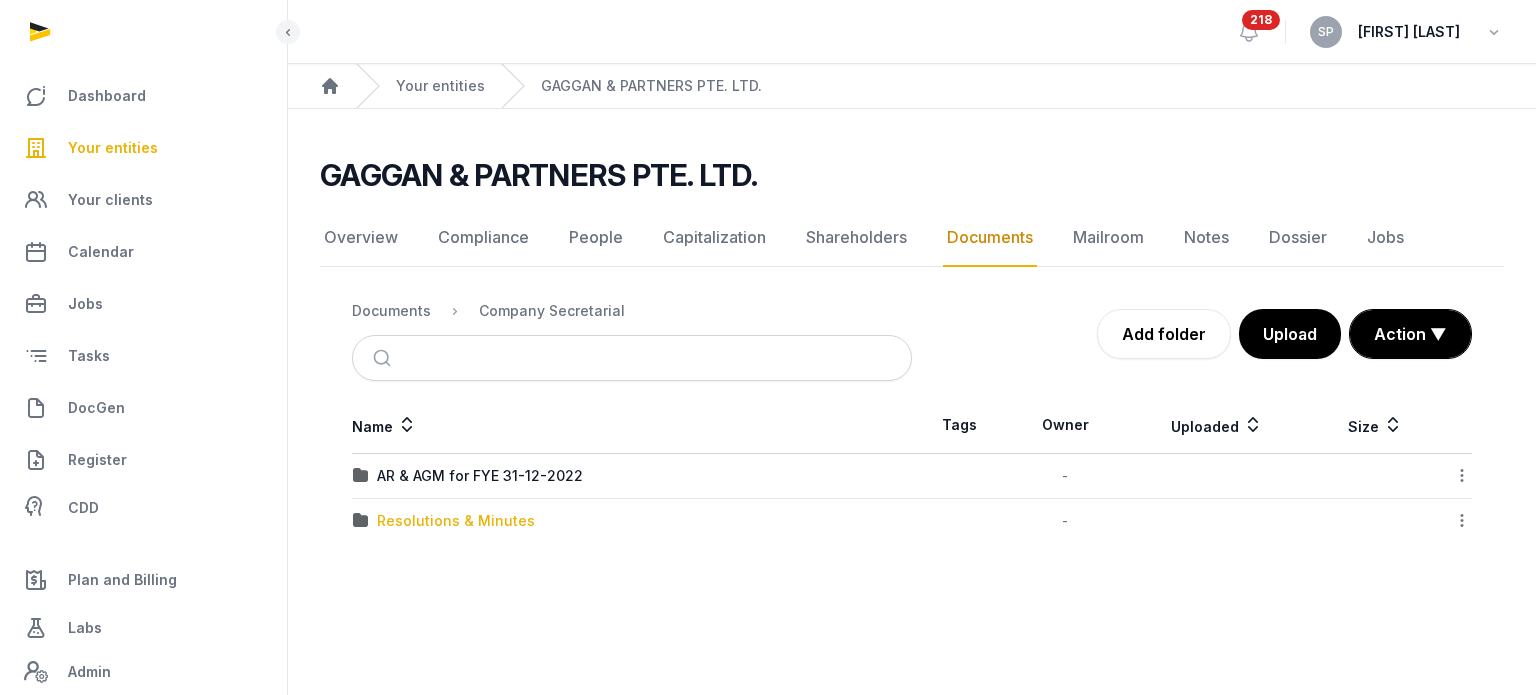 click on "Resolutions & Minutes" at bounding box center [456, 521] 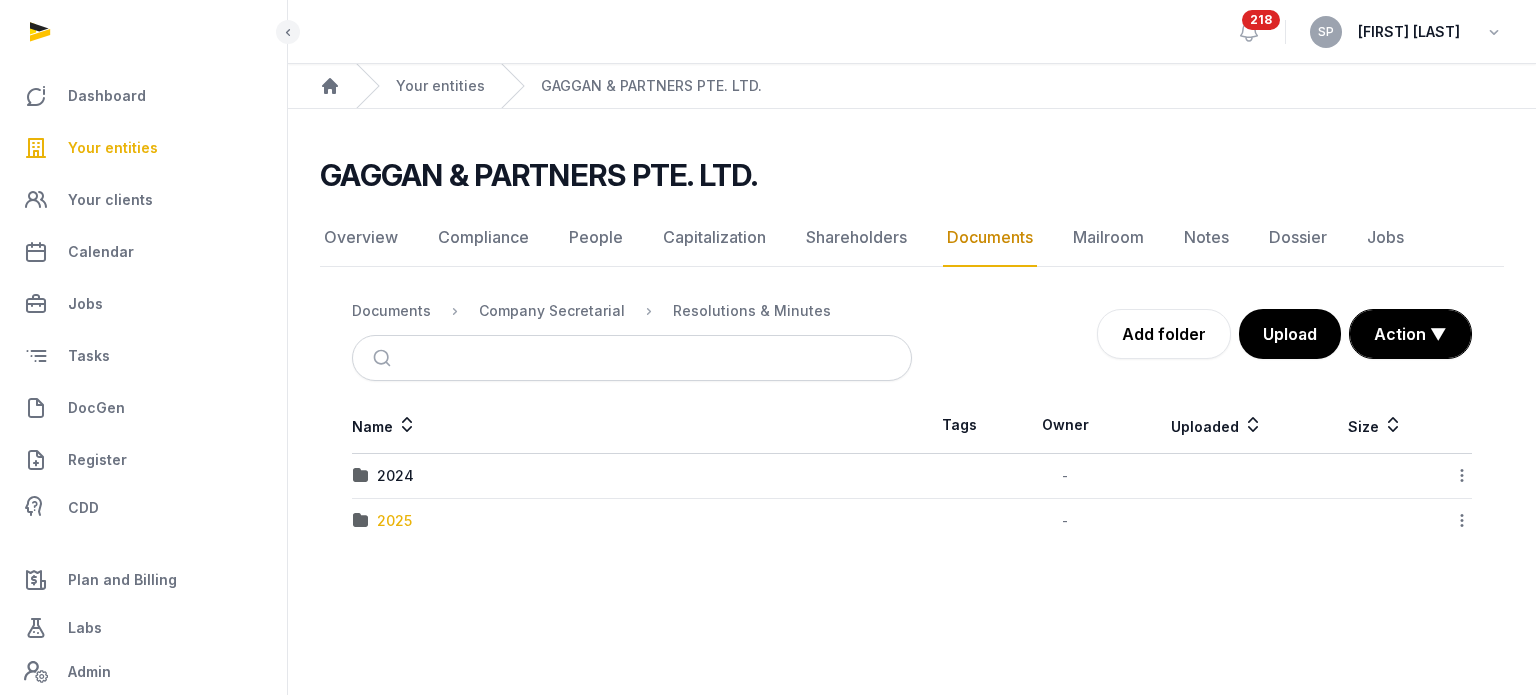 click on "2025" at bounding box center (394, 521) 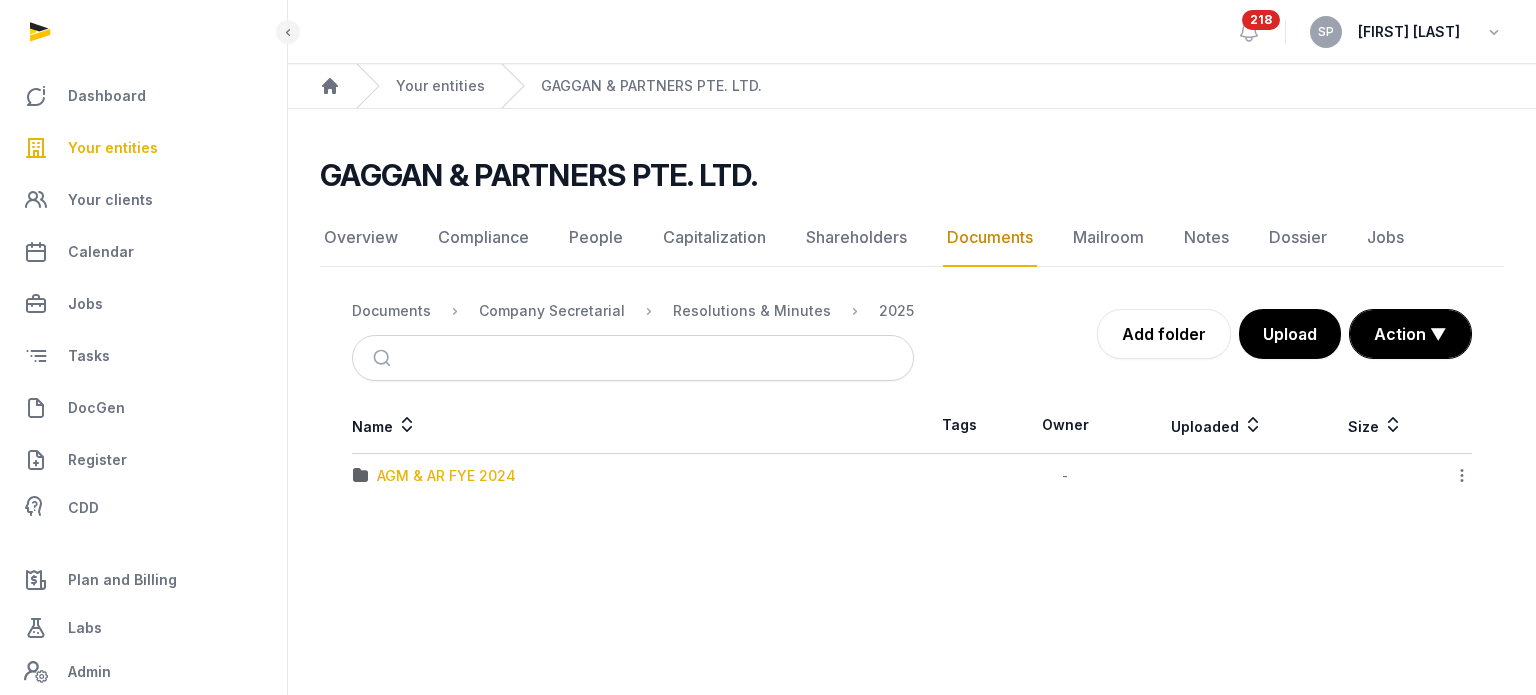 click on "AGM & AR FYE 2024" at bounding box center [446, 476] 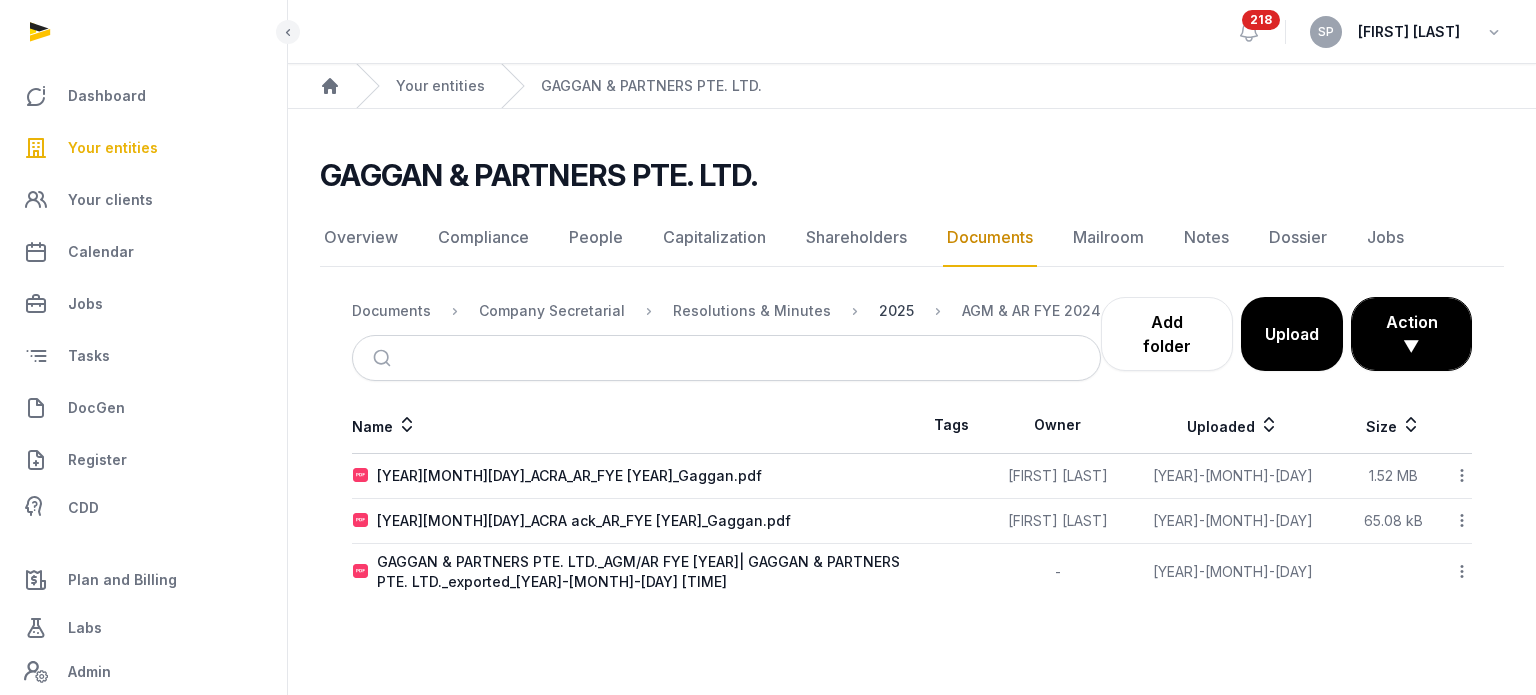 click on "2025" at bounding box center (896, 311) 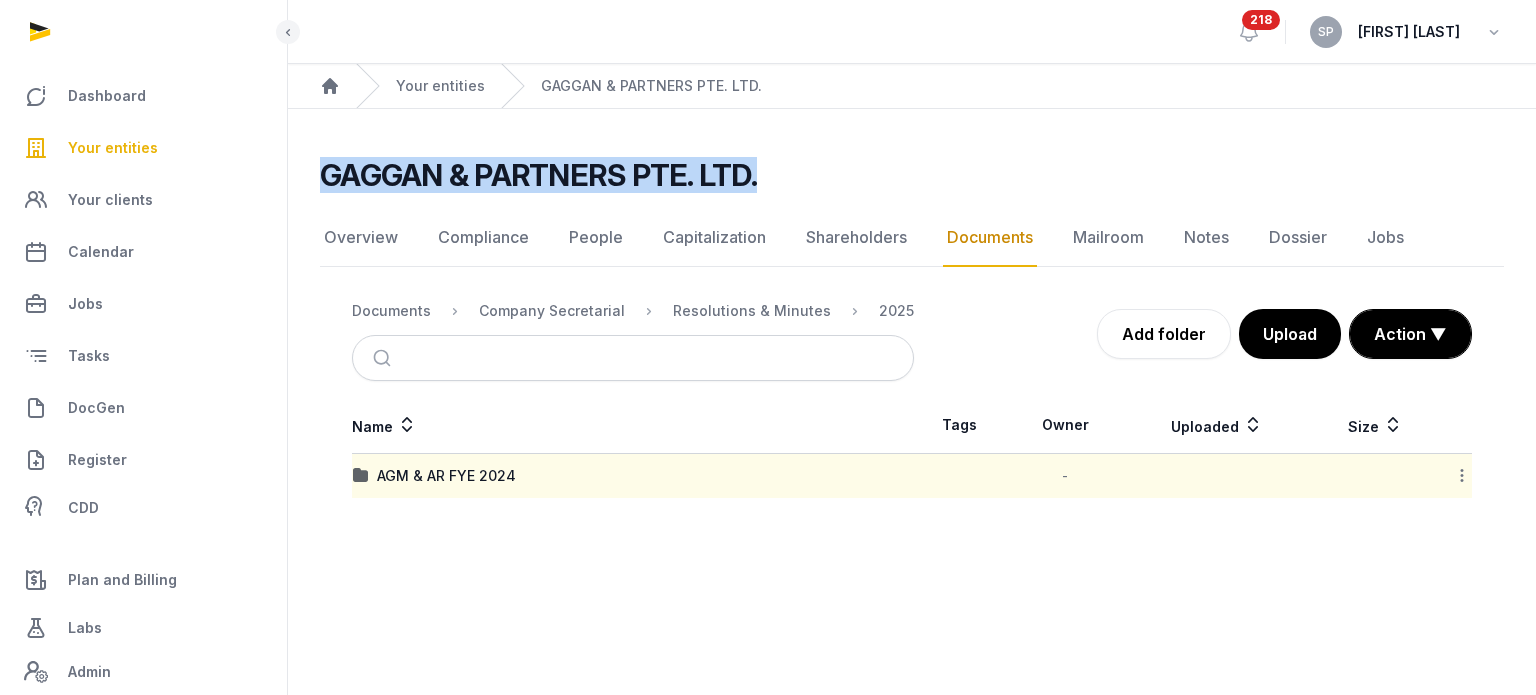 drag, startPoint x: 797, startPoint y: 181, endPoint x: 328, endPoint y: 160, distance: 469.4699 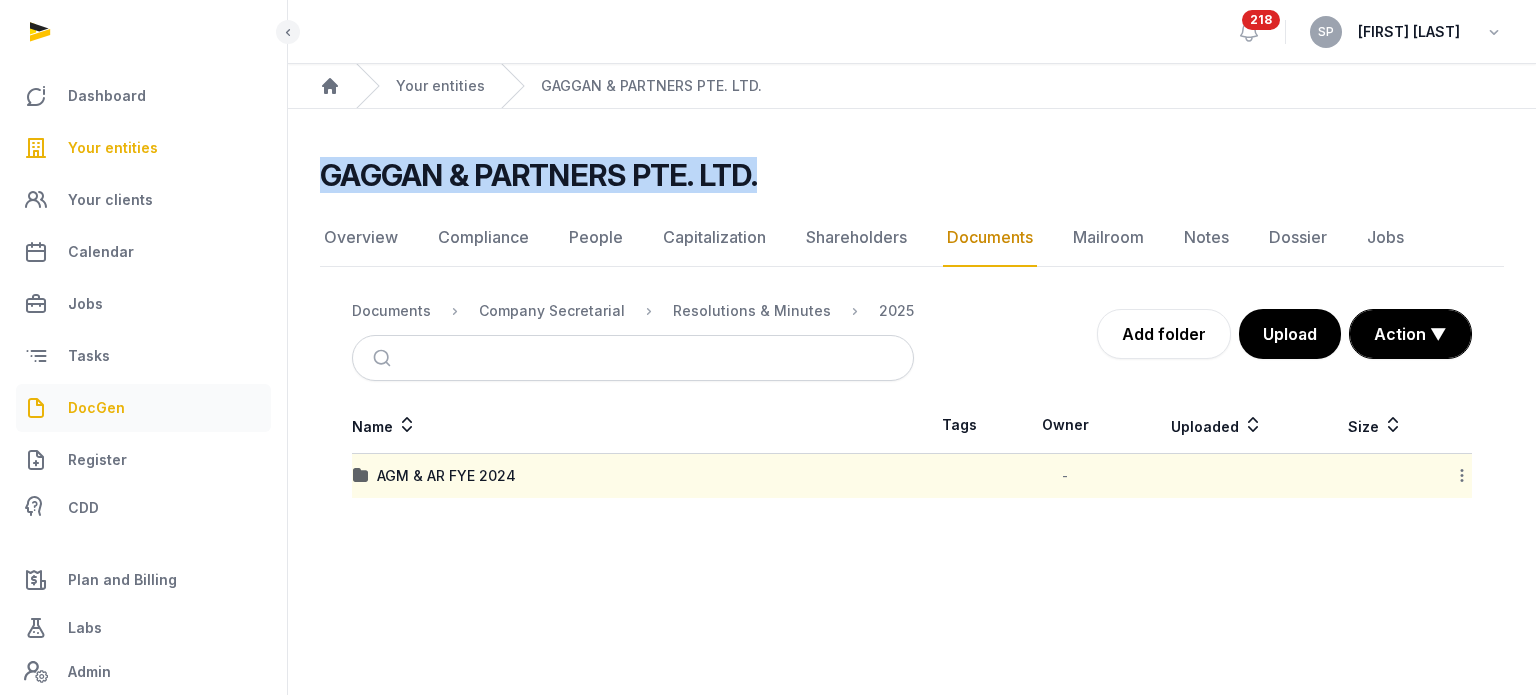 click on "DocGen" at bounding box center (96, 408) 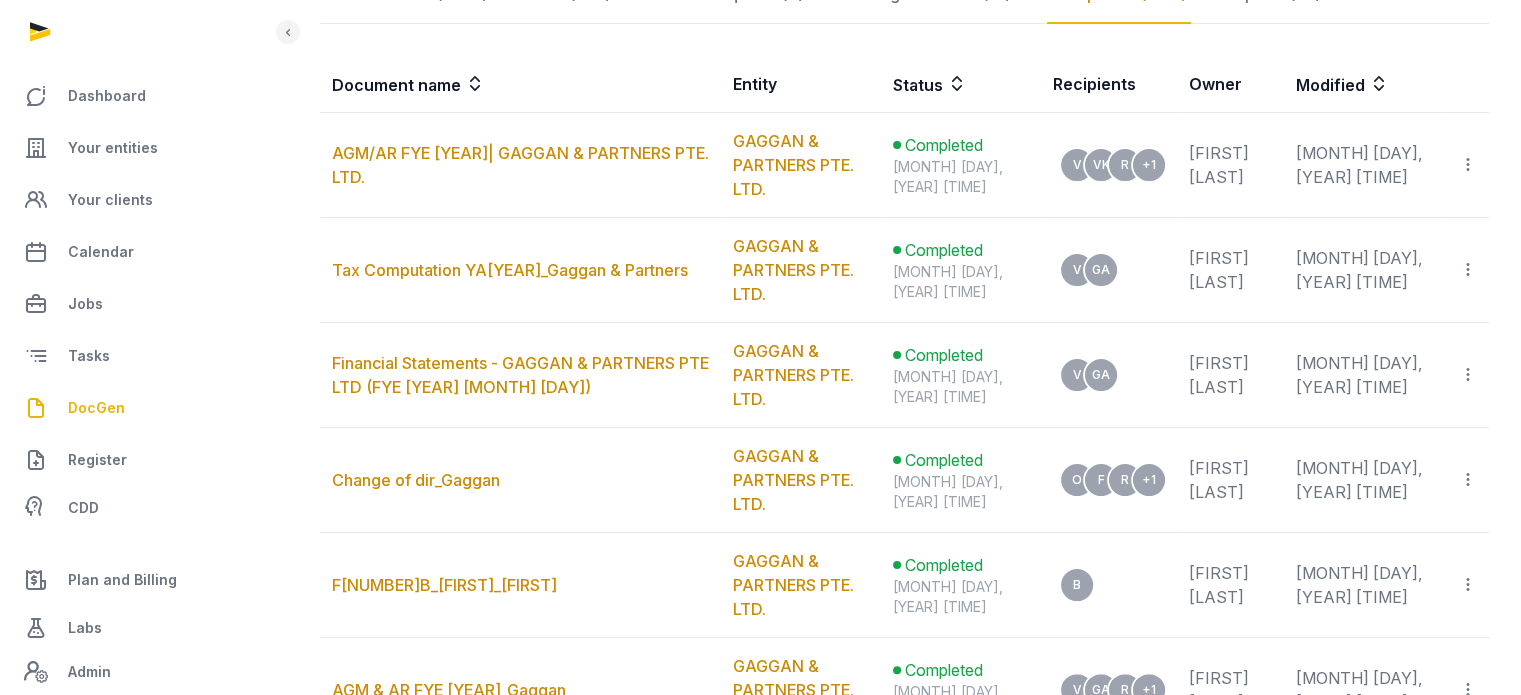 scroll, scrollTop: 384, scrollLeft: 0, axis: vertical 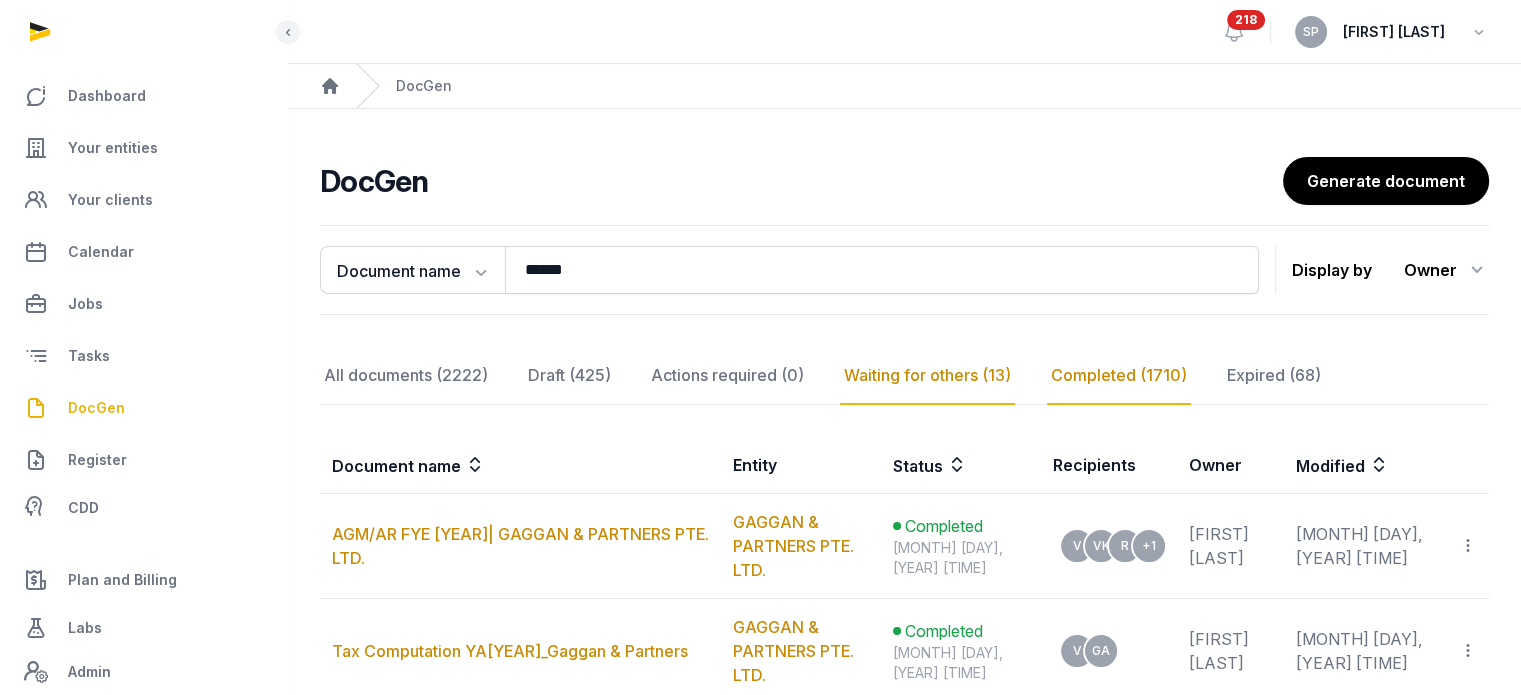 click on "Waiting for others (13)" 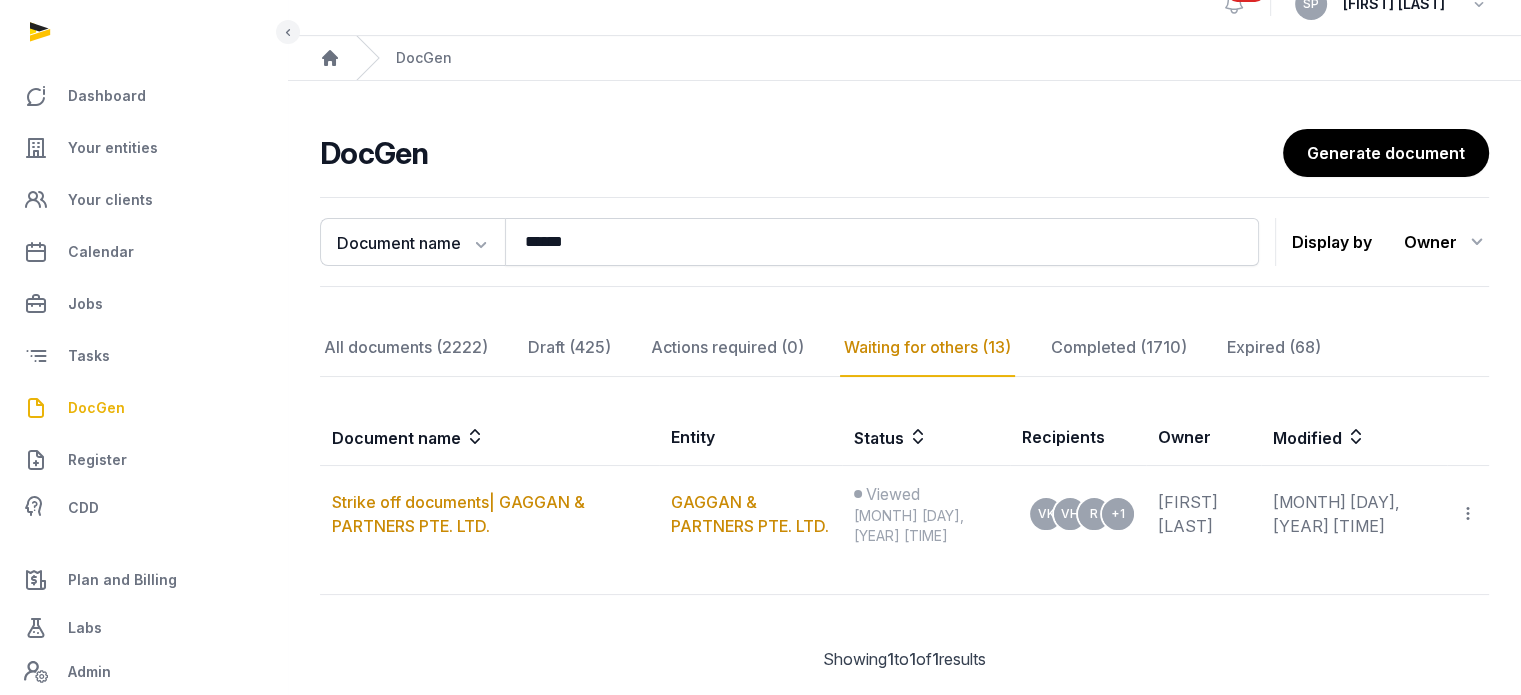 scroll, scrollTop: 70, scrollLeft: 0, axis: vertical 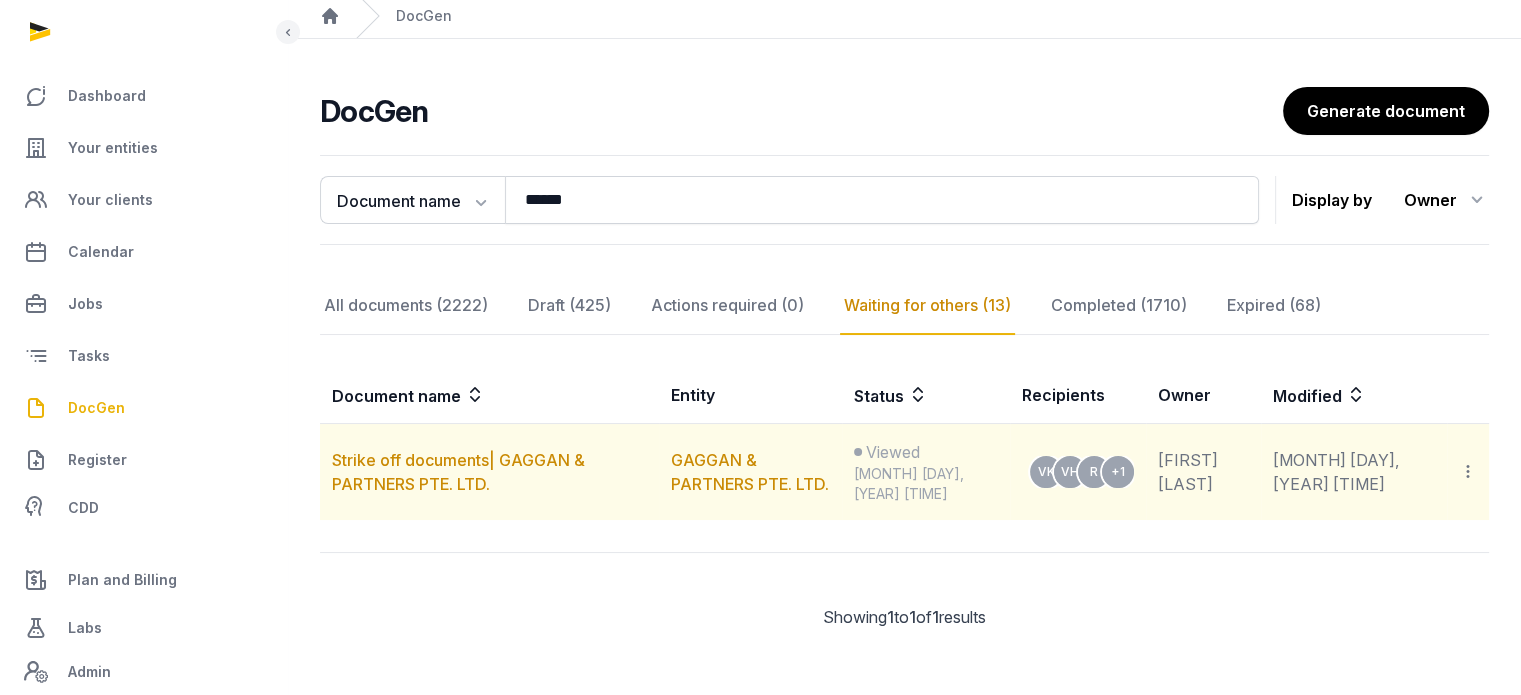 click 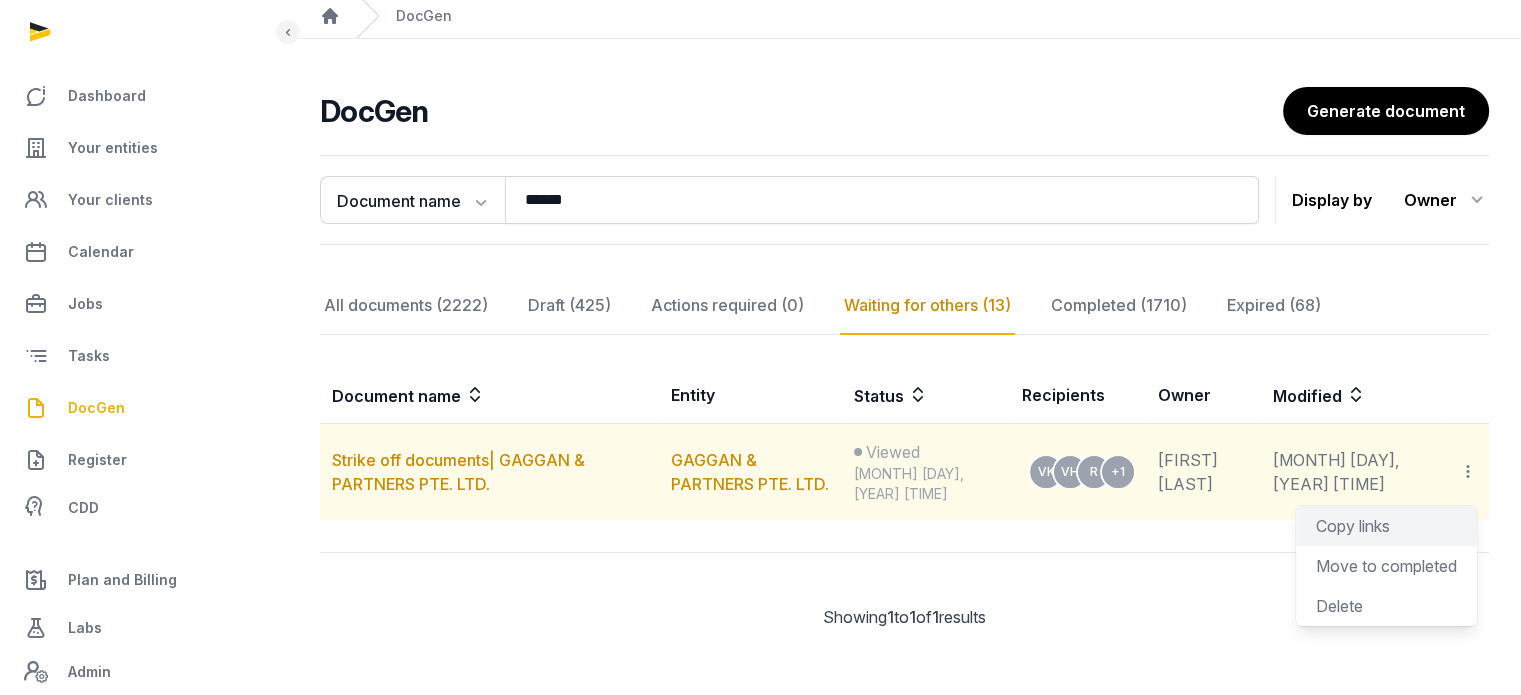 click on "Copy links" at bounding box center [1386, 526] 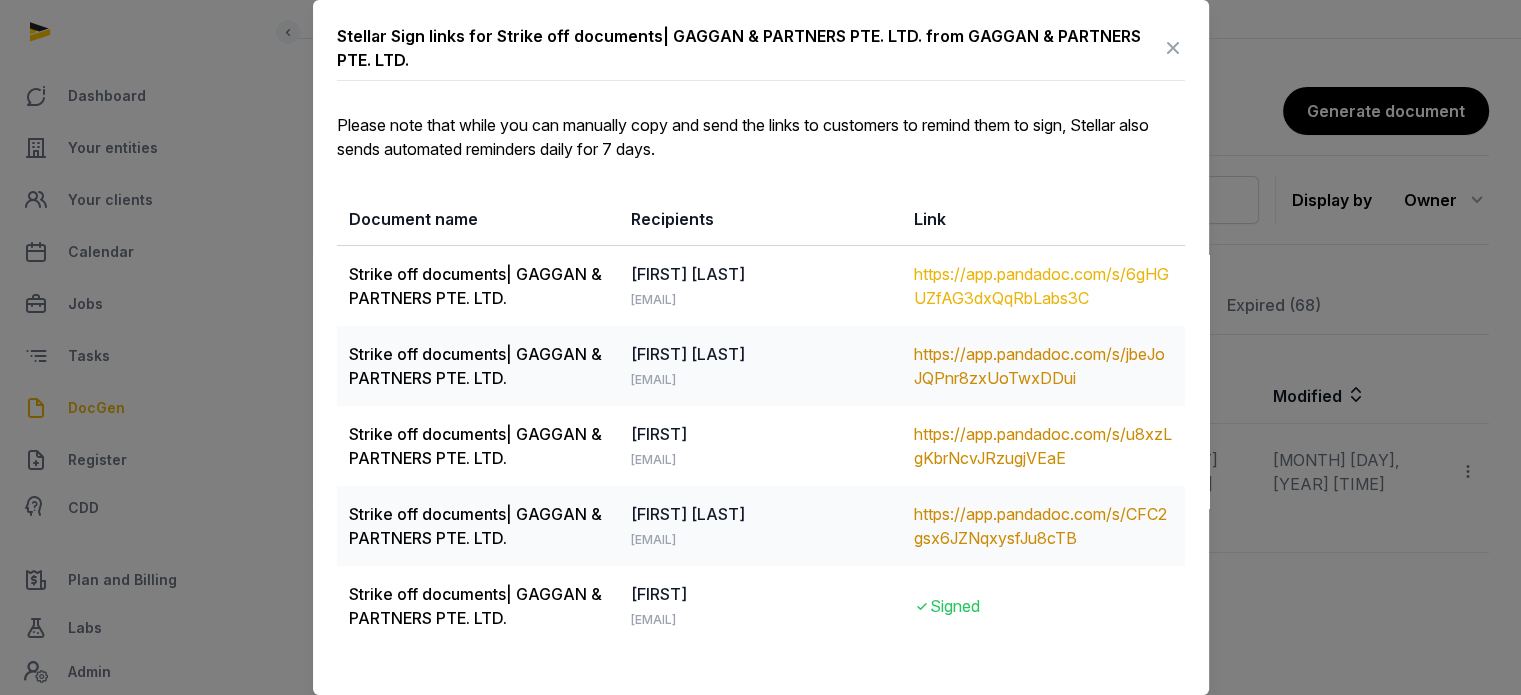 click on "https://app.pandadoc.com/s/6gHGUZfAG3dxQqRbLabs3C" at bounding box center (1043, 286) 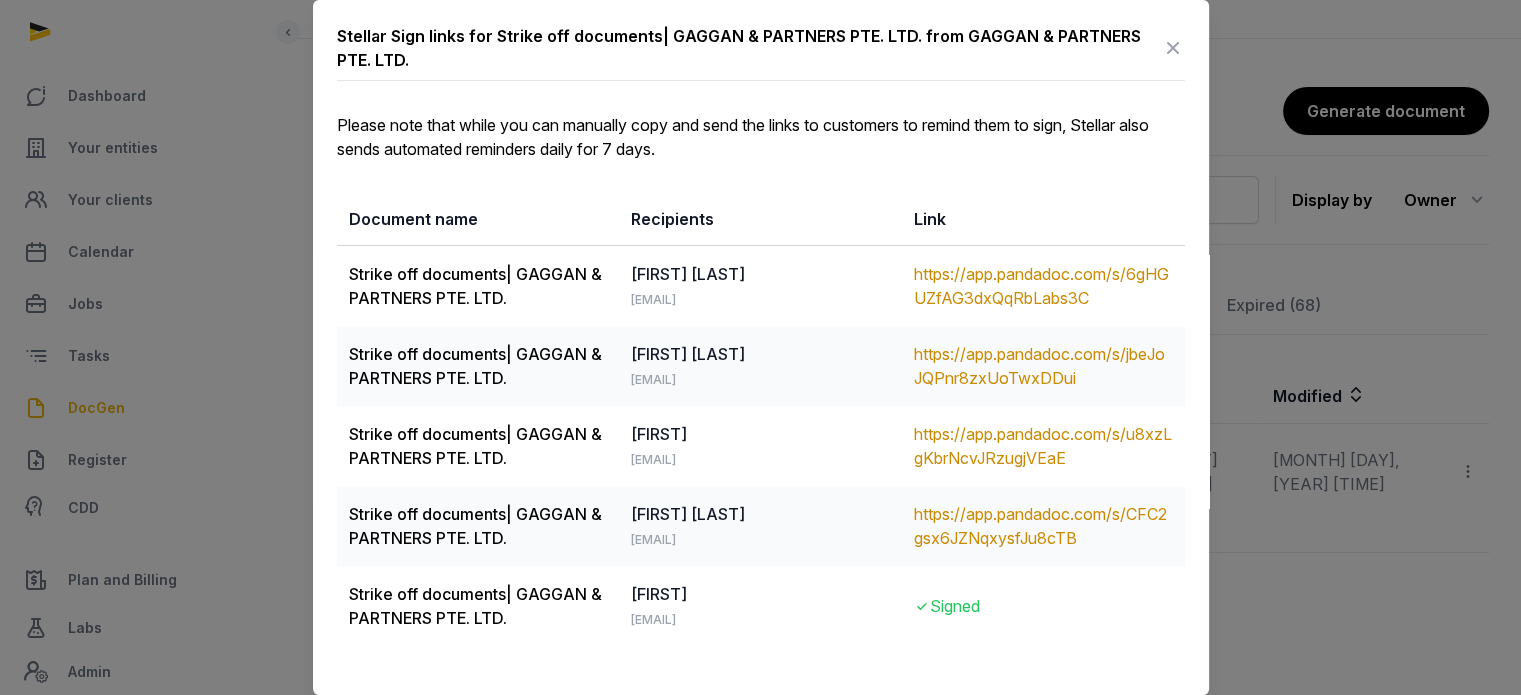 drag, startPoint x: 766, startPoint y: 287, endPoint x: 707, endPoint y: 289, distance: 59.03389 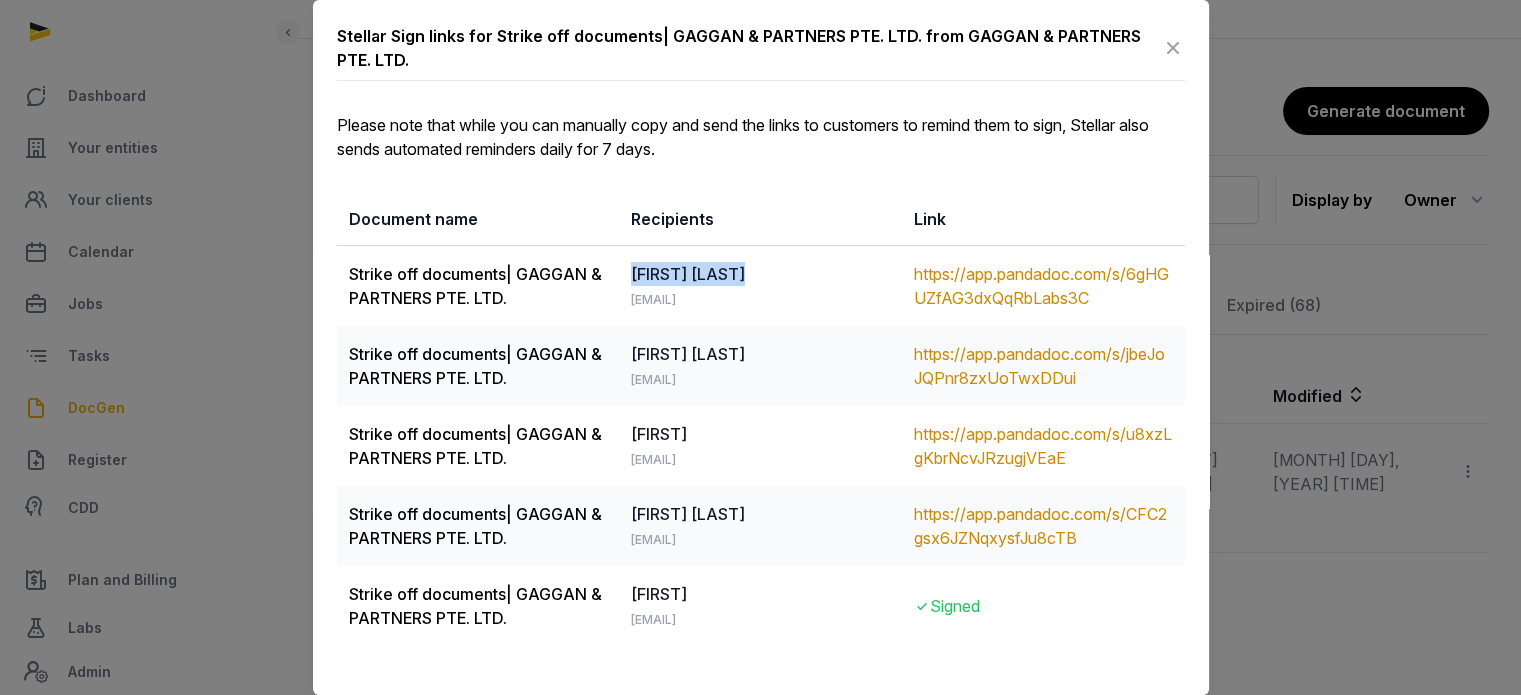 drag, startPoint x: 628, startPoint y: 272, endPoint x: 749, endPoint y: 271, distance: 121.004135 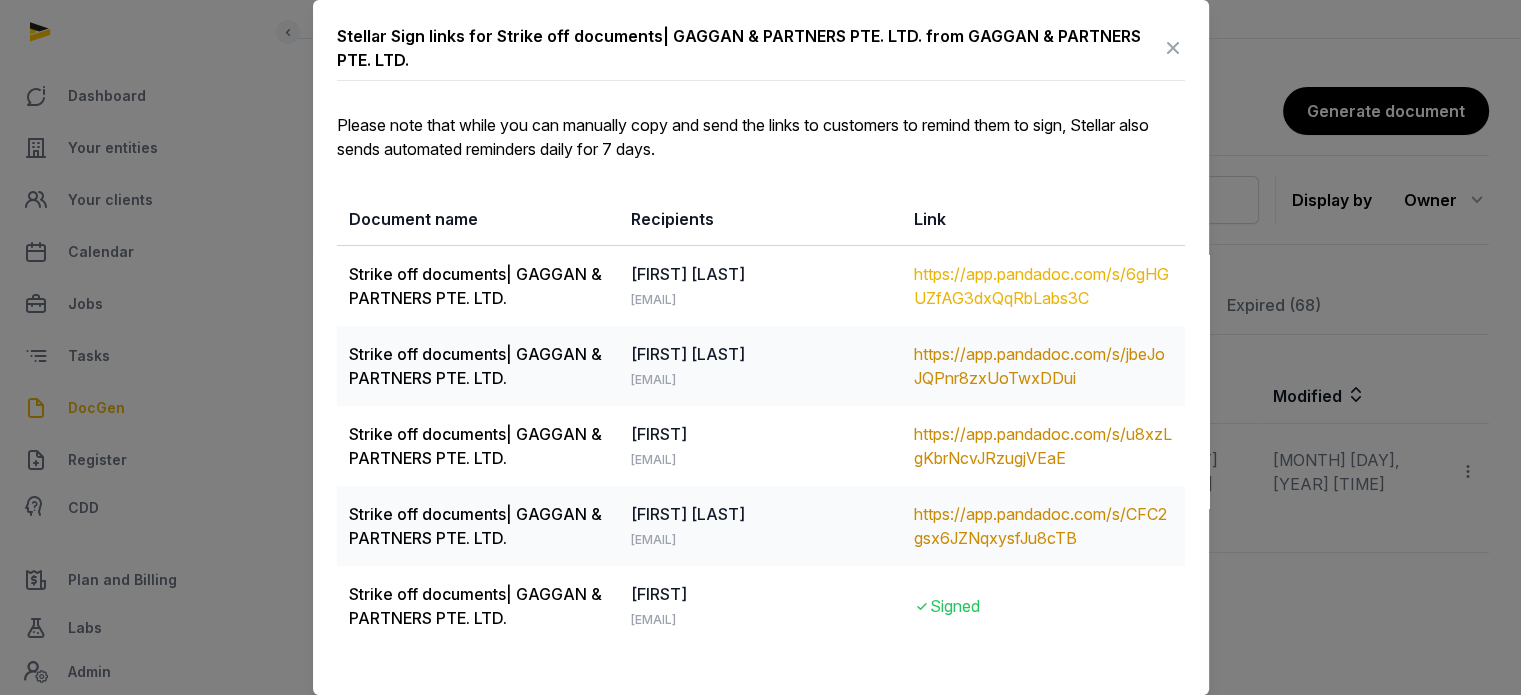 click on "https://app.pandadoc.com/s/6gHGUZfAG3dxQqRbLabs3C" at bounding box center [1043, 286] 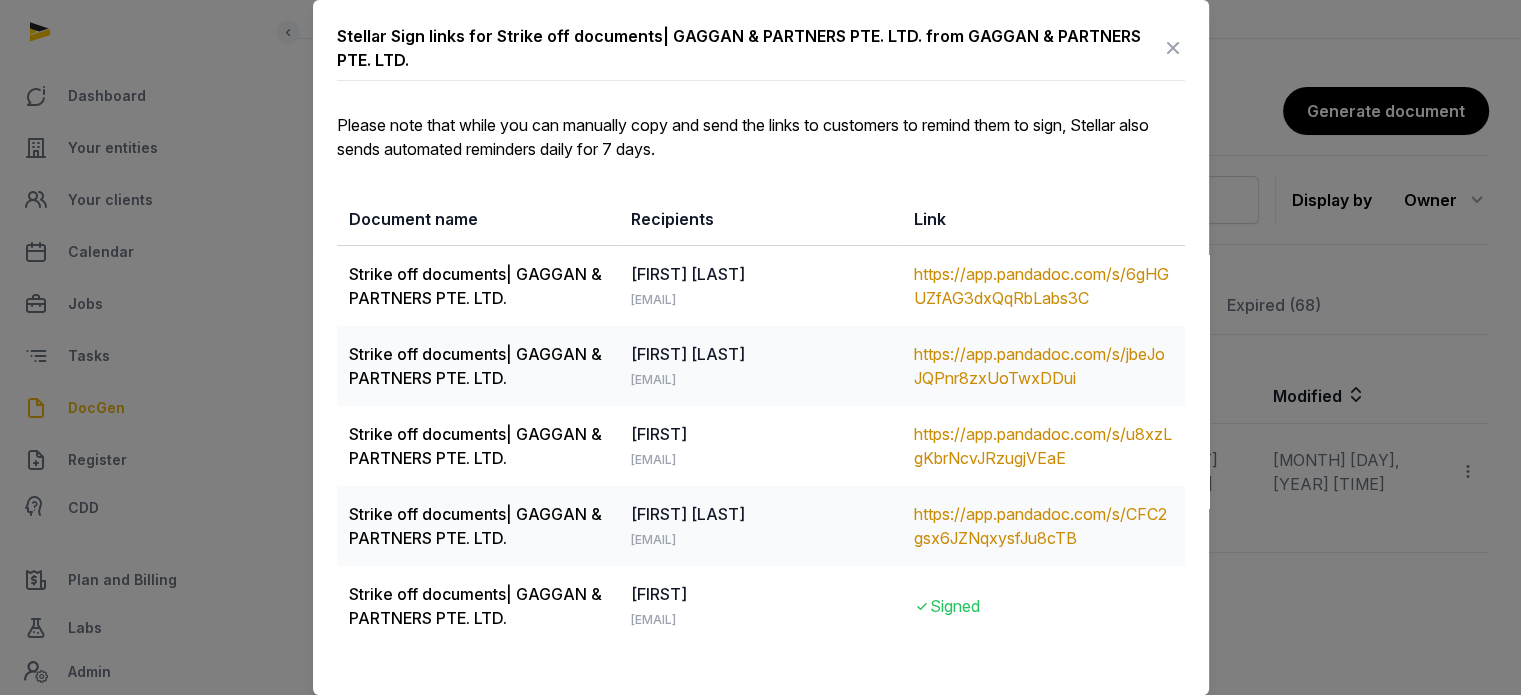 drag, startPoint x: 806, startPoint y: 363, endPoint x: 620, endPoint y: 359, distance: 186.043 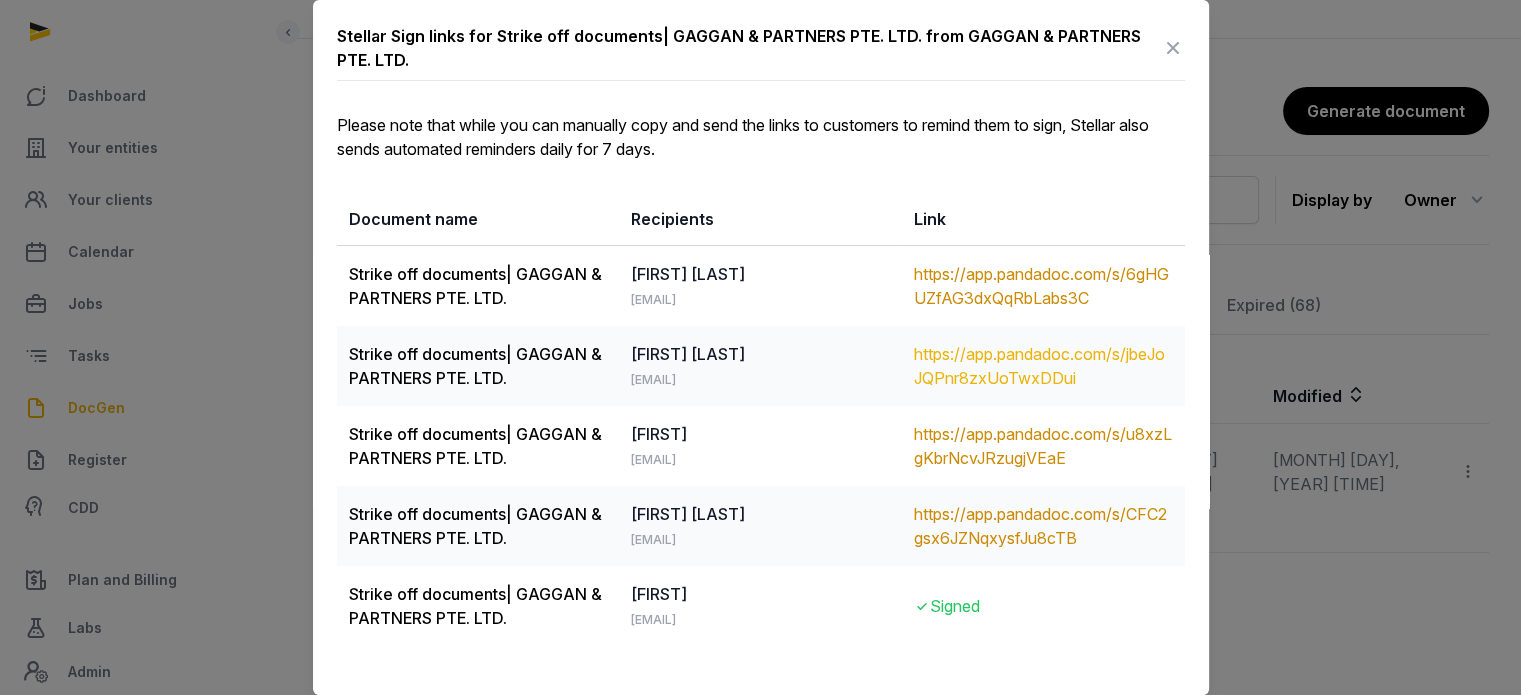 click on "https://app.pandadoc.com/s/jbeJoJQPnr8zxUoTwxDDui" at bounding box center [1043, 366] 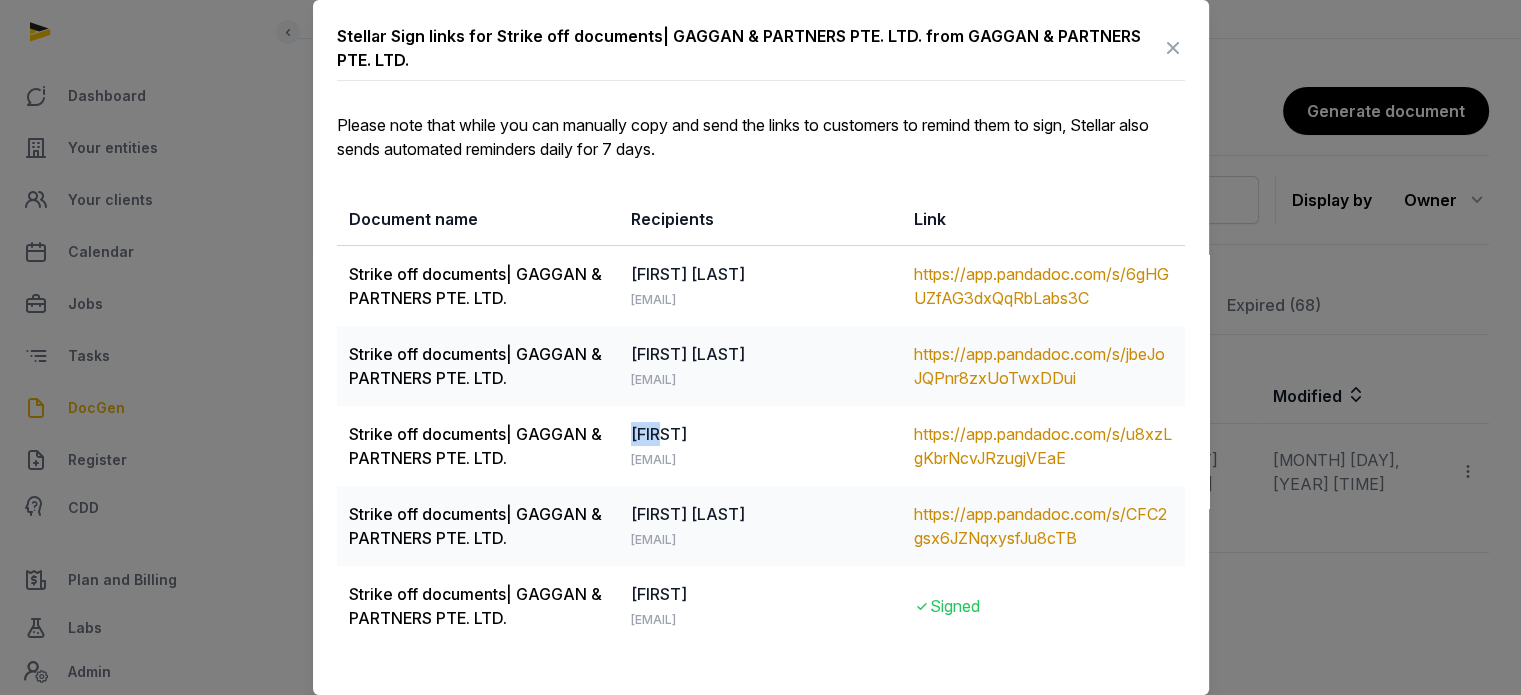 drag, startPoint x: 676, startPoint y: 431, endPoint x: 627, endPoint y: 431, distance: 49 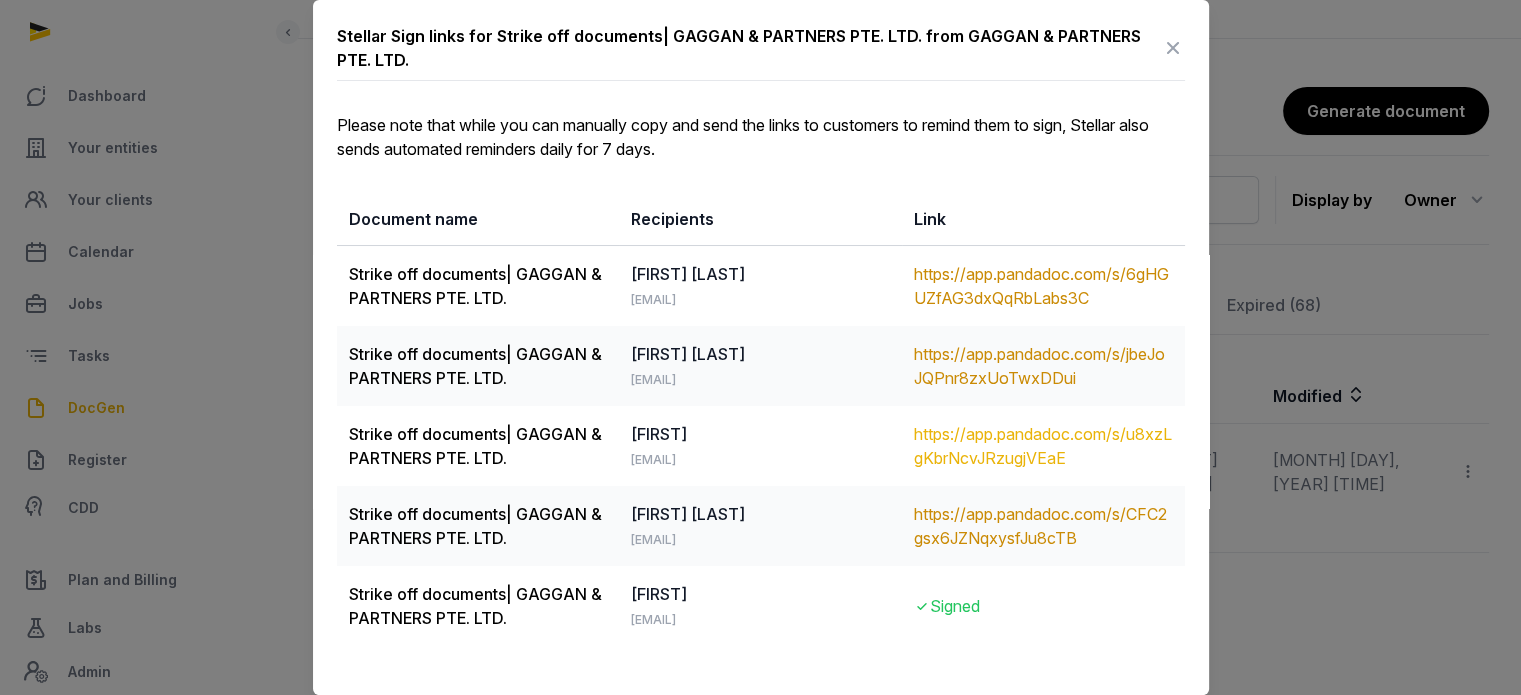 click on "https://app.pandadoc.com/s/u8xzLgKbrNcvJRzugjVEaE" at bounding box center [1043, 446] 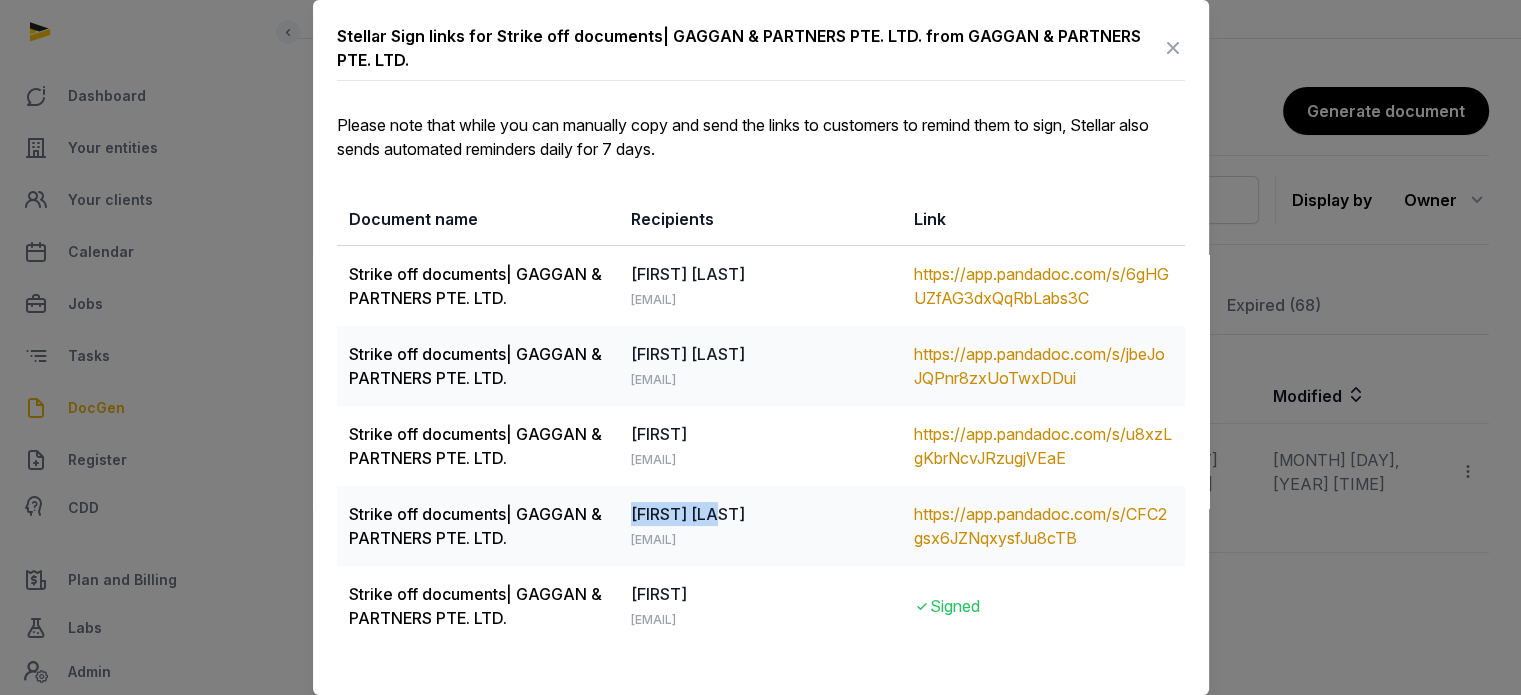 drag, startPoint x: 760, startPoint y: 514, endPoint x: 631, endPoint y: 506, distance: 129.24782 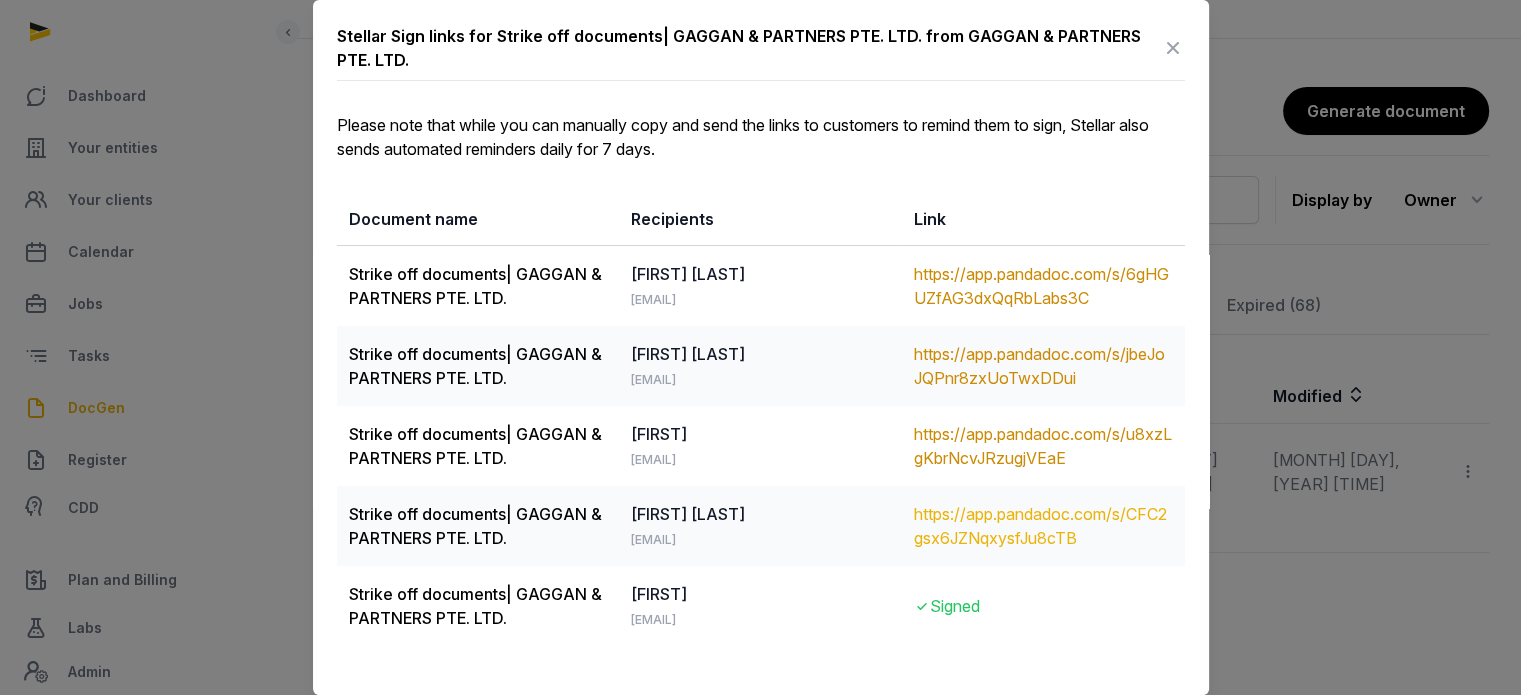 click on "https://app.pandadoc.com/s/CFC2gsx6JZNqxysfJu8cTB" at bounding box center [1043, 526] 